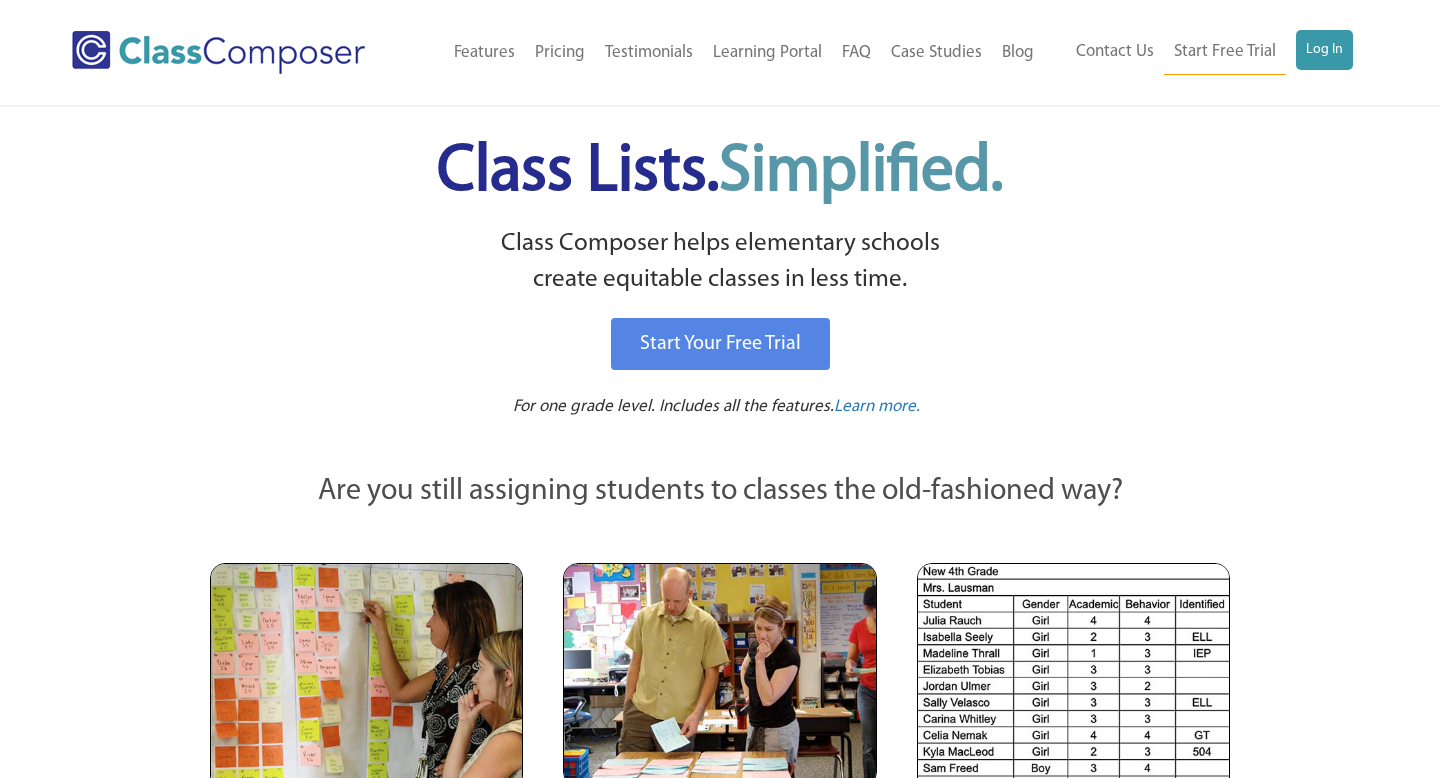 scroll, scrollTop: 0, scrollLeft: 0, axis: both 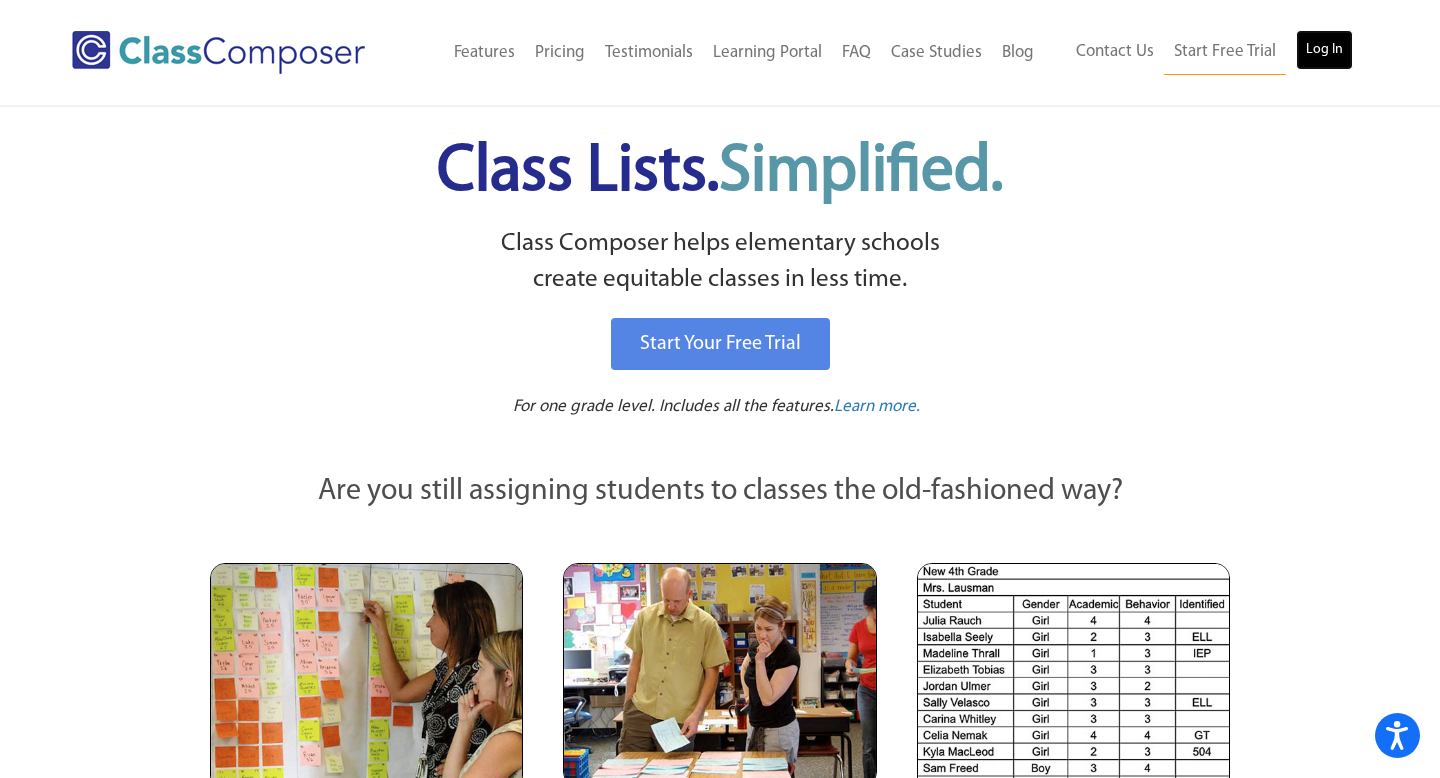 click on "Log In" at bounding box center (1324, 50) 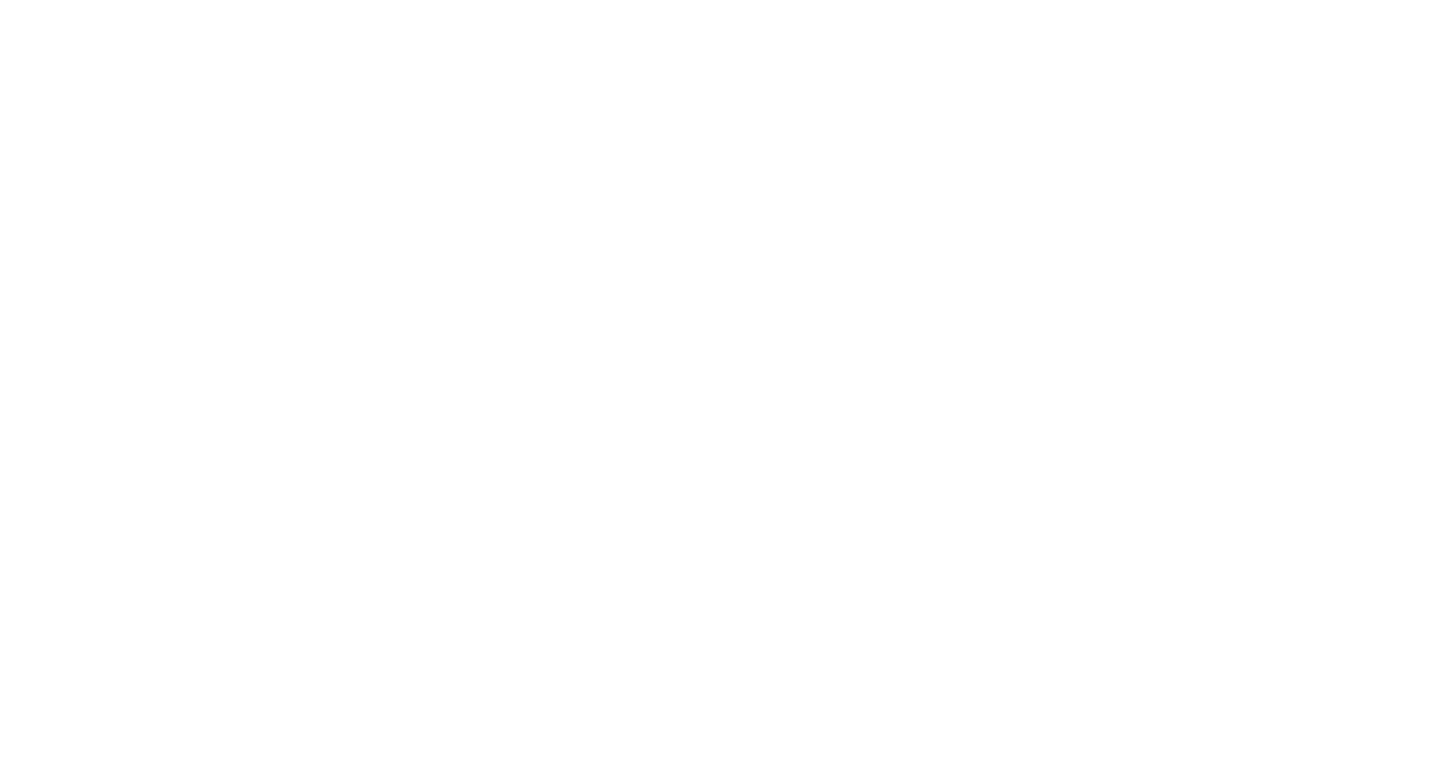 scroll, scrollTop: 0, scrollLeft: 0, axis: both 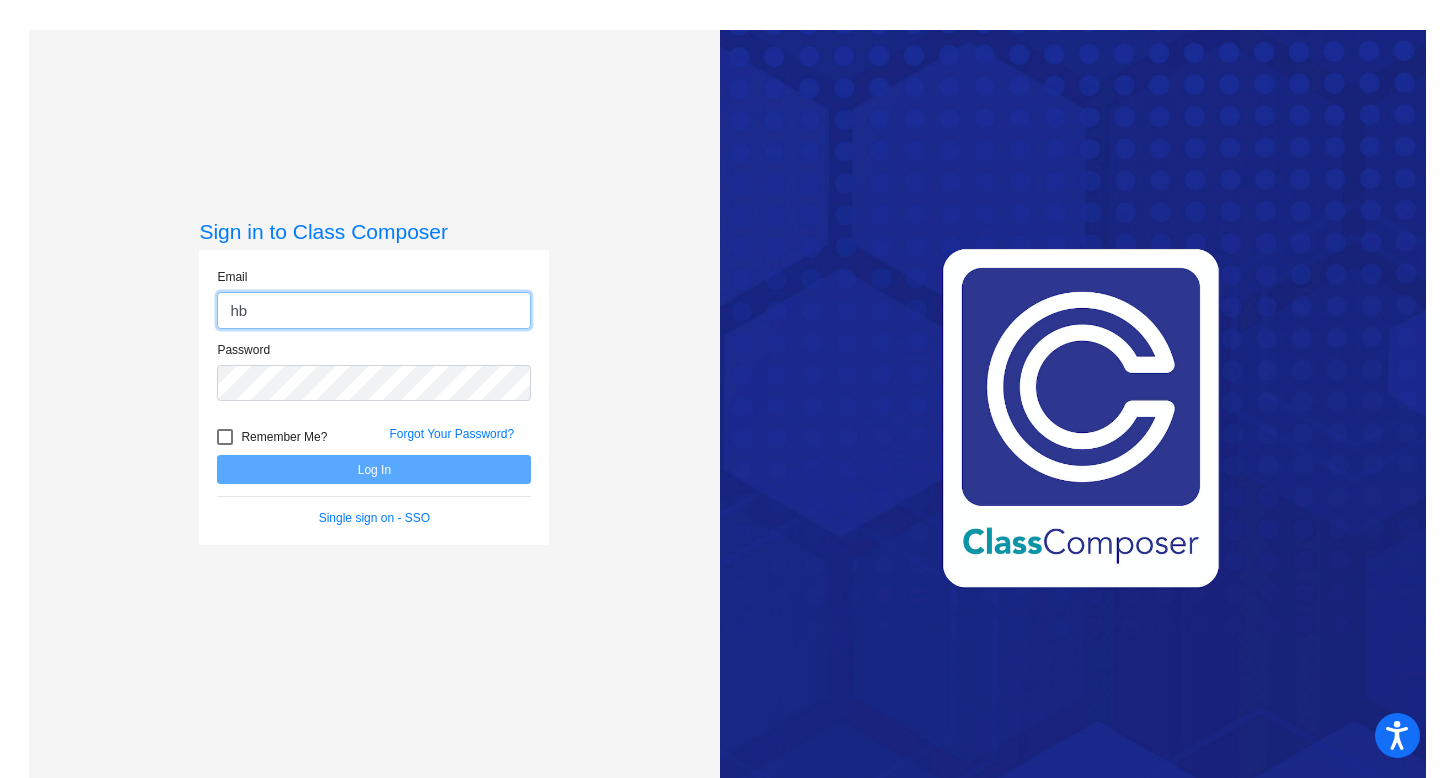 type on "[EMAIL]" 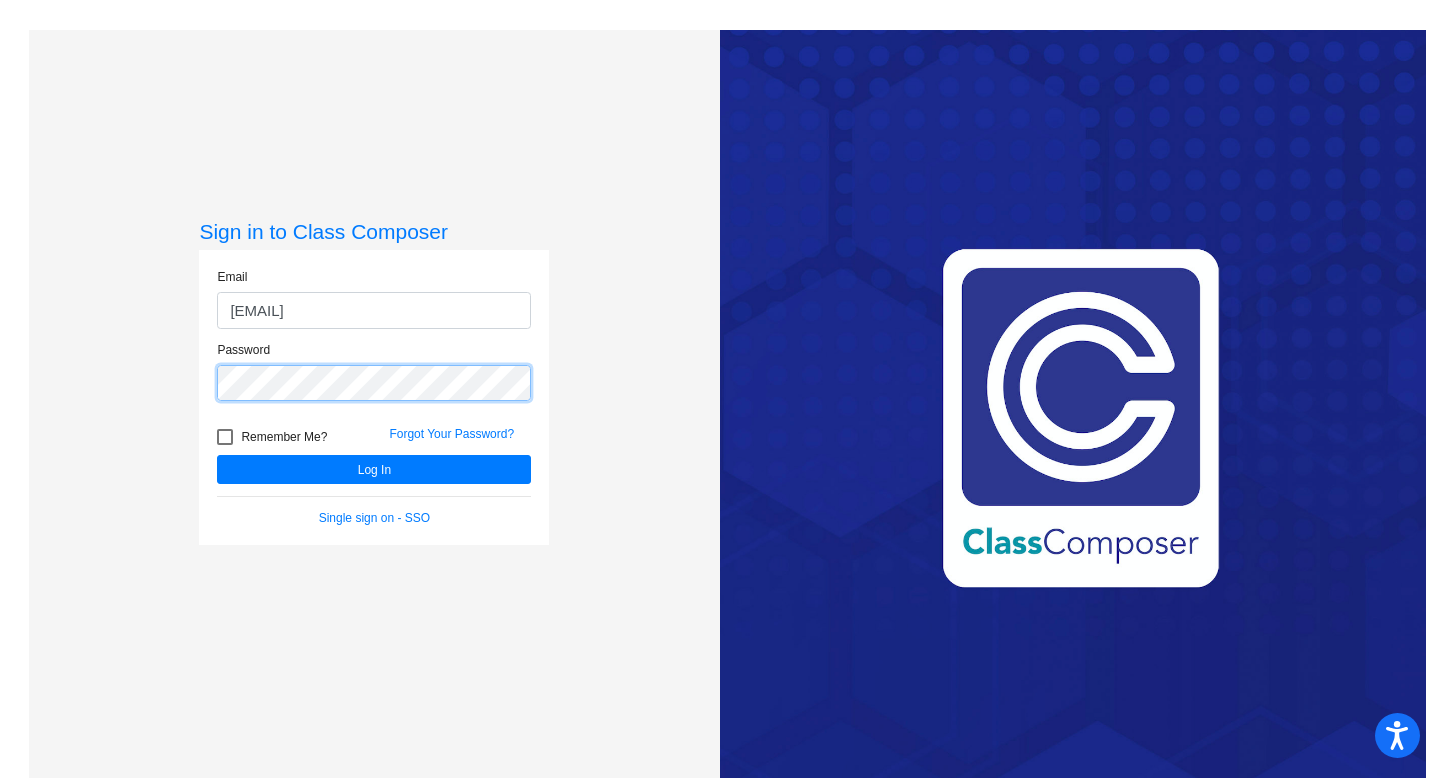 click on "Log In" 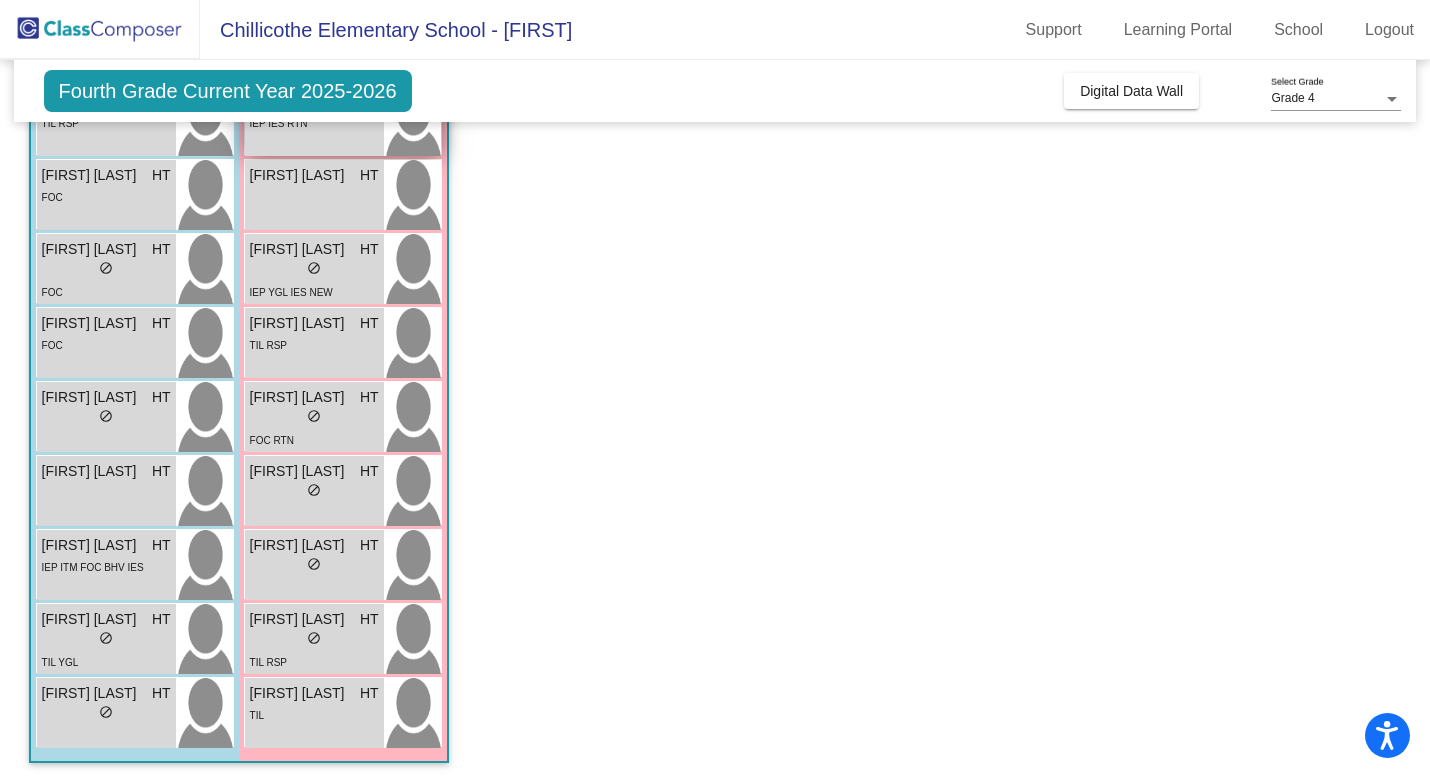 scroll, scrollTop: 388, scrollLeft: 0, axis: vertical 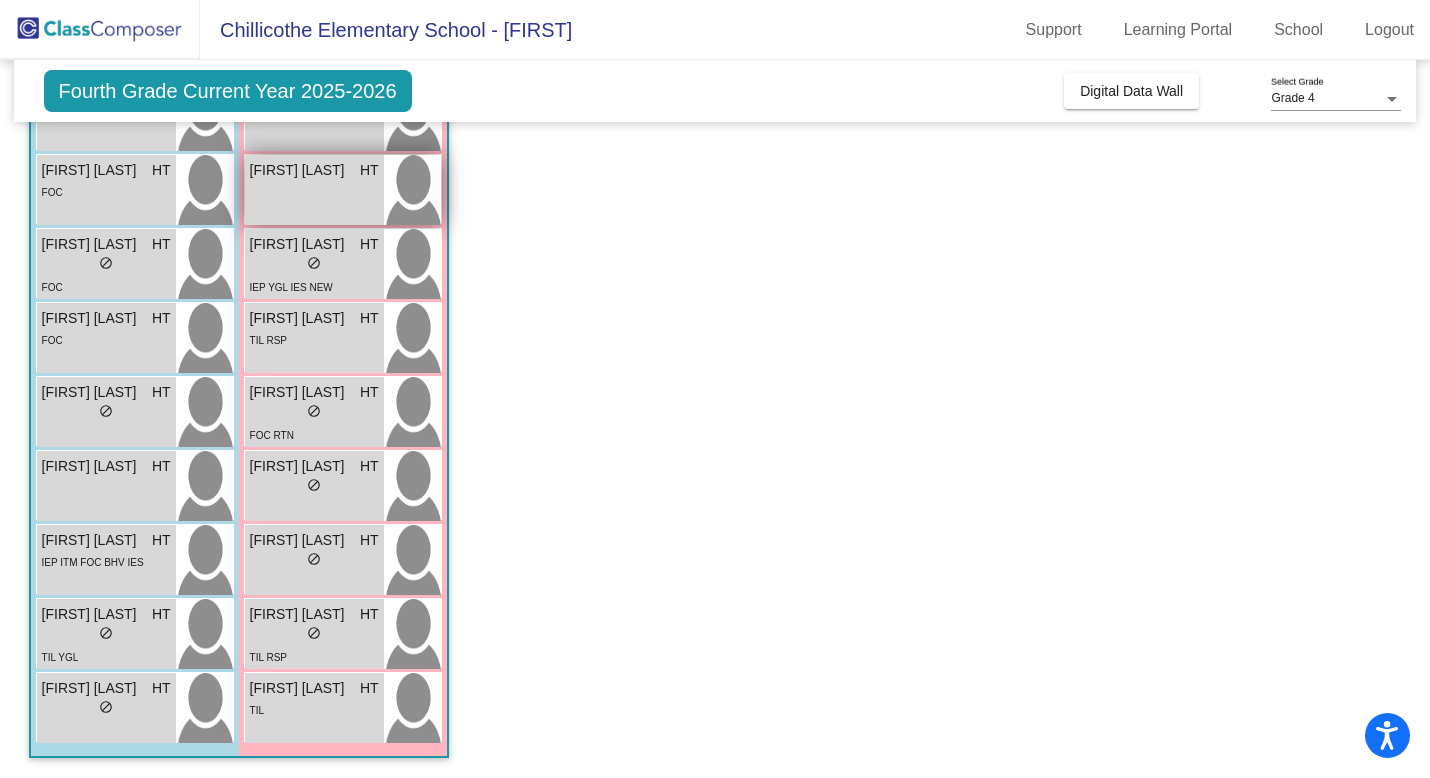 click on "[FIRST] [LAST] HT lock do_not_disturb_alt" at bounding box center (314, 190) 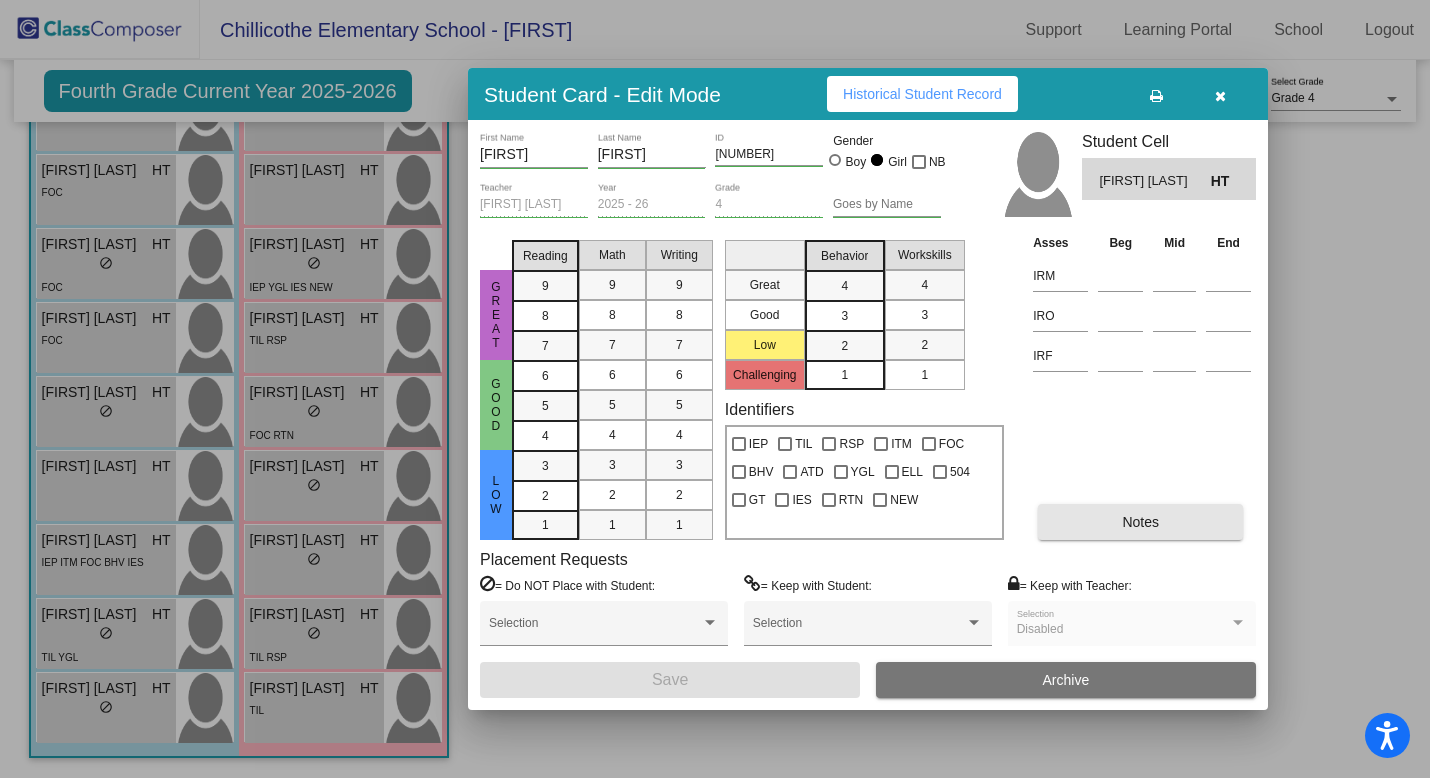 click on "Notes" at bounding box center (1140, 522) 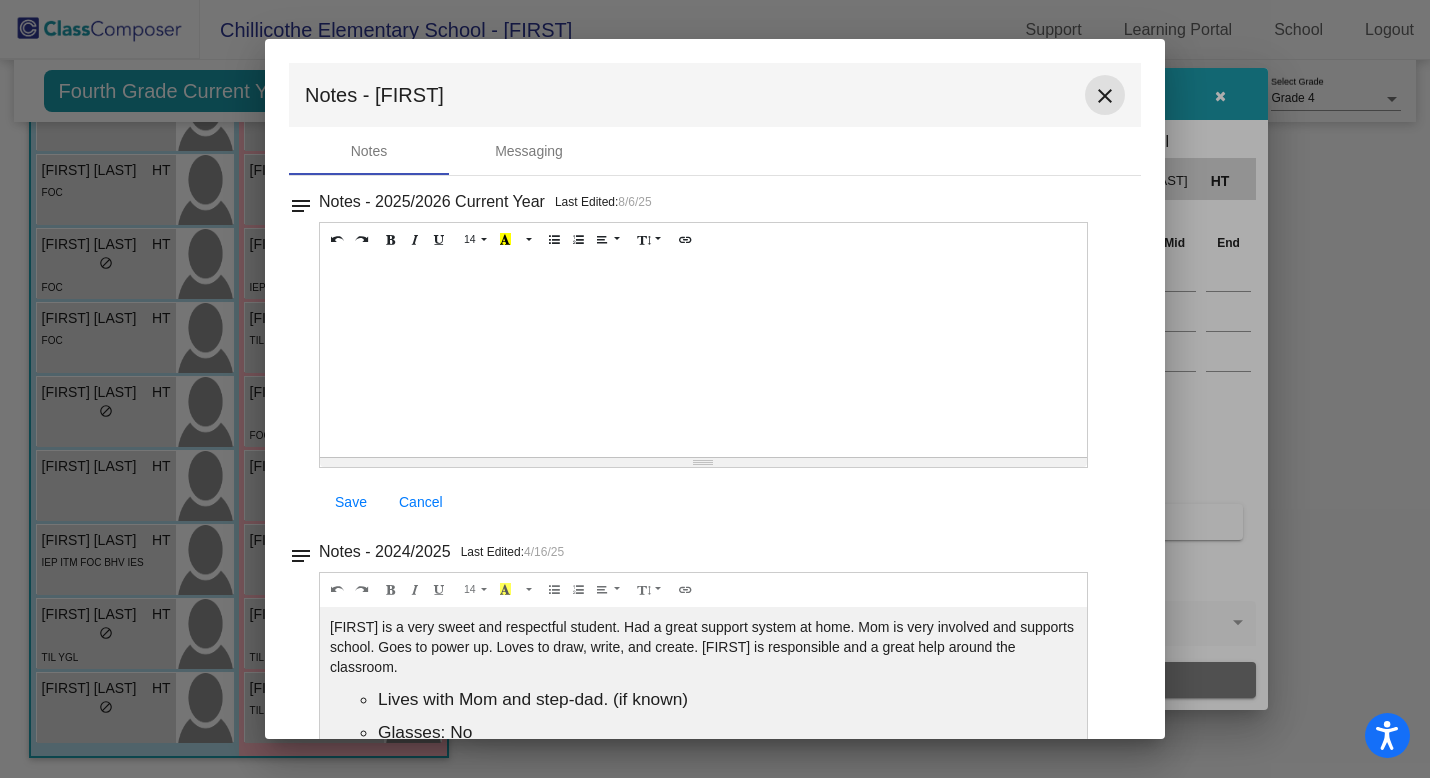 click on "close" at bounding box center [1105, 96] 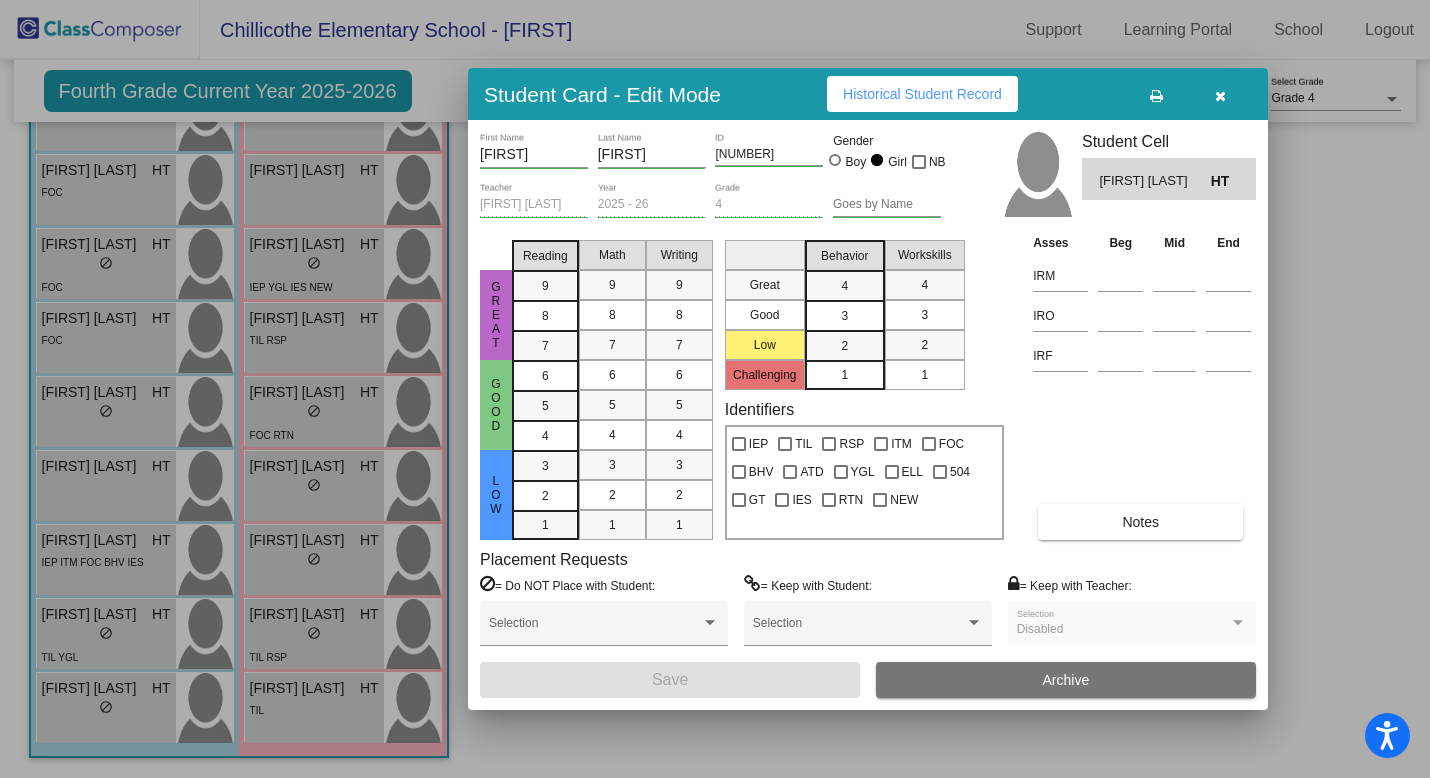 click at bounding box center [715, 389] 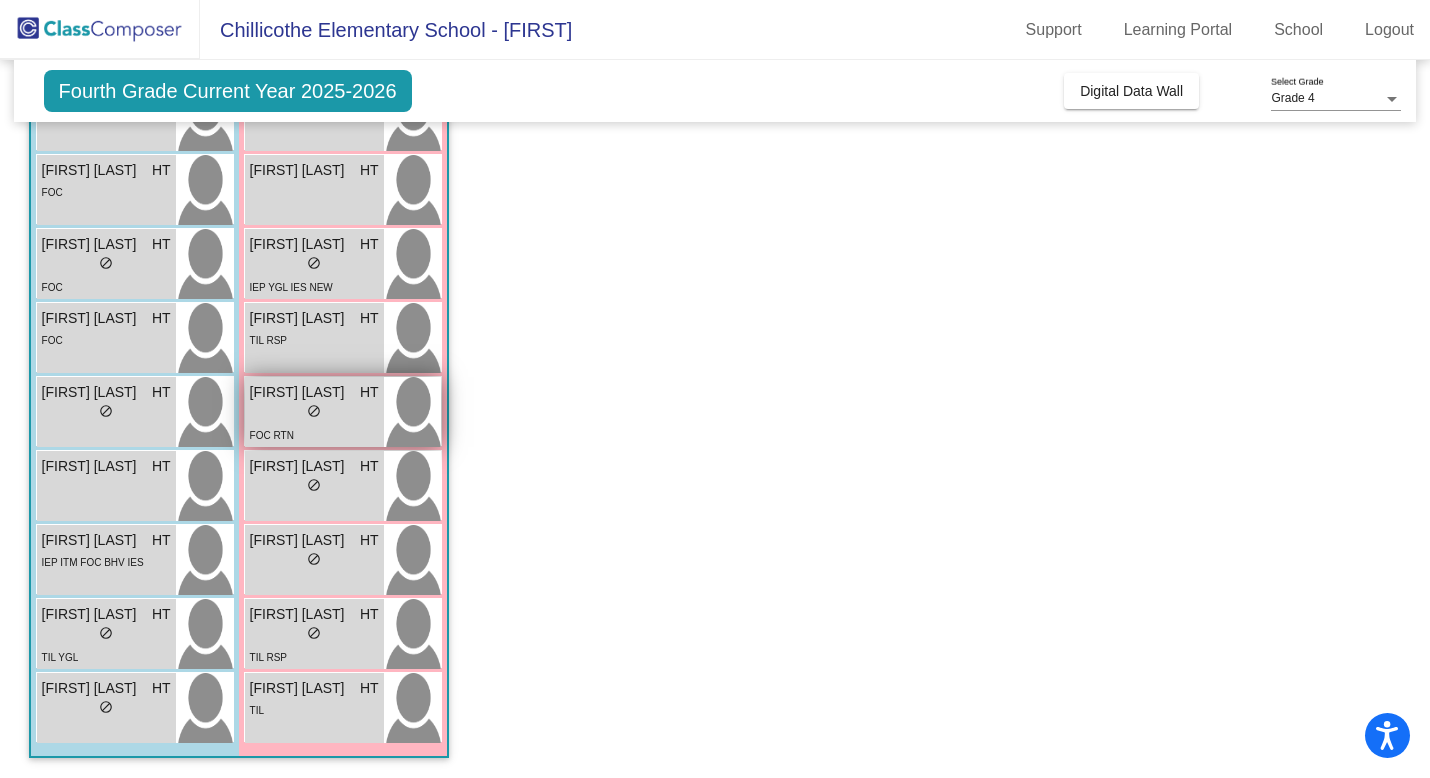 click on "lock do_not_disturb_alt" at bounding box center [314, 413] 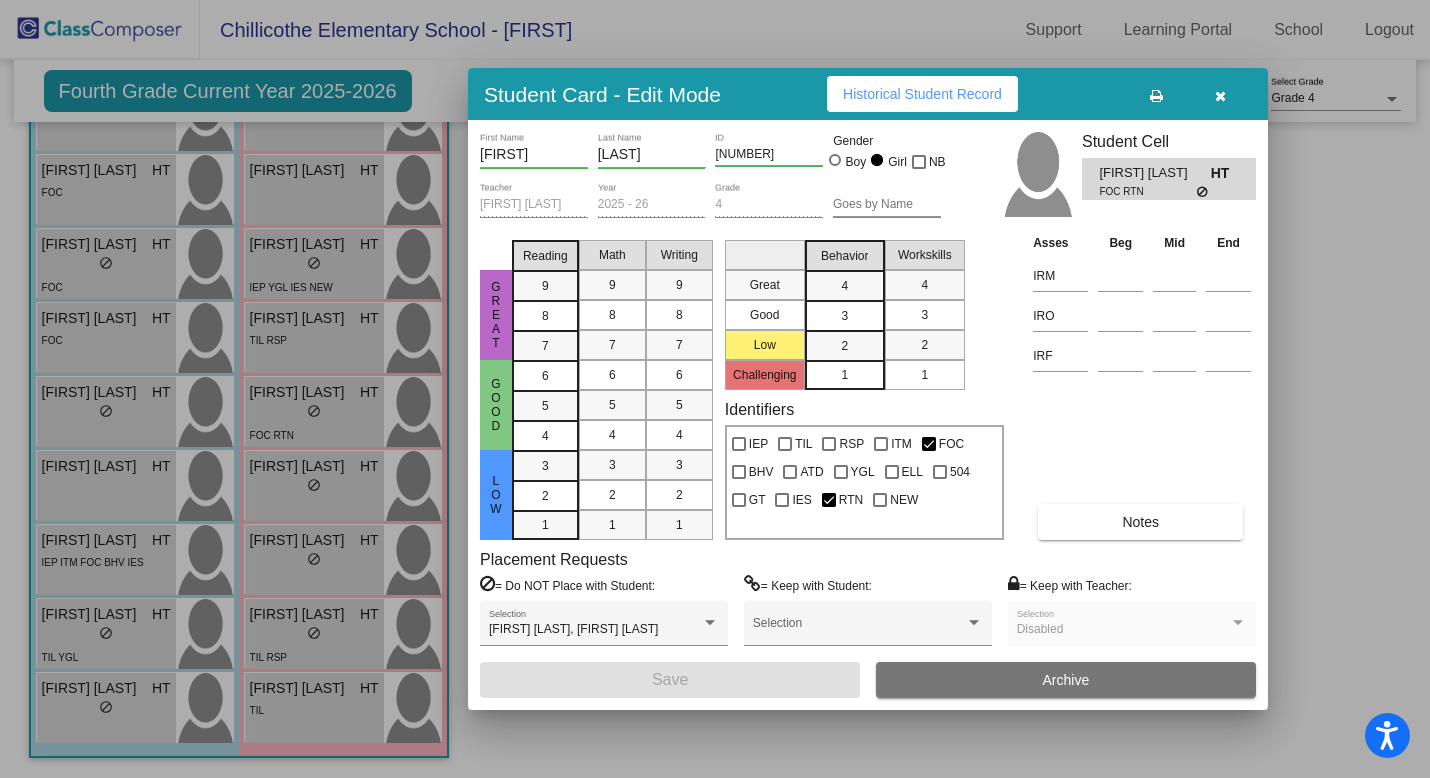 click on "Notes" at bounding box center (1140, 522) 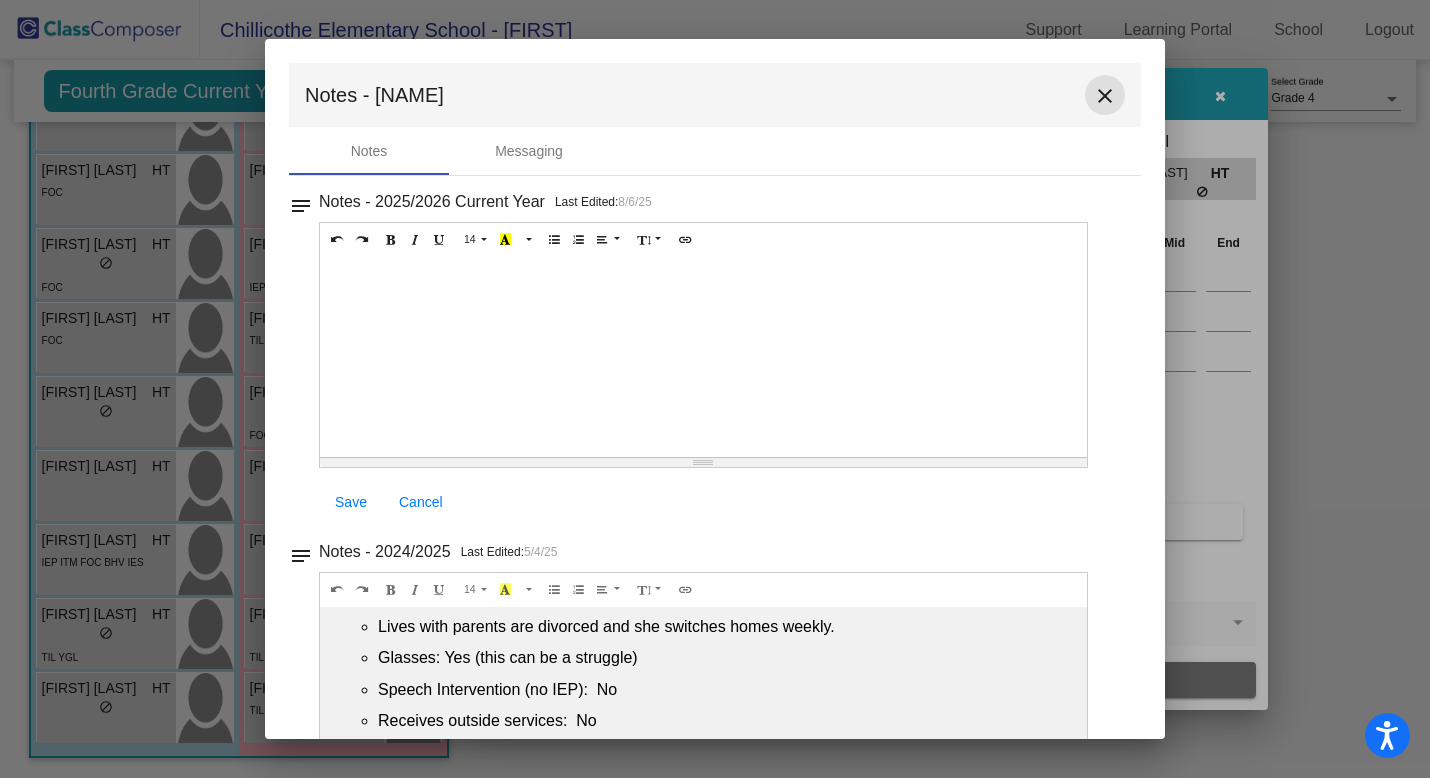 click on "close" at bounding box center (1105, 96) 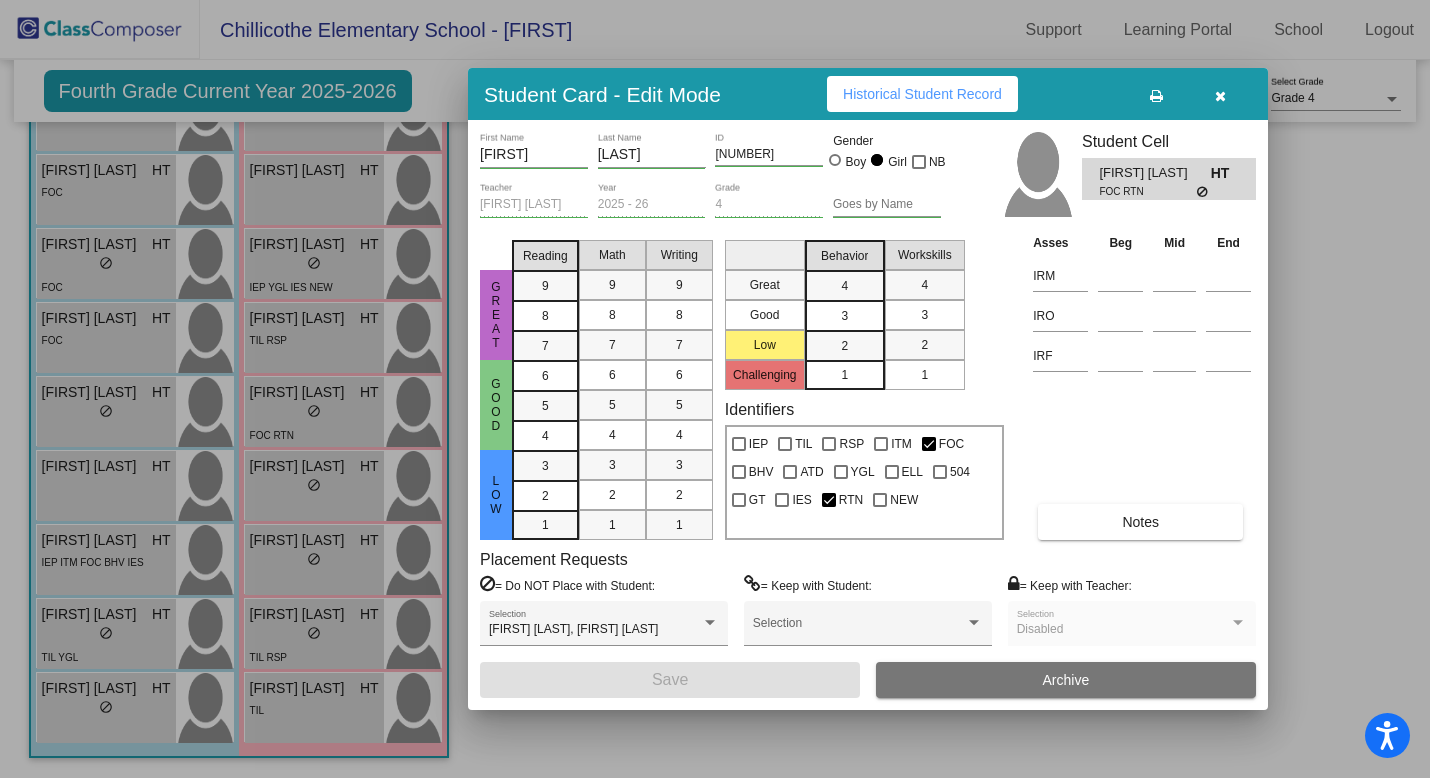 click at bounding box center [715, 389] 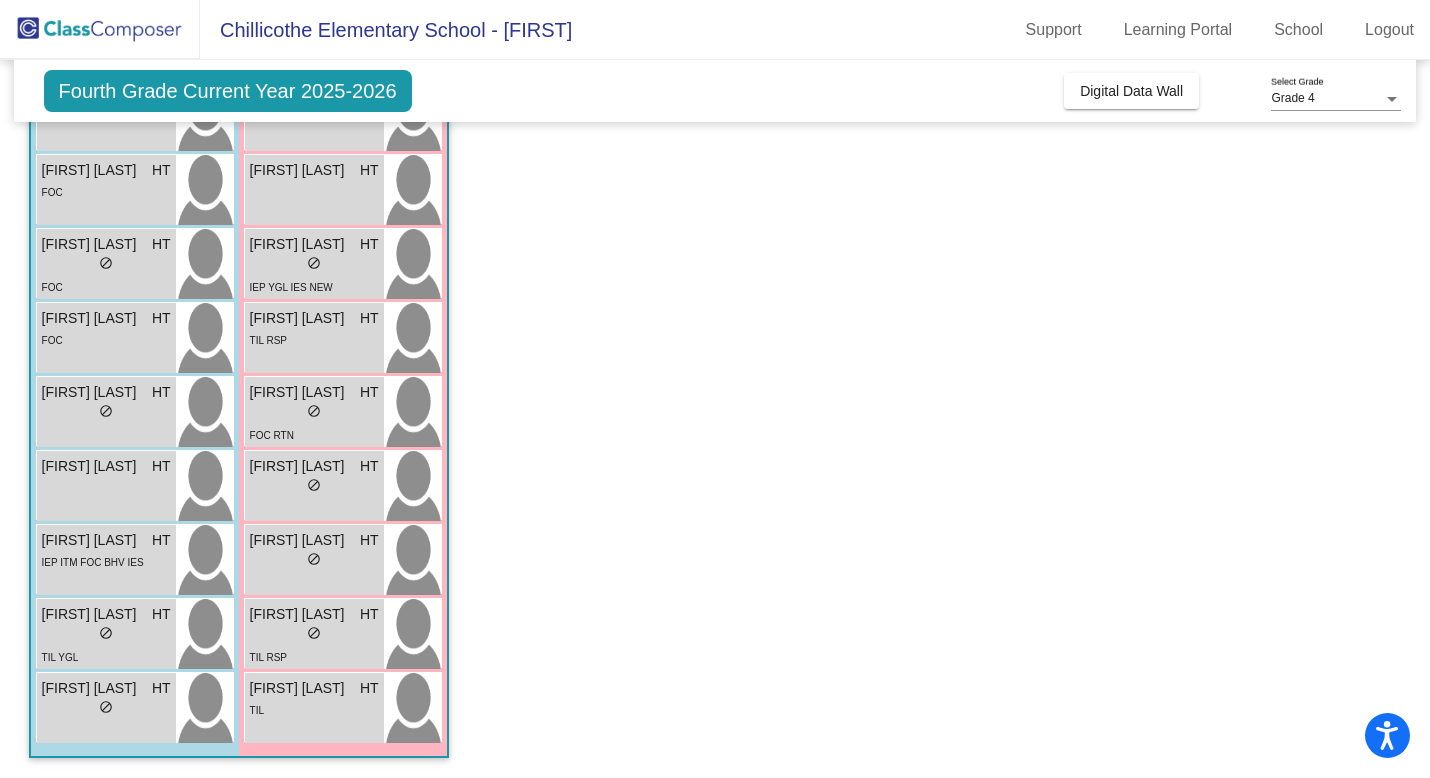 click on "IEP YGL IES NEW" at bounding box center (291, 287) 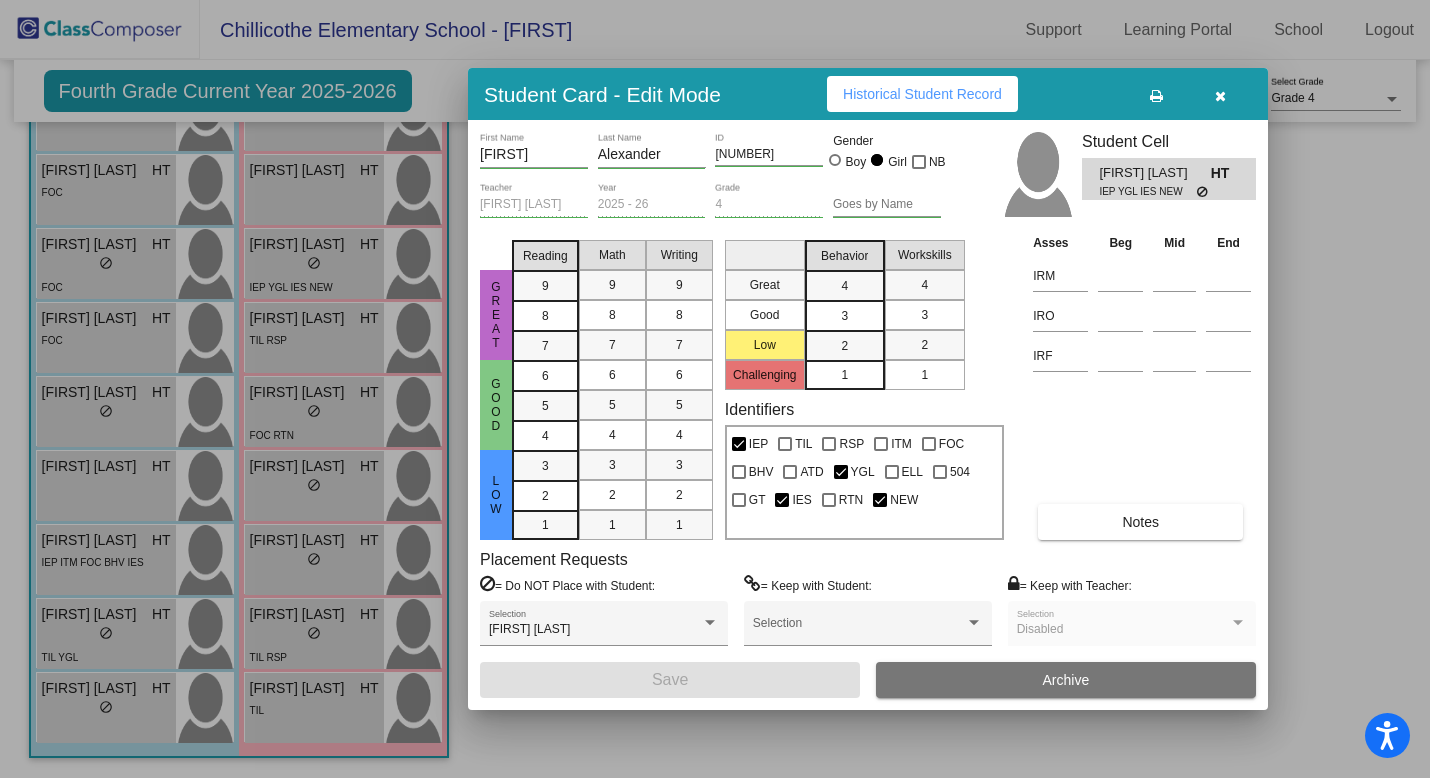 click on "Notes" at bounding box center (1140, 522) 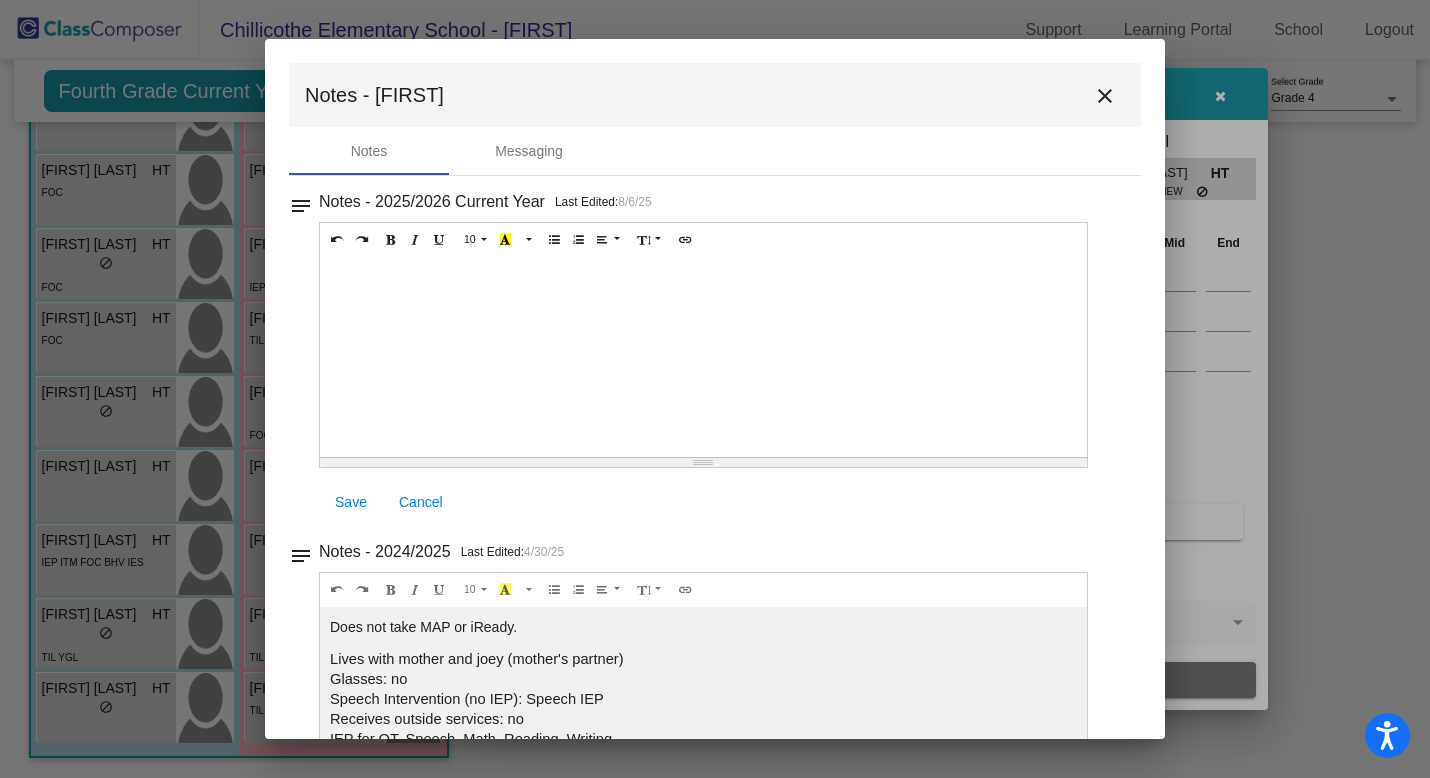 click on "close" at bounding box center [1105, 96] 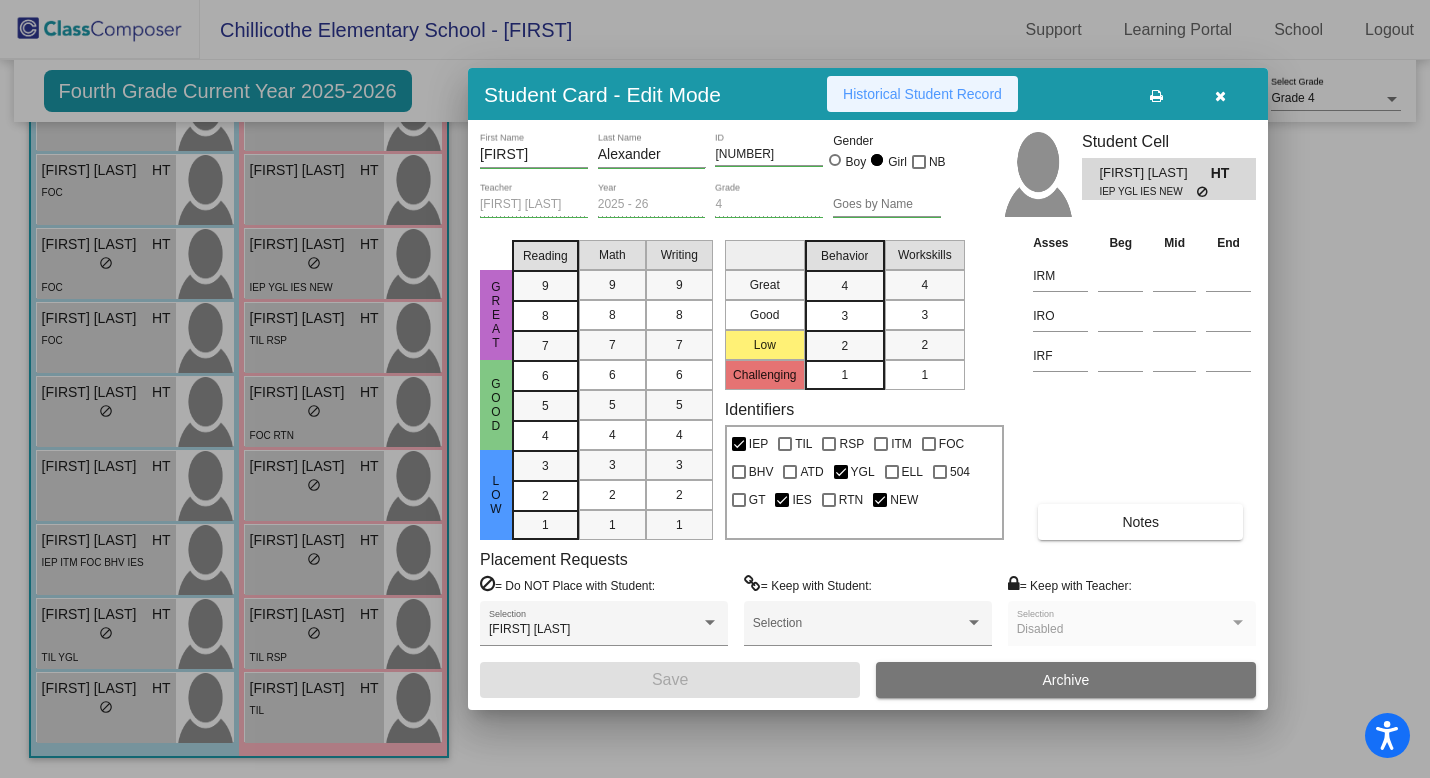 click on "Historical Student Record" at bounding box center (922, 94) 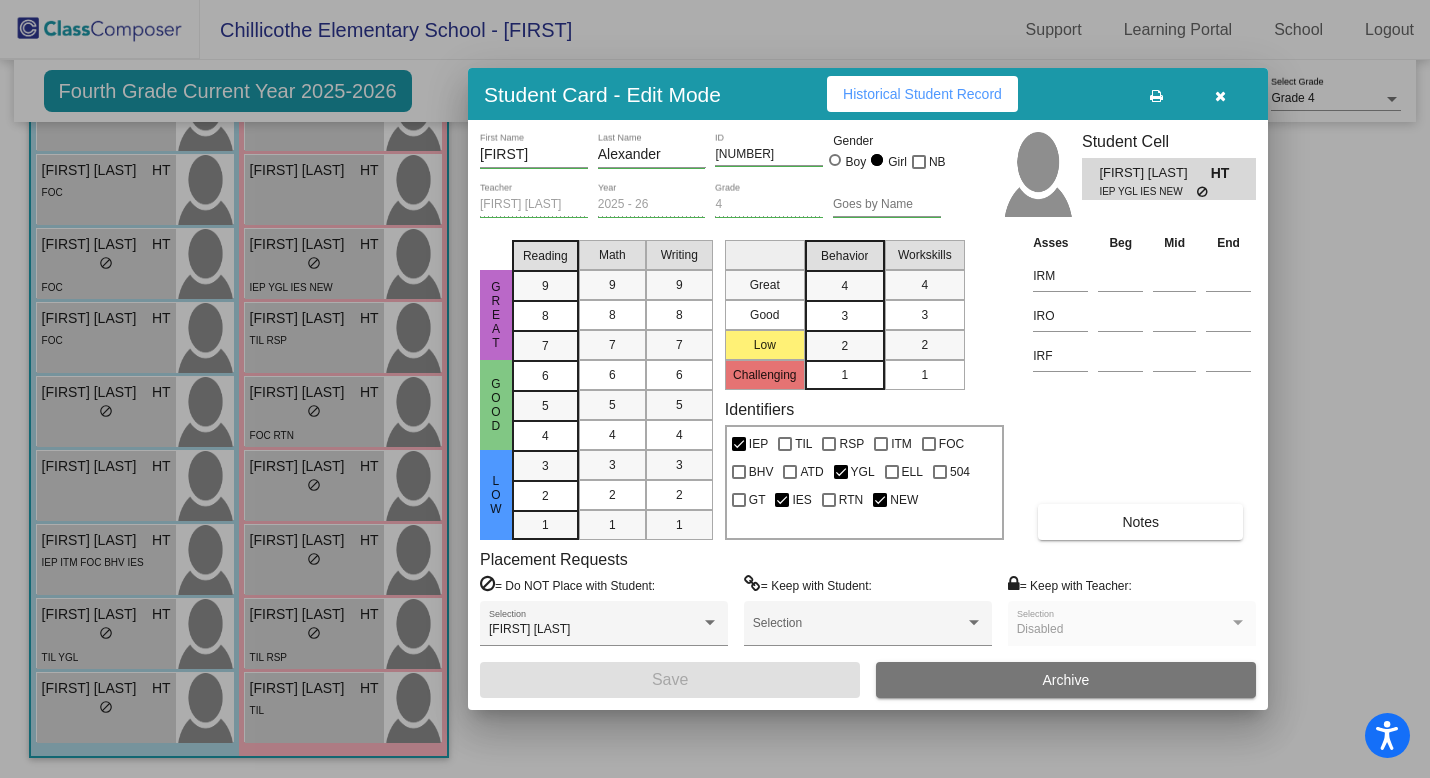 click at bounding box center (1220, 96) 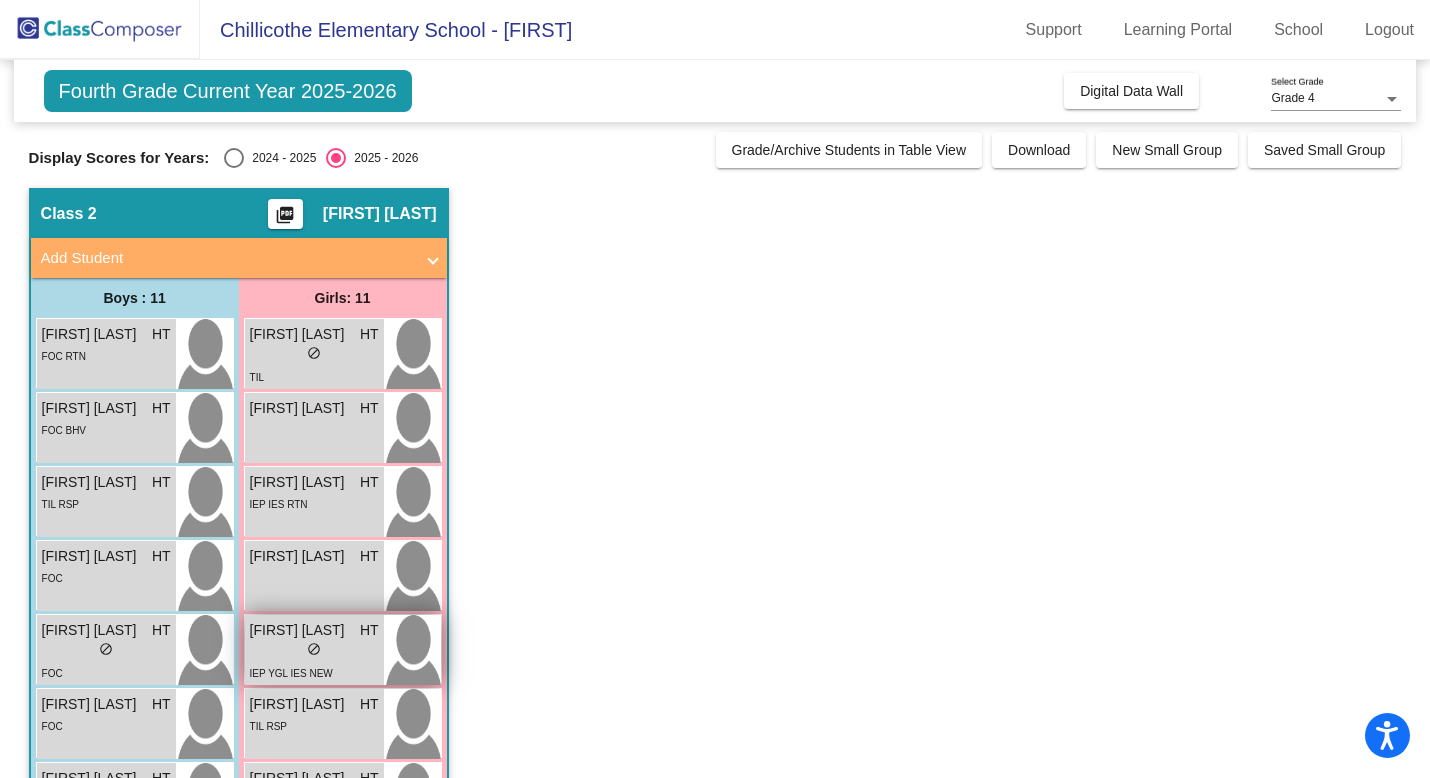 scroll, scrollTop: 0, scrollLeft: 0, axis: both 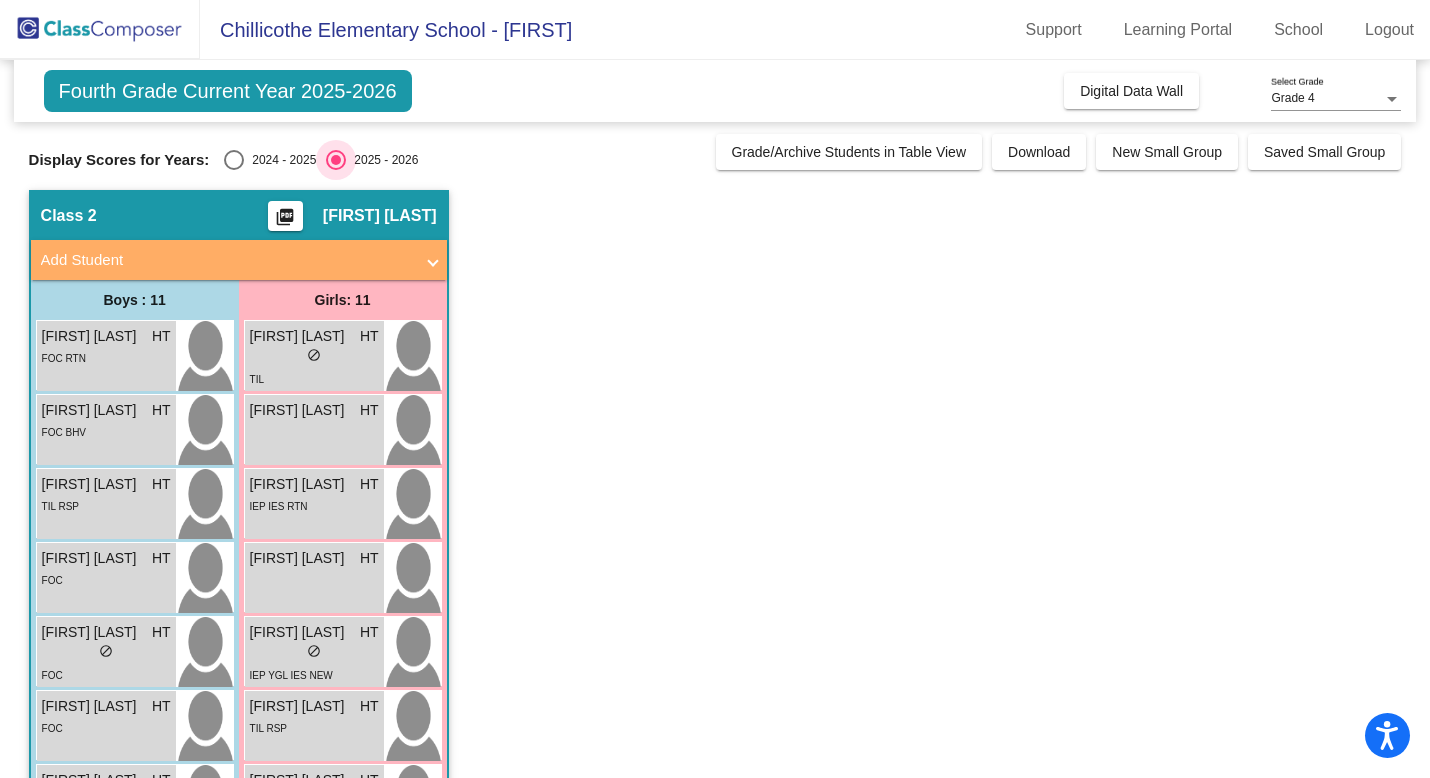 click at bounding box center [336, 160] 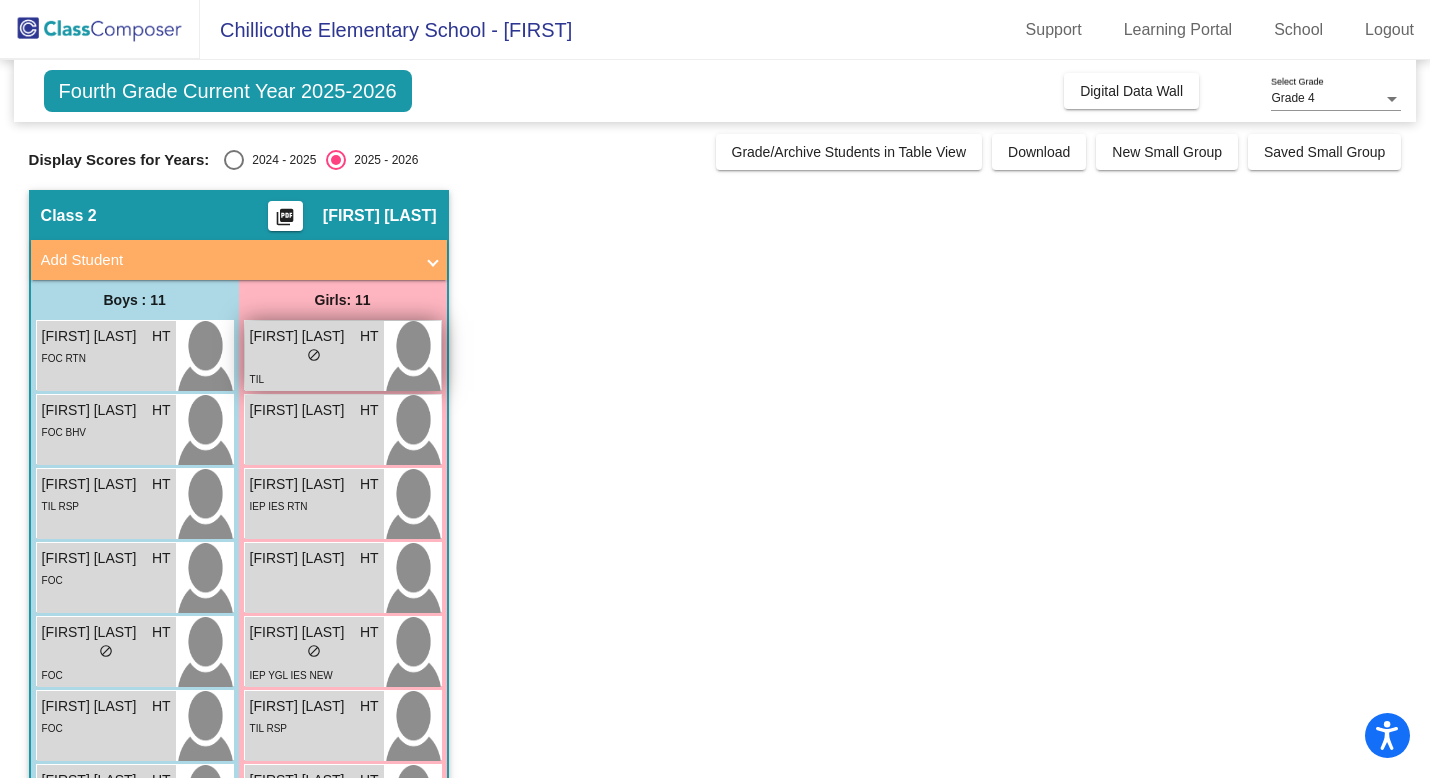 click on "lock do_not_disturb_alt" at bounding box center [314, 357] 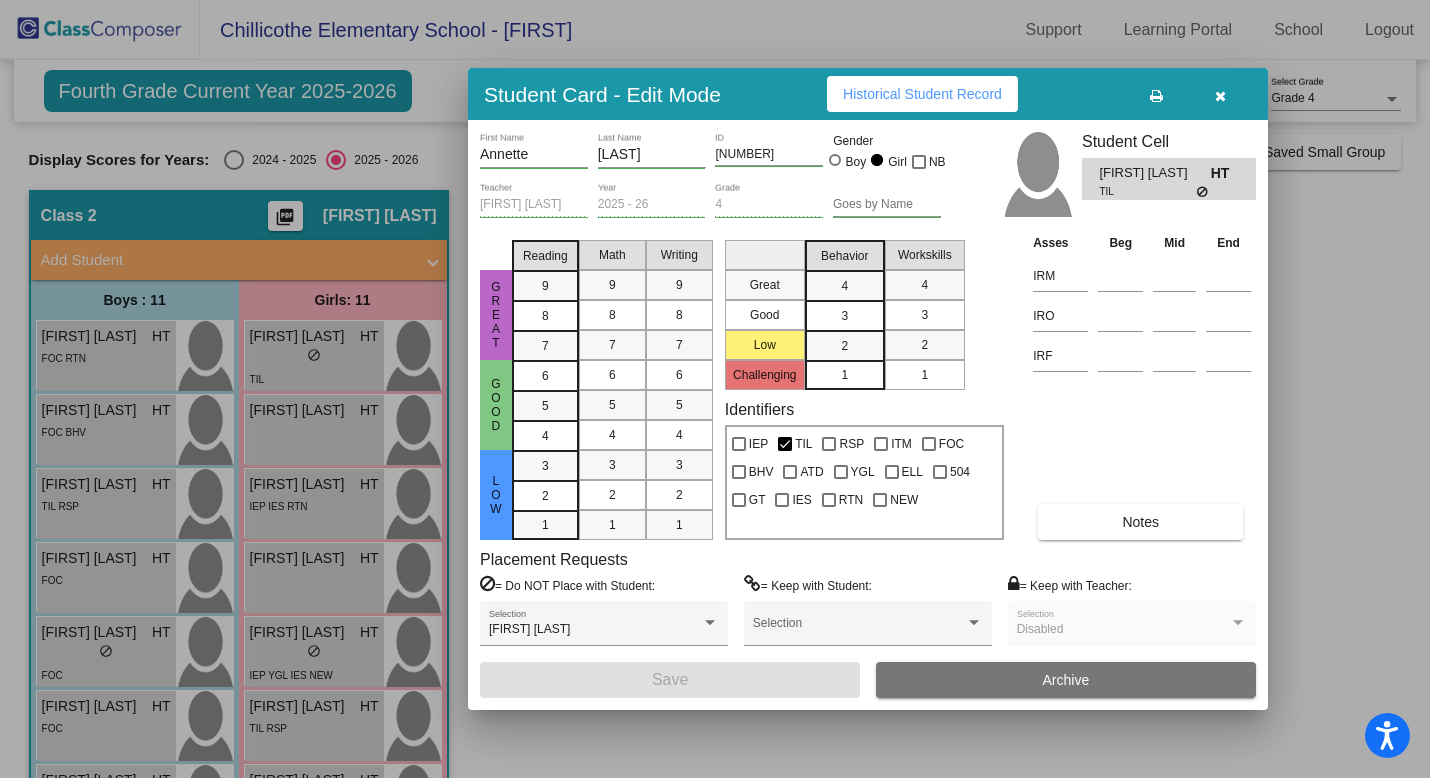 click on "Notes" at bounding box center (1140, 522) 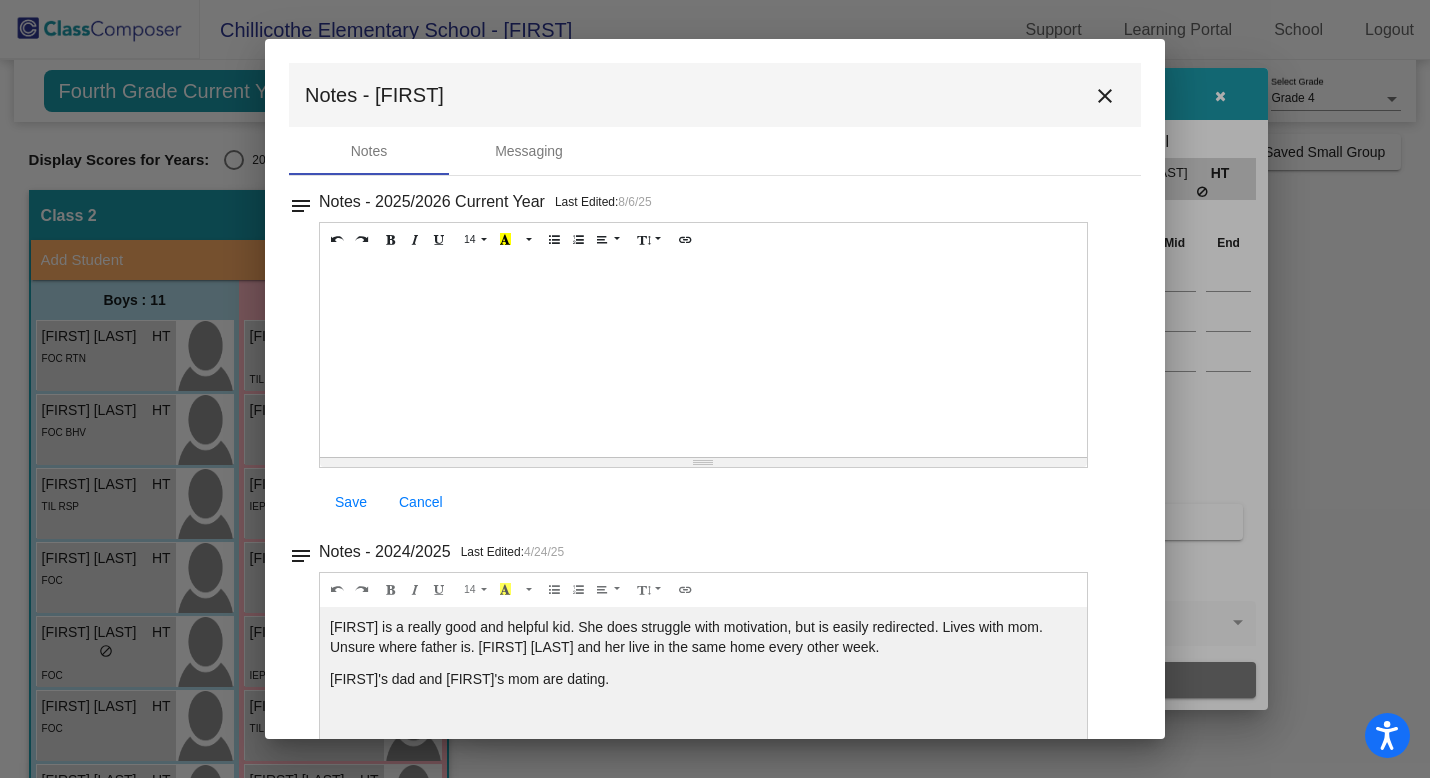 click on "close" at bounding box center [1105, 96] 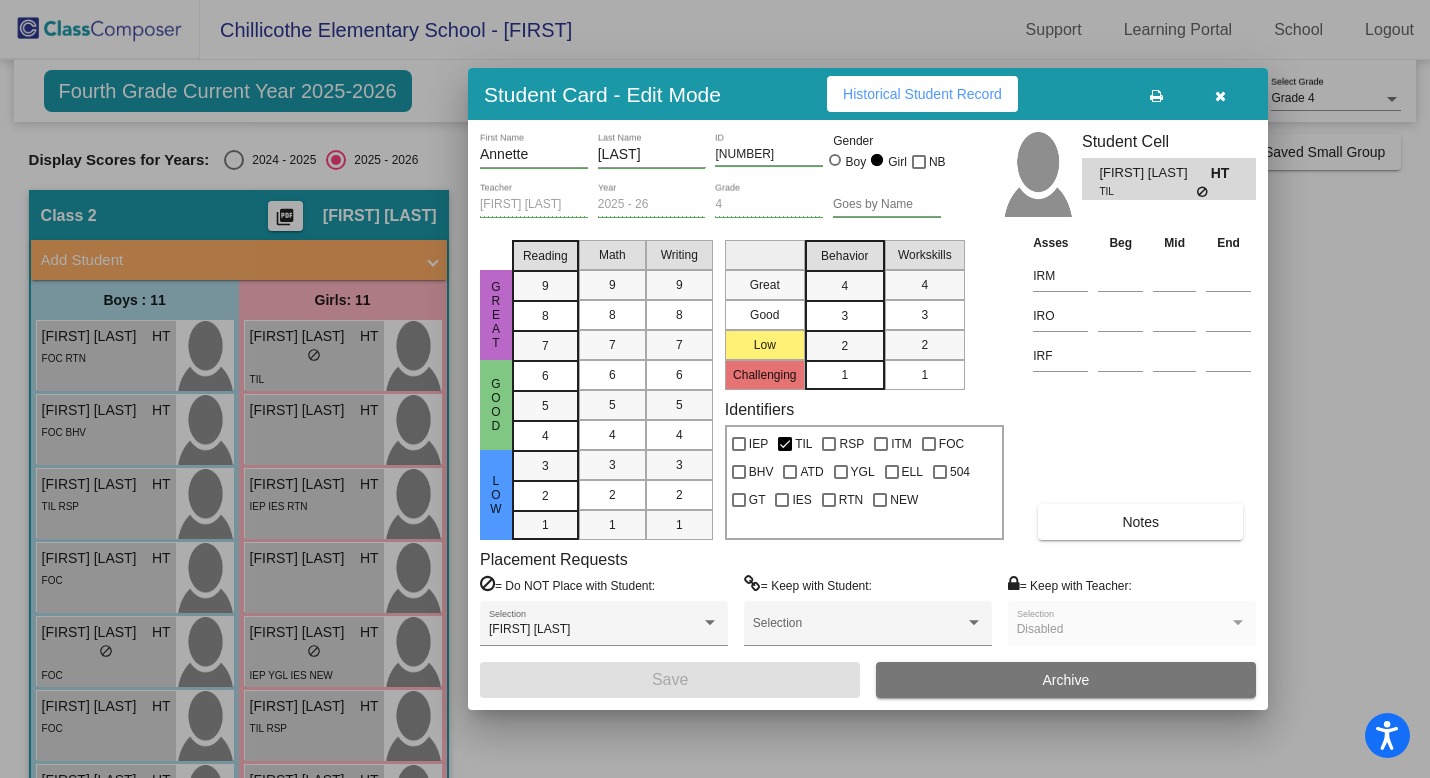 click on "Historical Student Record" at bounding box center (922, 94) 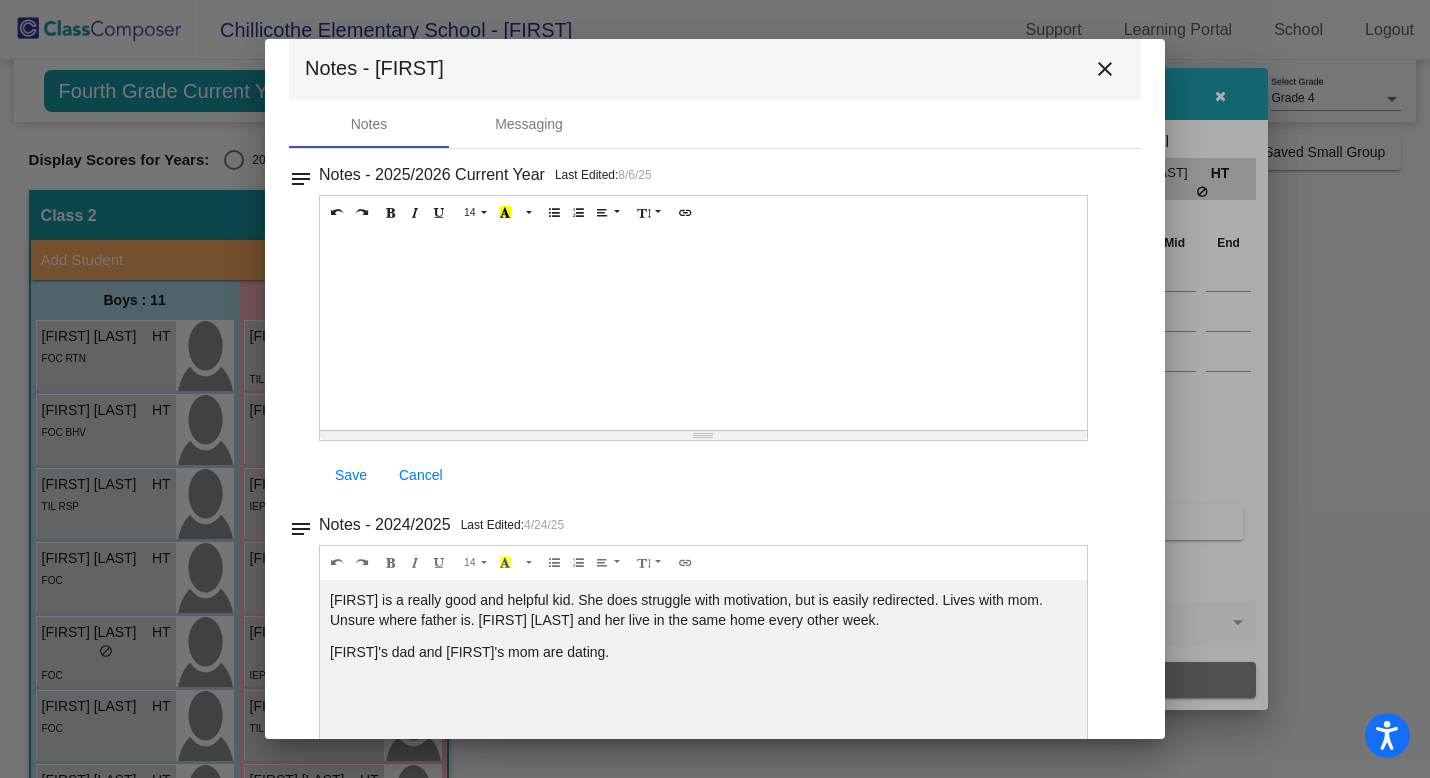 scroll, scrollTop: 0, scrollLeft: 0, axis: both 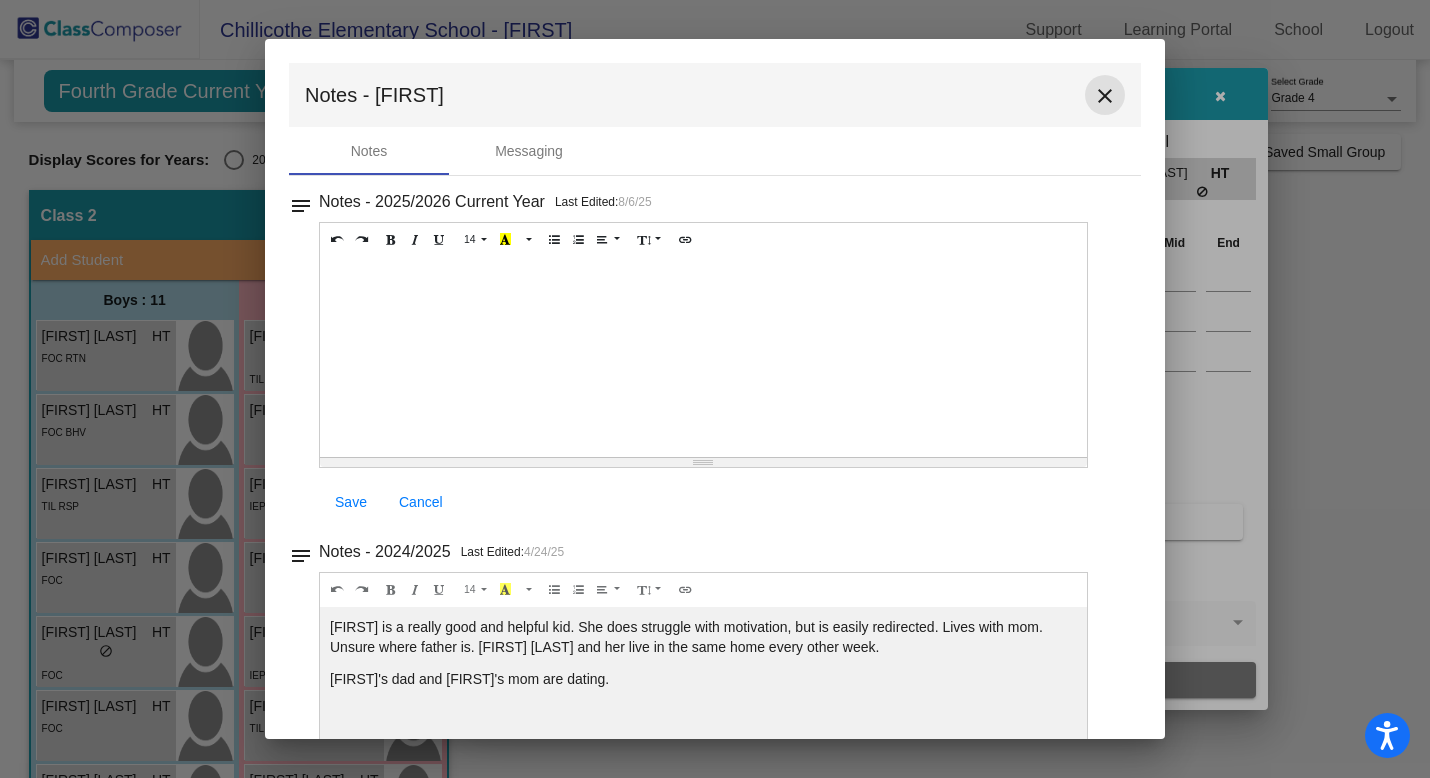 click on "close" at bounding box center (1105, 96) 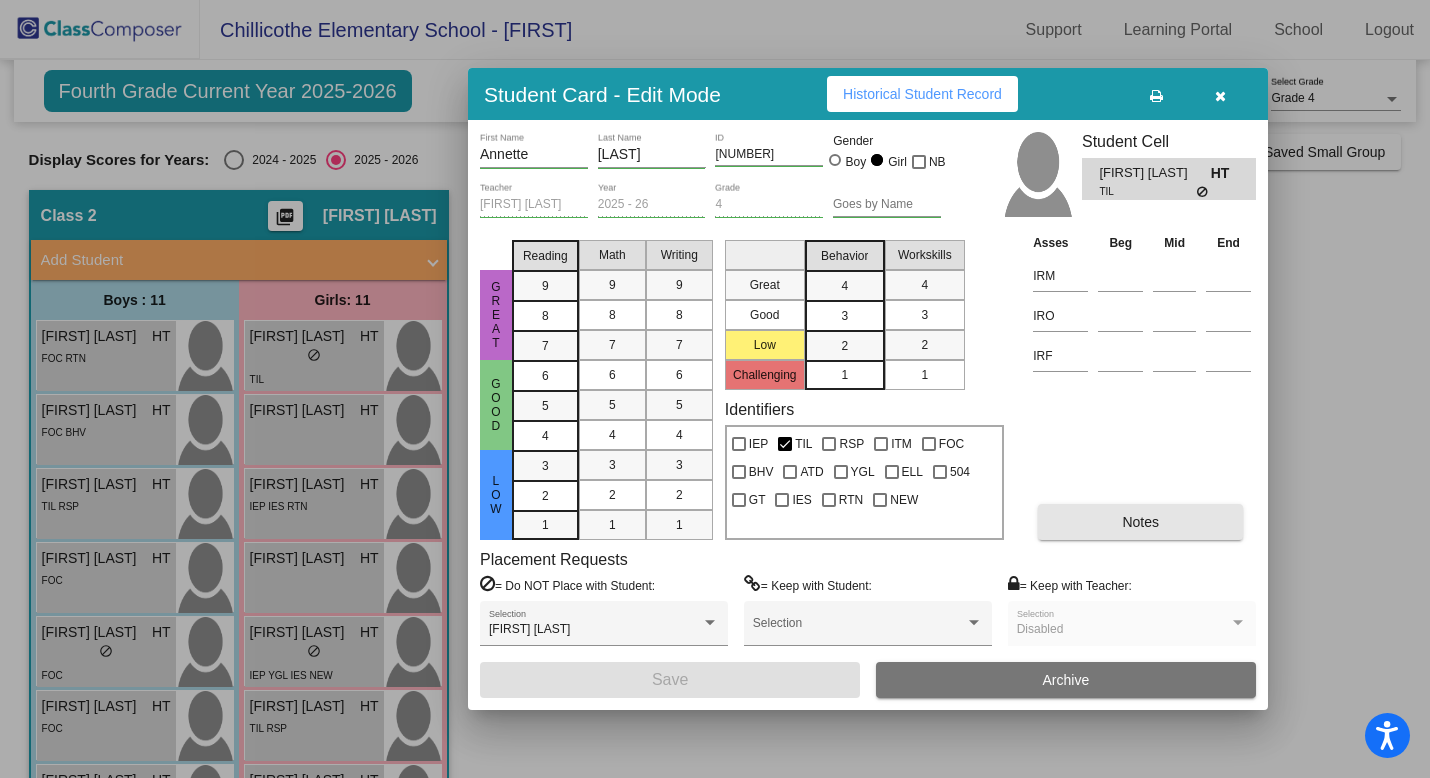 click on "Notes" at bounding box center (1140, 522) 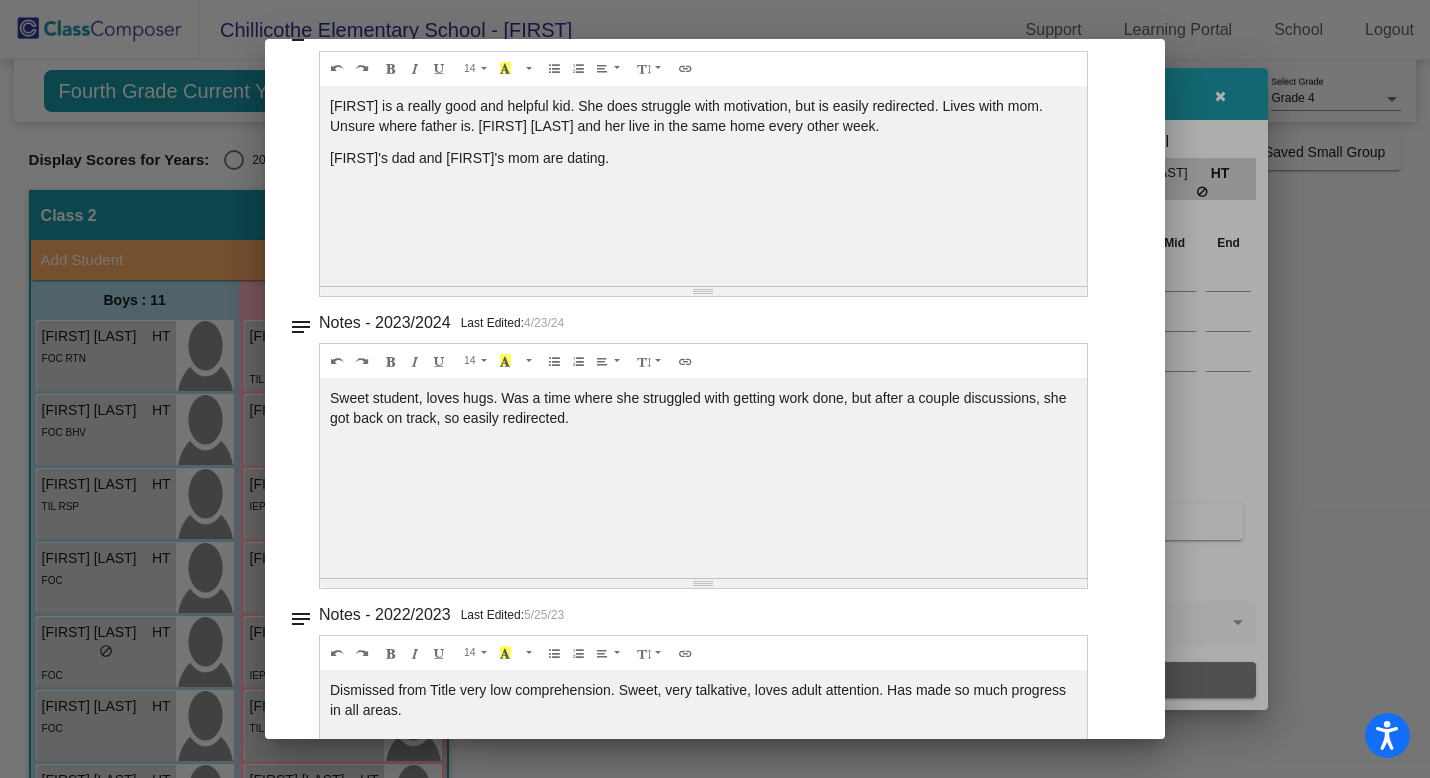 scroll, scrollTop: 0, scrollLeft: 0, axis: both 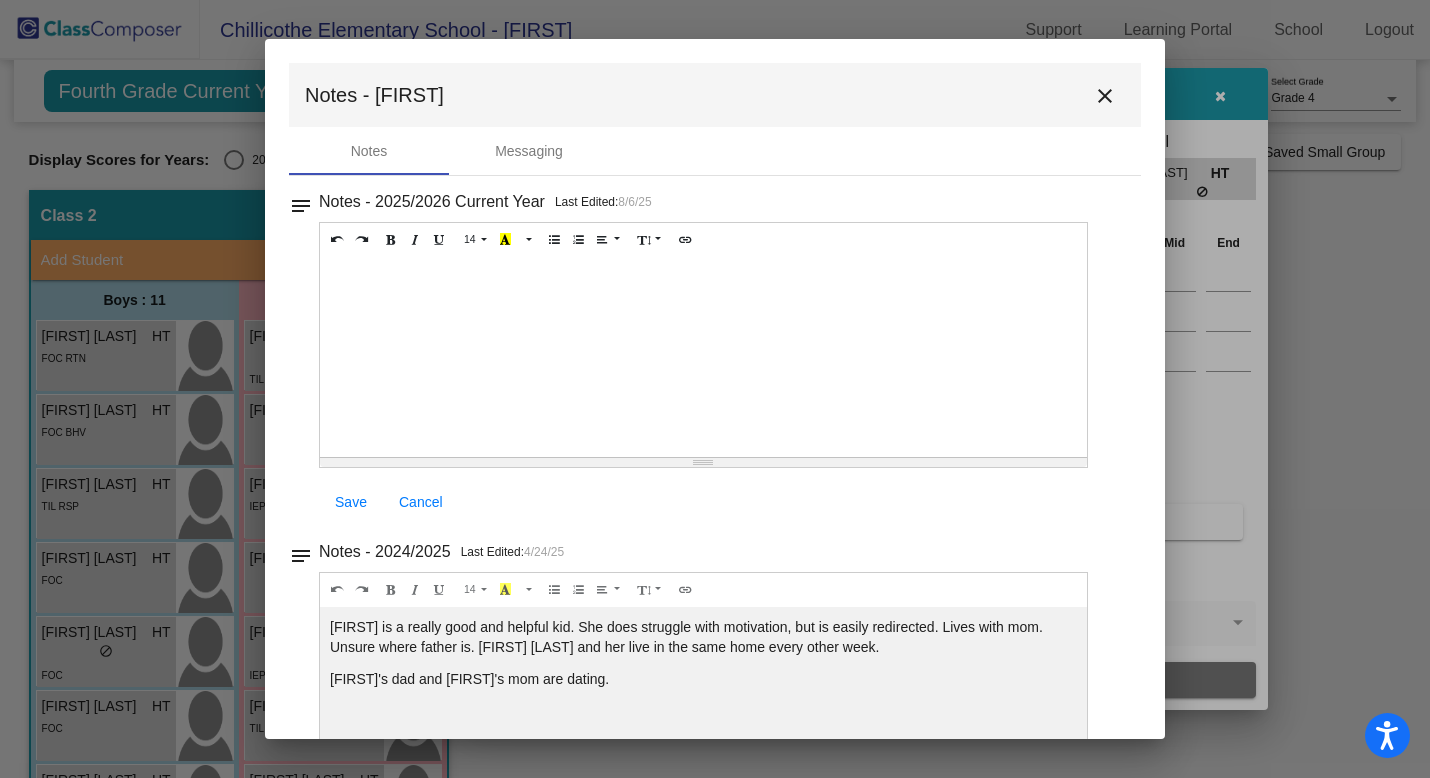 click on "close" at bounding box center [1105, 96] 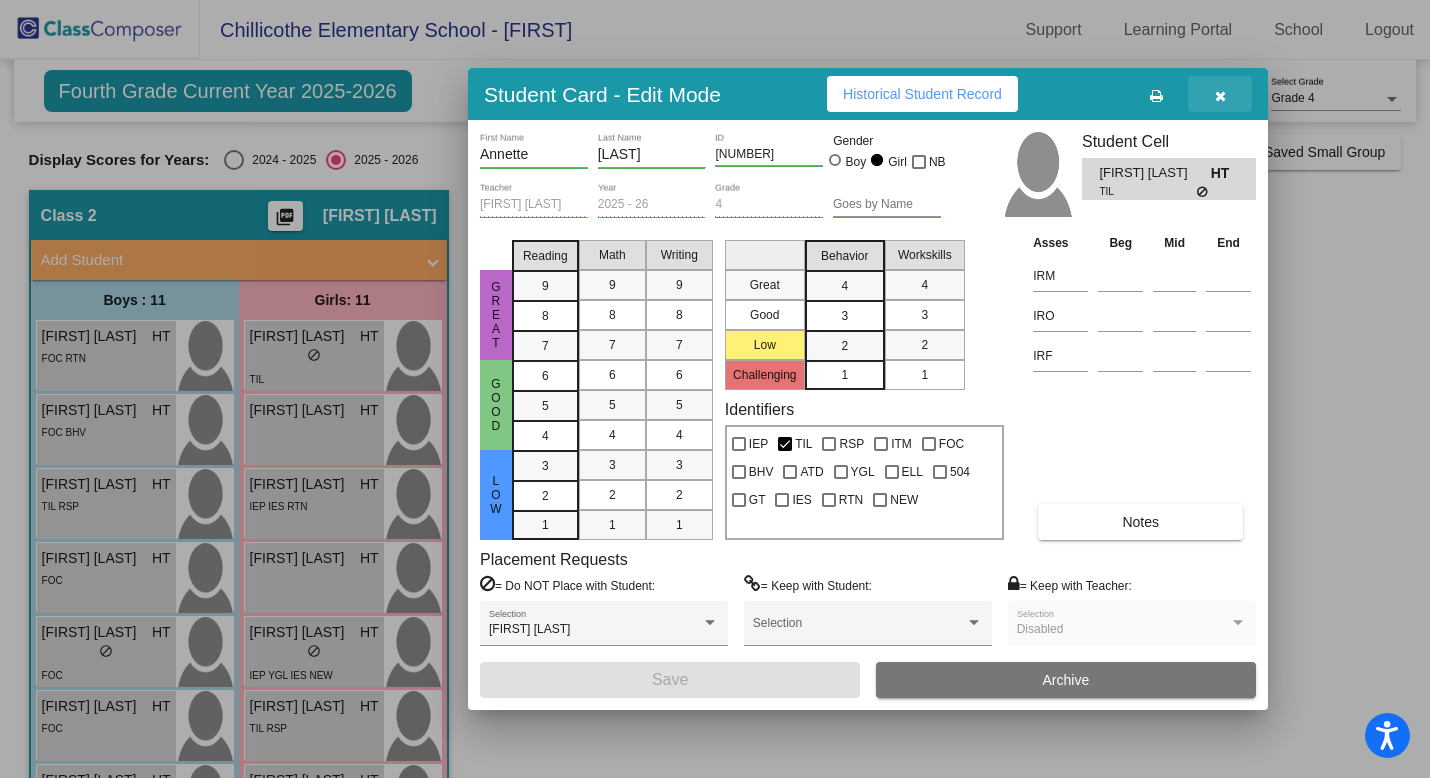 click at bounding box center (1220, 94) 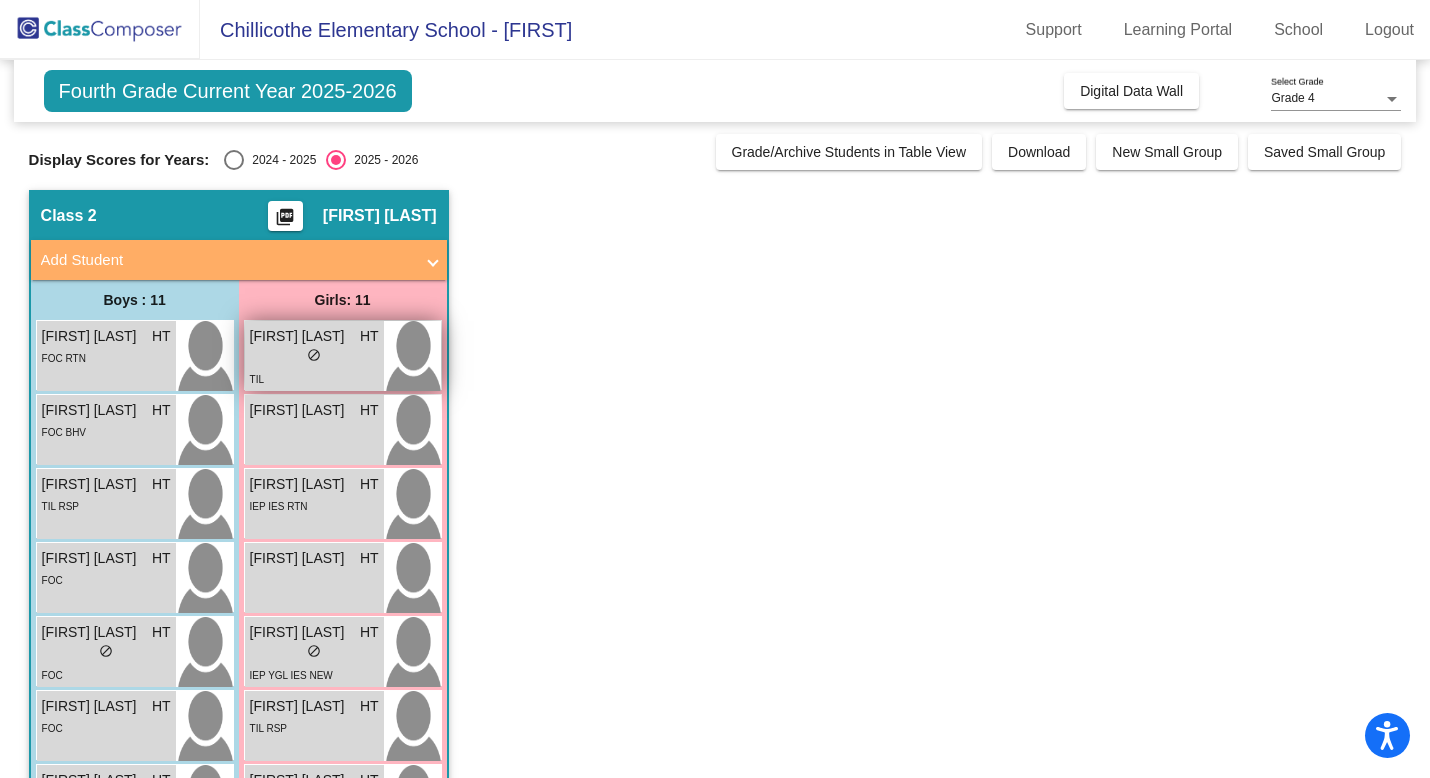 click on "[FIRST] [LAST]" at bounding box center [300, 336] 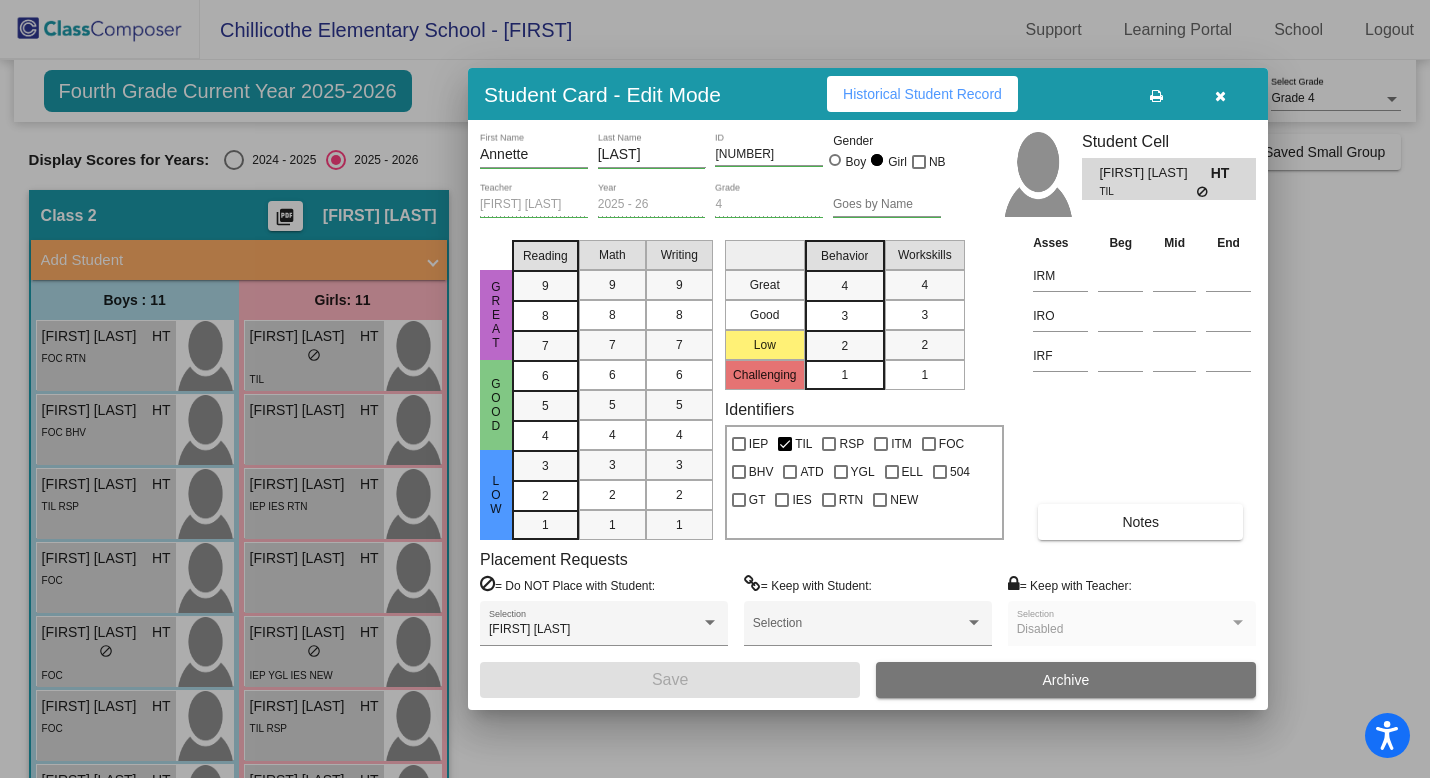 click on "Historical Student Record" at bounding box center (922, 94) 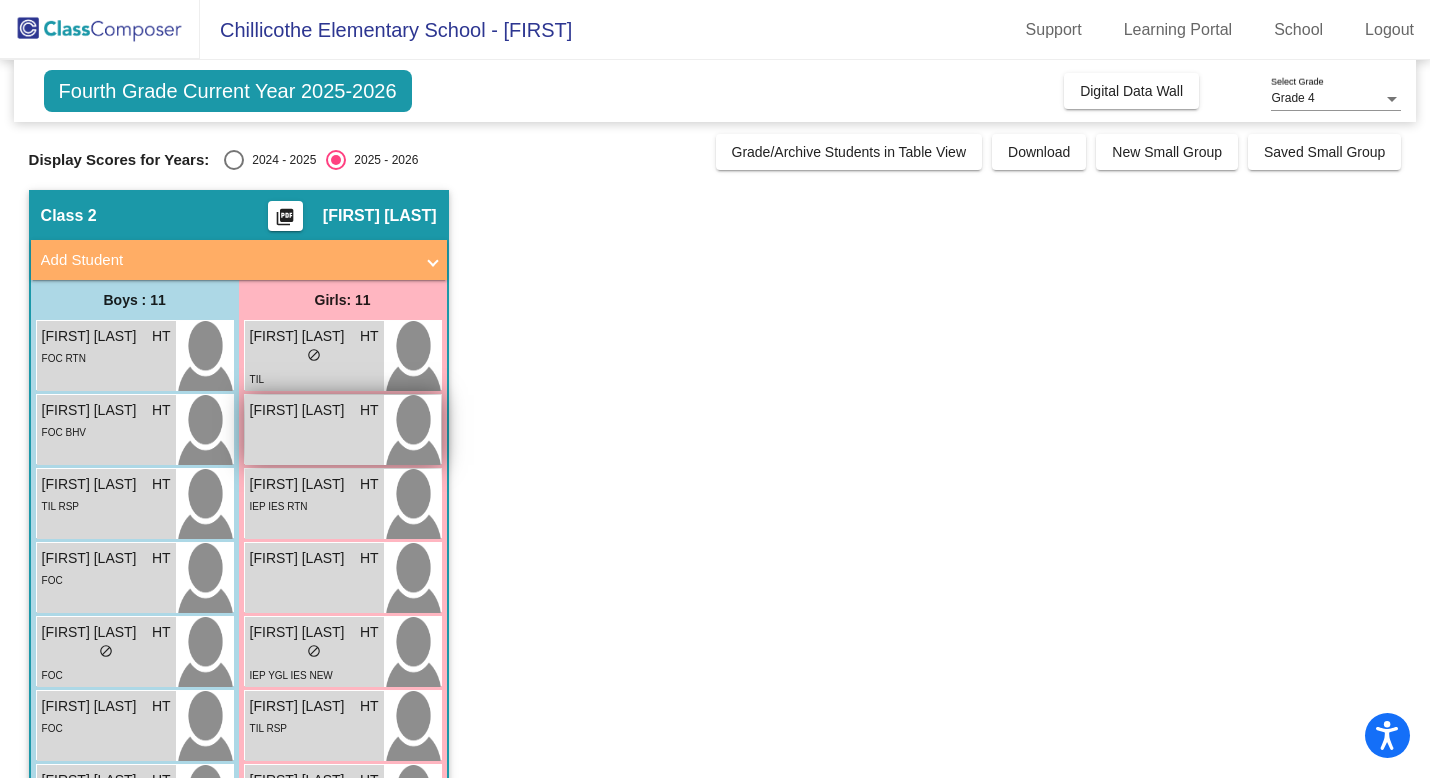 click on "[FIRST] [LAST]" at bounding box center (300, 410) 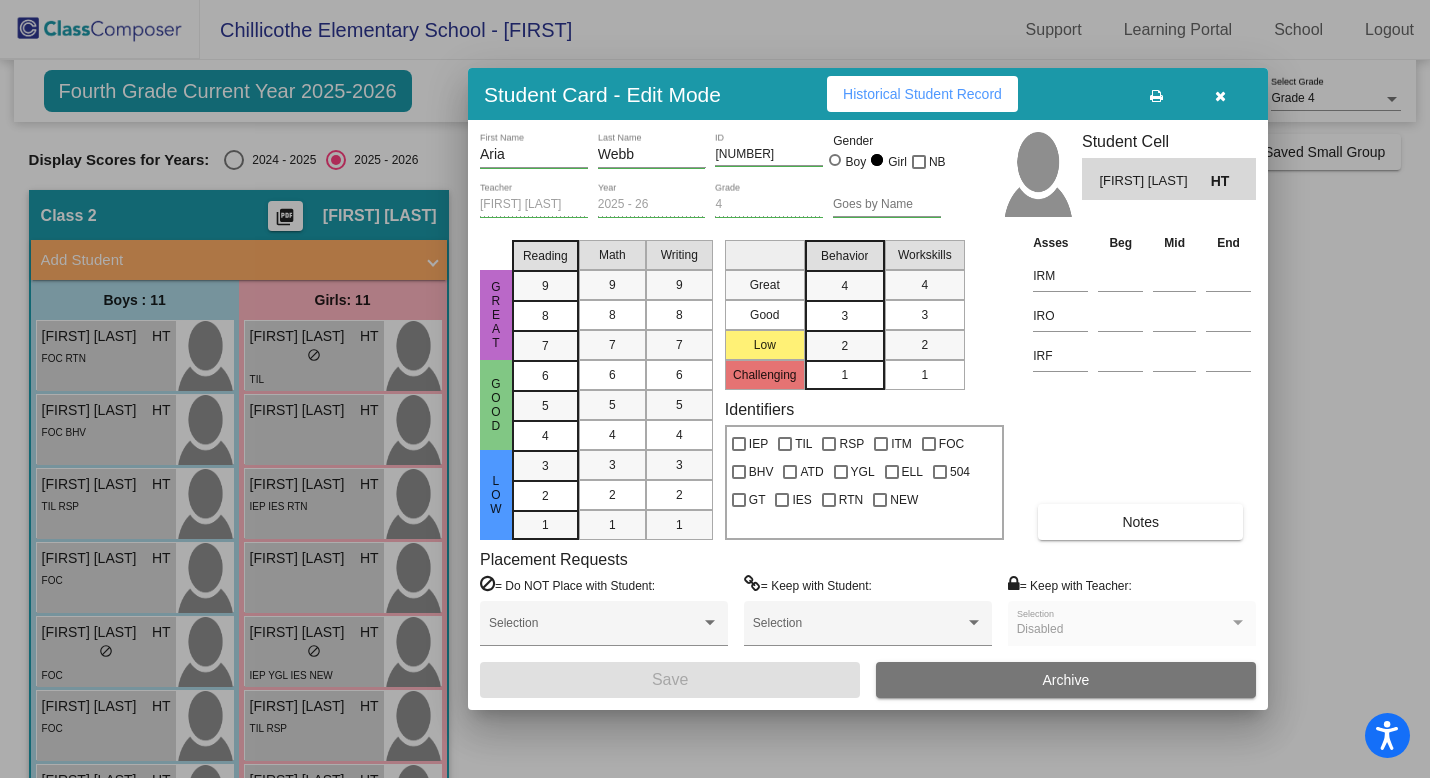 click on "[FIRST] [LAST] [LAST] [ID] Gender   Boy   Girl   NB [FIRST] [LAST] Teacher [YEAR] - [YEAR] Year [NUMBER] Grade Goes by Name Student Cell [FIRST] [LAST] HT  Great   Good   Low  Reading [NUMBER] [NUMBER] [NUMBER] [NUMBER] [NUMBER] [NUMBER] [NUMBER] [NUMBER] Math [NUMBER] [NUMBER] [NUMBER] [NUMBER] [NUMBER] [NUMBER] [NUMBER] [NUMBER] Writing [NUMBER] [NUMBER] [NUMBER] [NUMBER] [NUMBER] [NUMBER] [NUMBER] [NUMBER] Great Good Low Challenging Behavior [NUMBER] [NUMBER] [NUMBER] [NUMBER] Workskills [NUMBER] [NUMBER] [NUMBER] [NUMBER] Identifiers   IEP   TIL   RSP   ITM   FOC   BHV   ATD   YGL   ELL   504   GT   IES   RTN   NEW Asses Beg Mid End IRM IRO IRF  Notes  Placement Requests  = Do NOT Place with Student:   Selection  = Keep with Student:   Selection  = Keep with Teacher: Disabled Selection  Save   Archive" at bounding box center [868, 414] 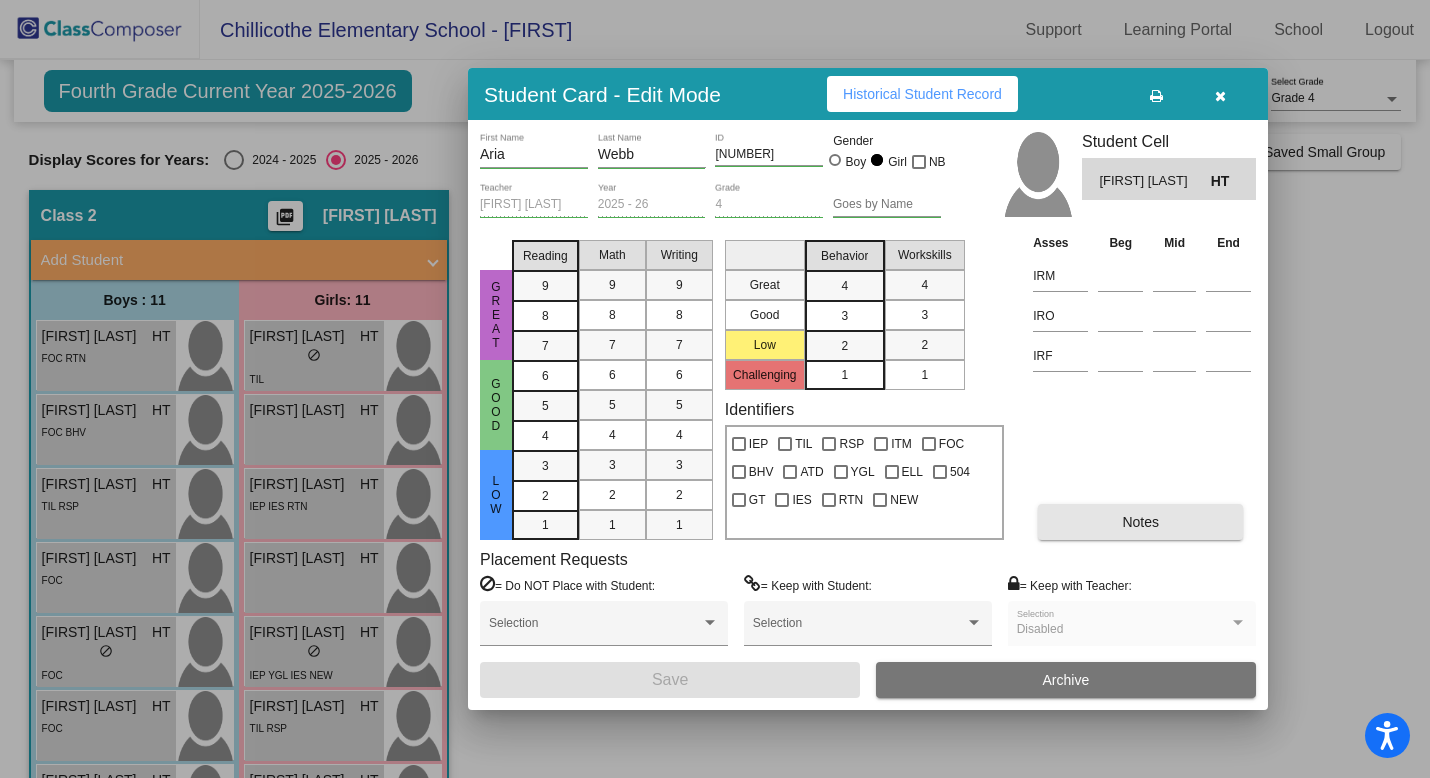 click on "Notes" at bounding box center [1140, 522] 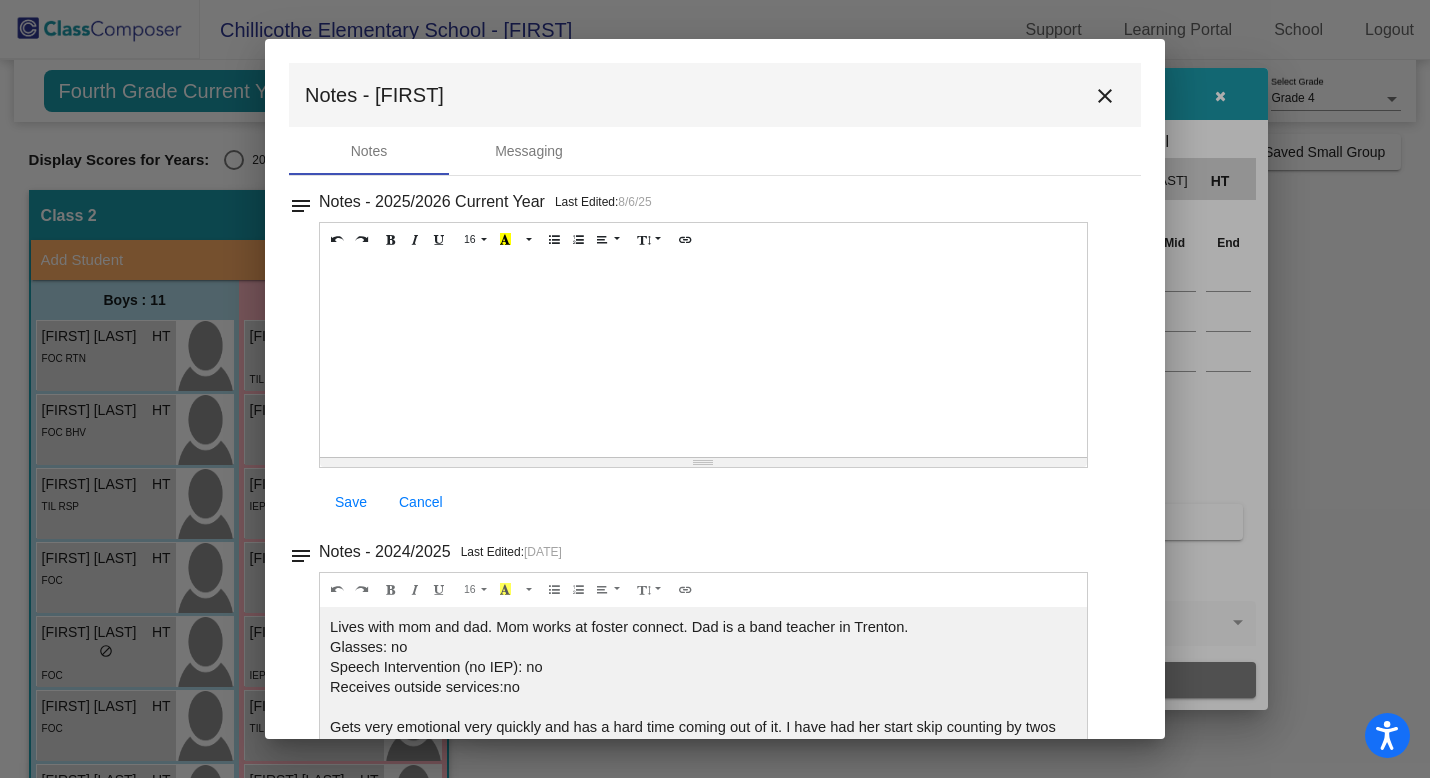 click on "close" at bounding box center (1105, 96) 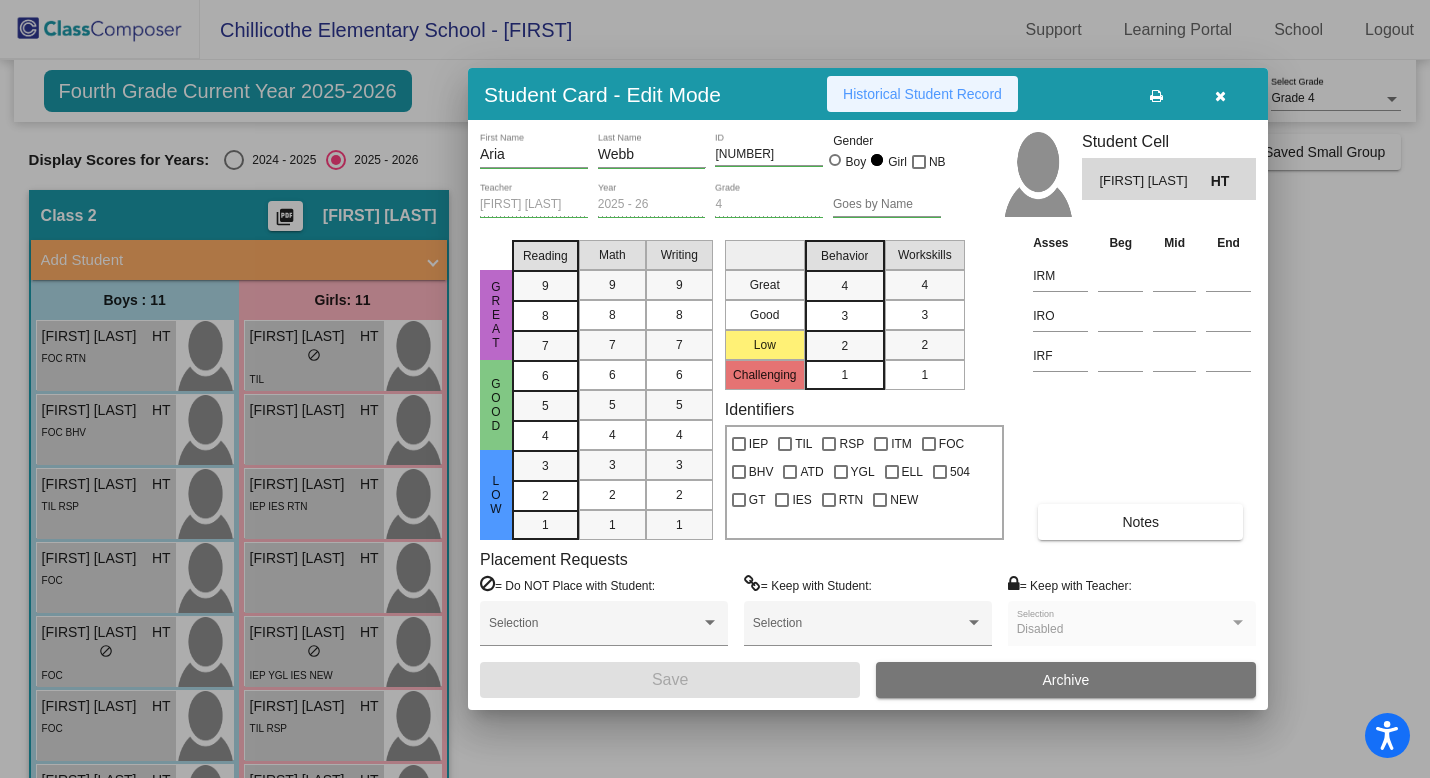 click on "Historical Student Record" at bounding box center [922, 94] 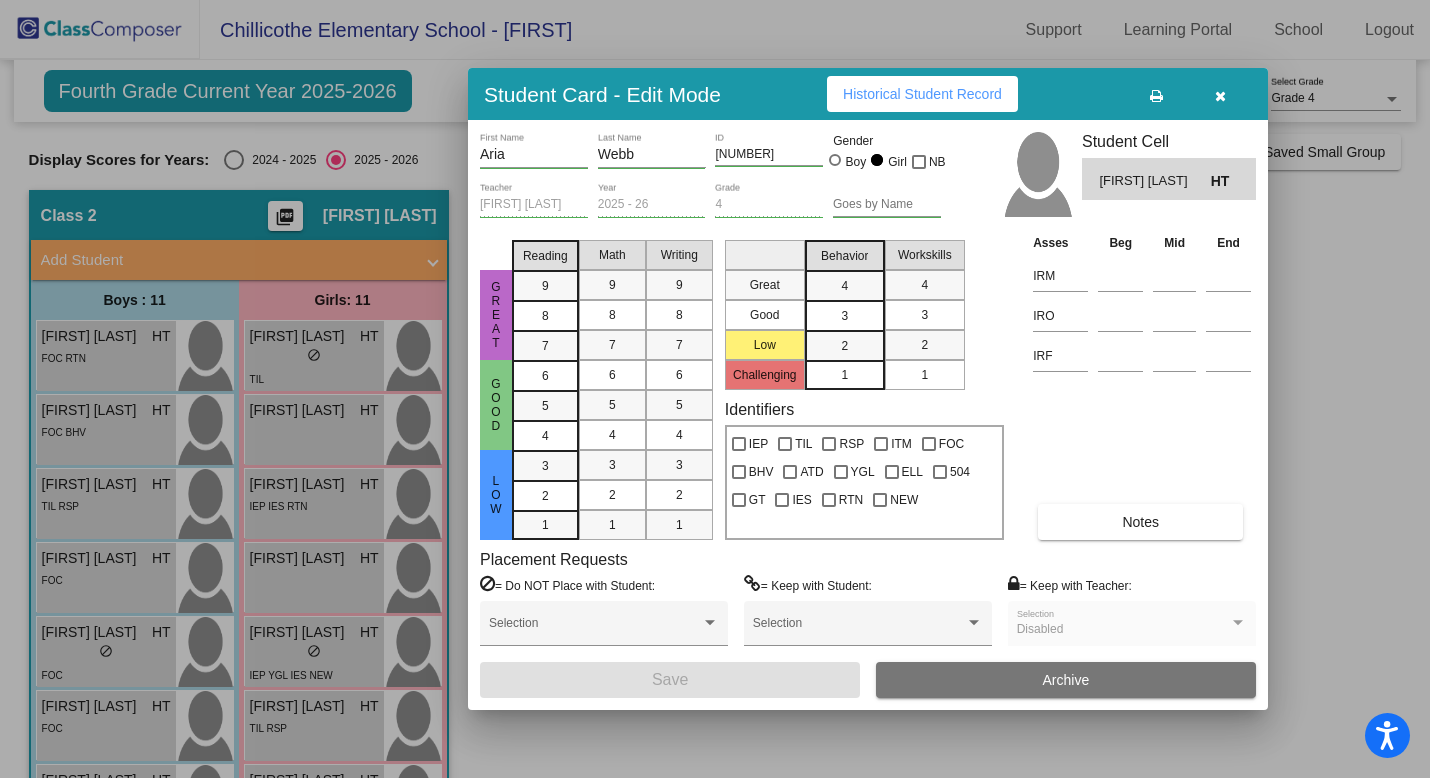 click at bounding box center (715, 389) 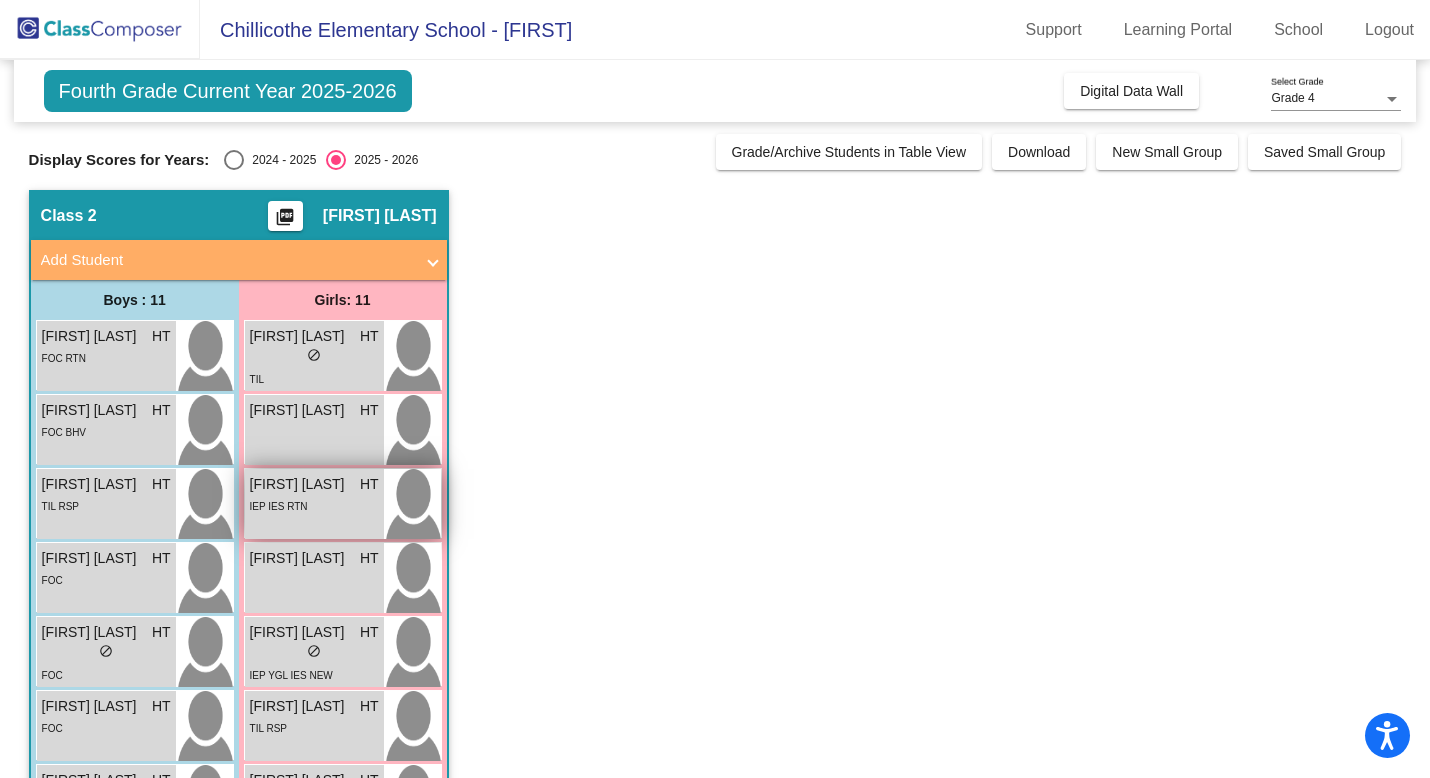 click on "Loading student card for [FIRST] HT lock do_not_disturb_alt" at bounding box center [314, 504] 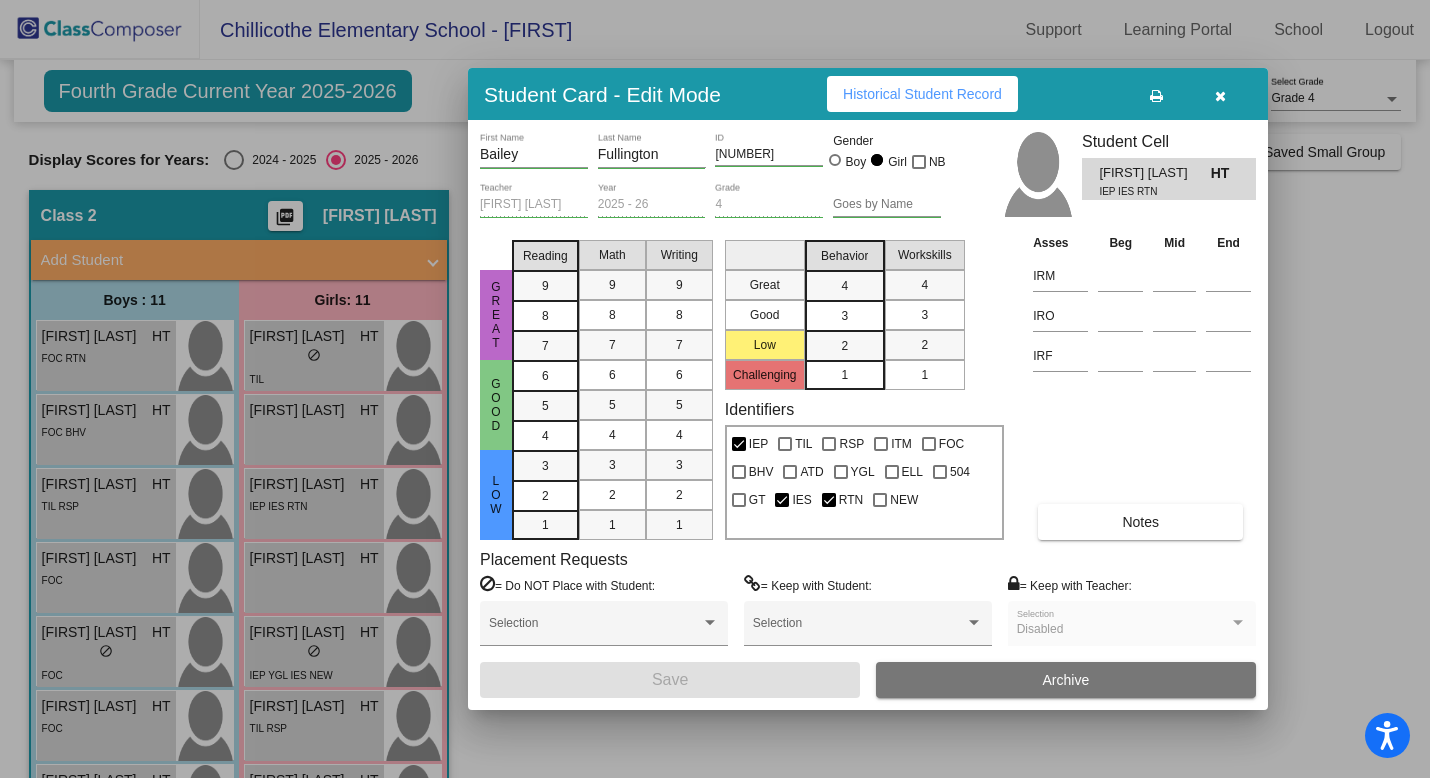 click on "Historical Student Record" at bounding box center (922, 94) 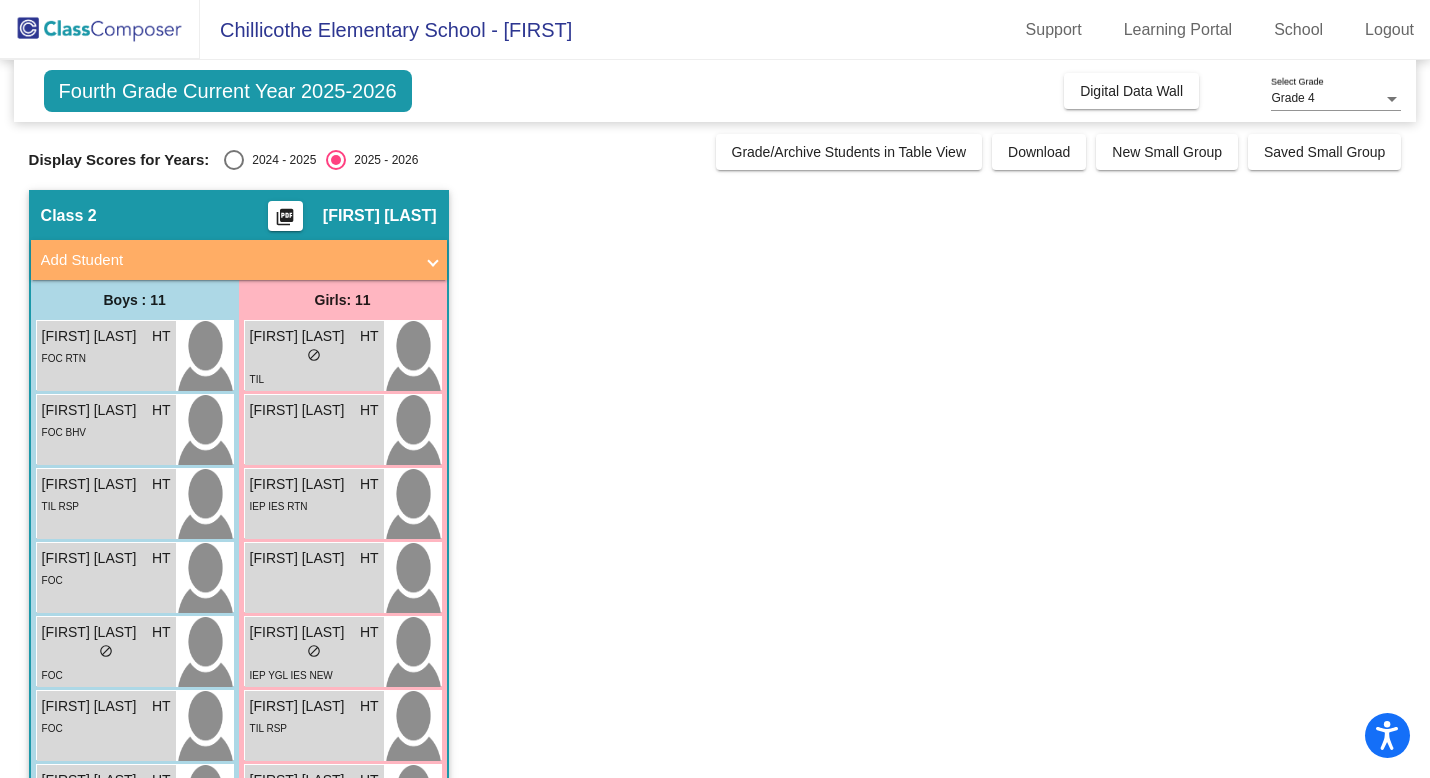 click on "[FIRST] [LAST] HT lock do_not_disturb_alt" at bounding box center [314, 578] 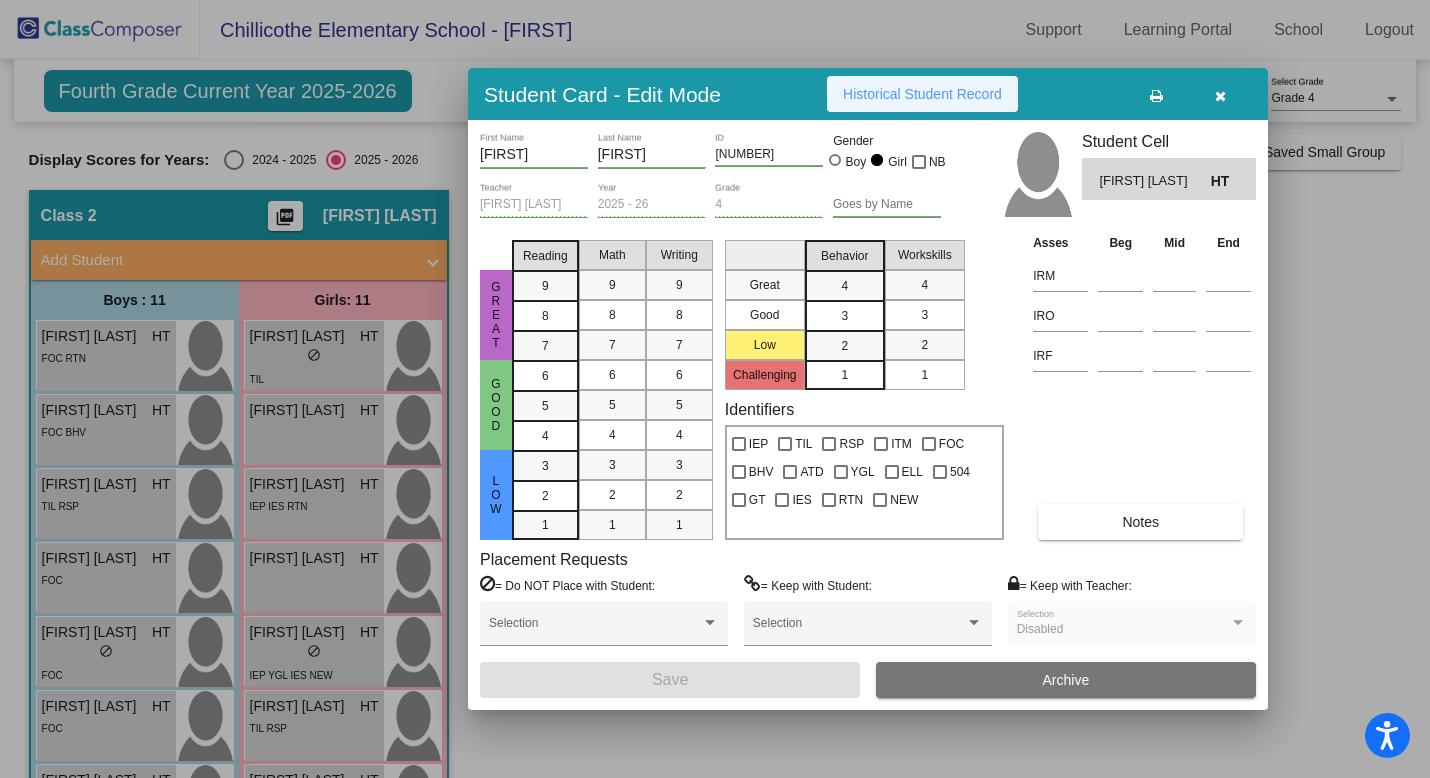 click on "Historical Student Record" at bounding box center [922, 94] 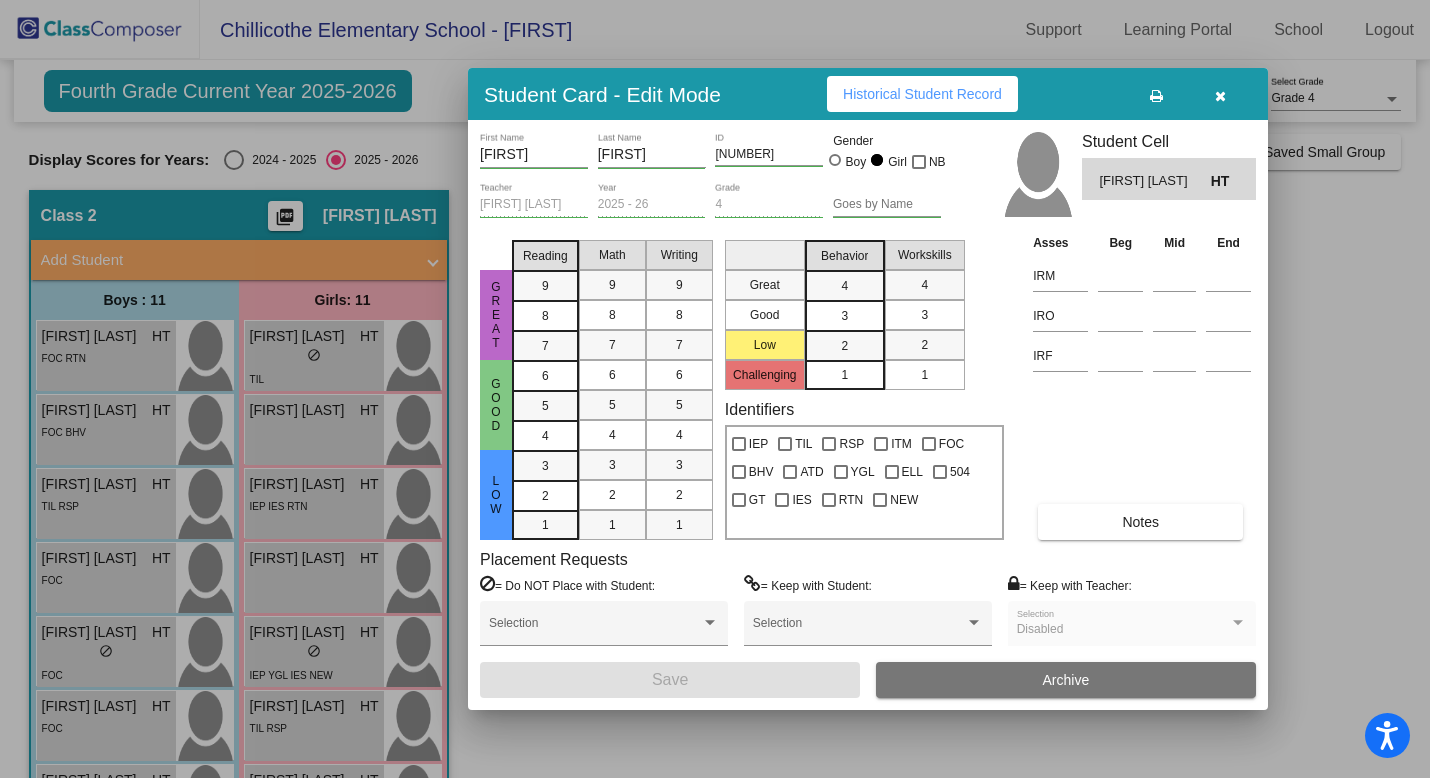 click at bounding box center (715, 389) 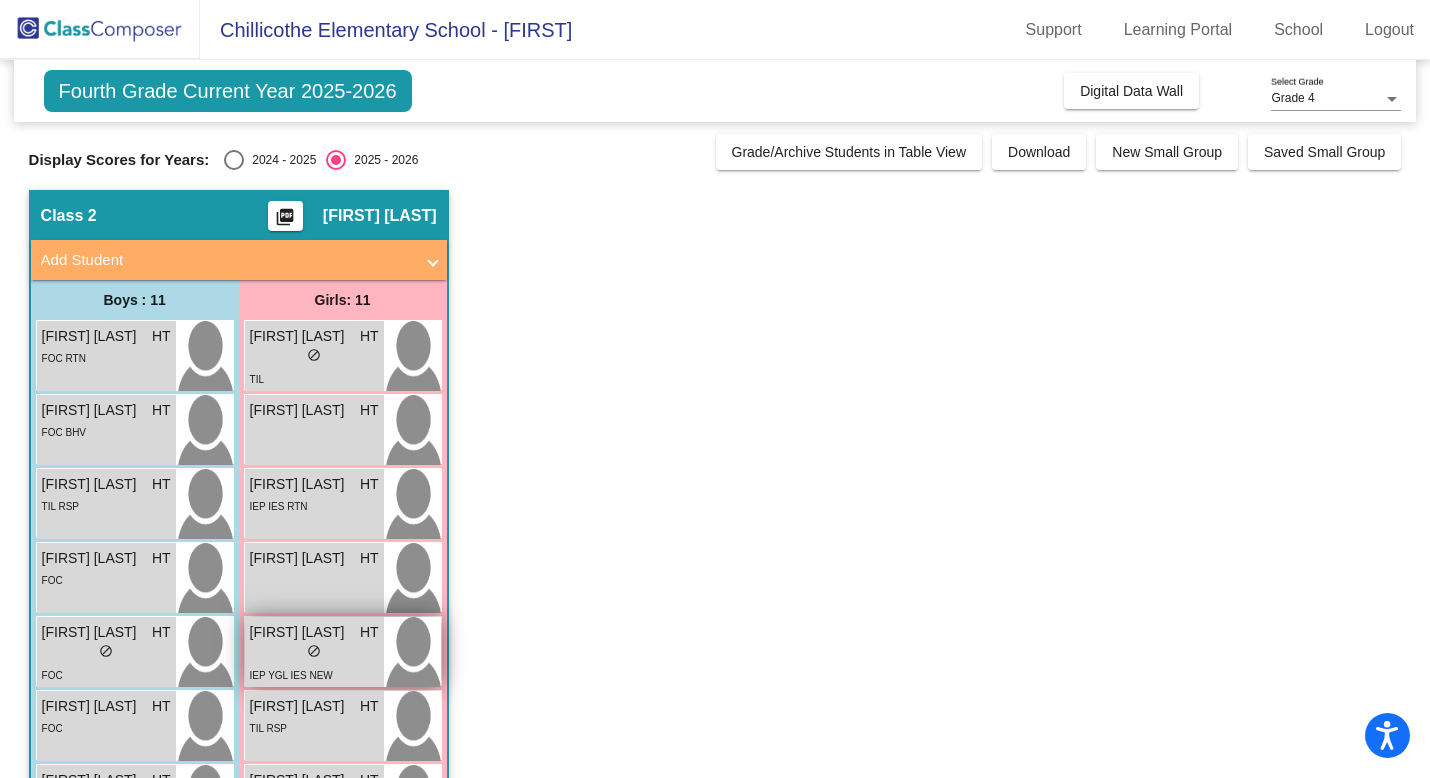 click on "lock do_not_disturb_alt" at bounding box center (314, 653) 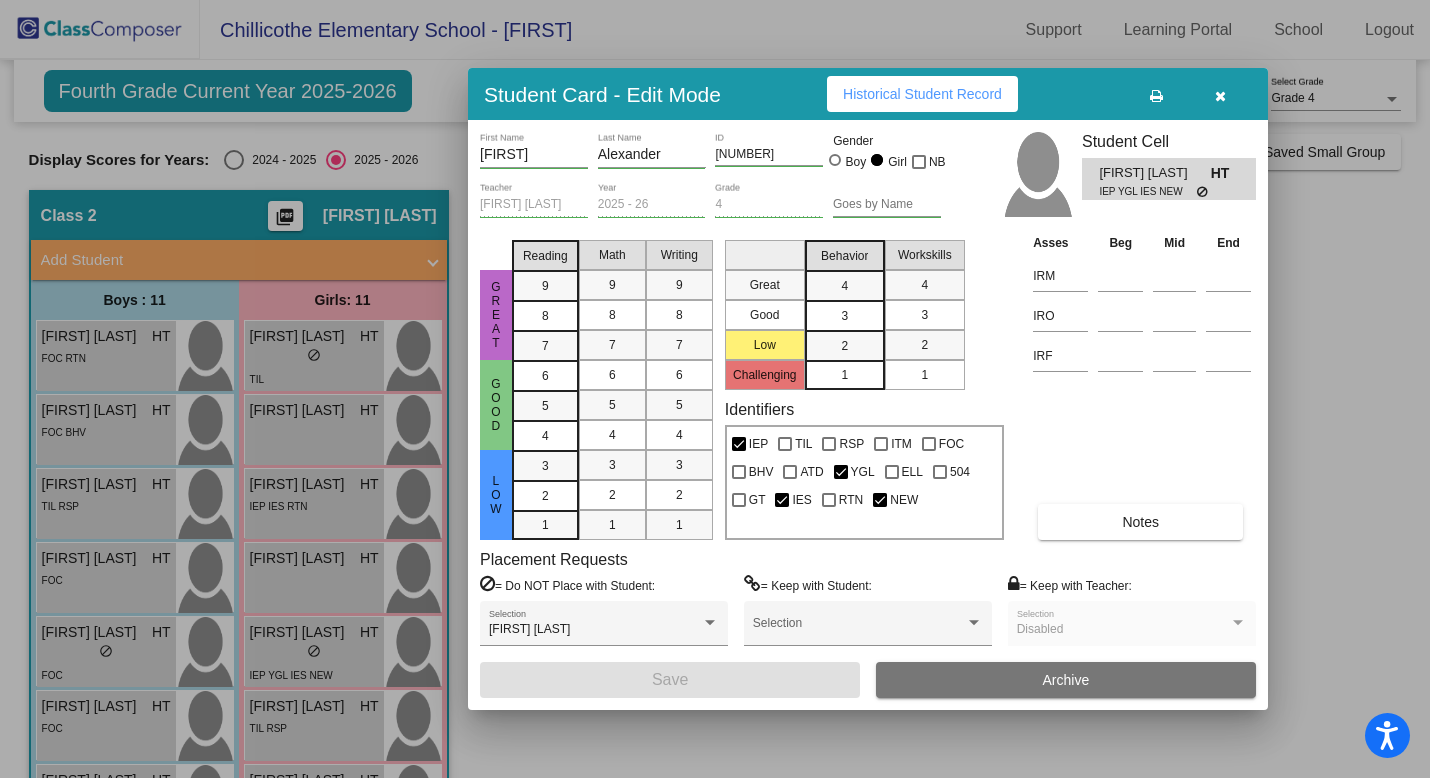 click on "Historical Student Record" at bounding box center (922, 94) 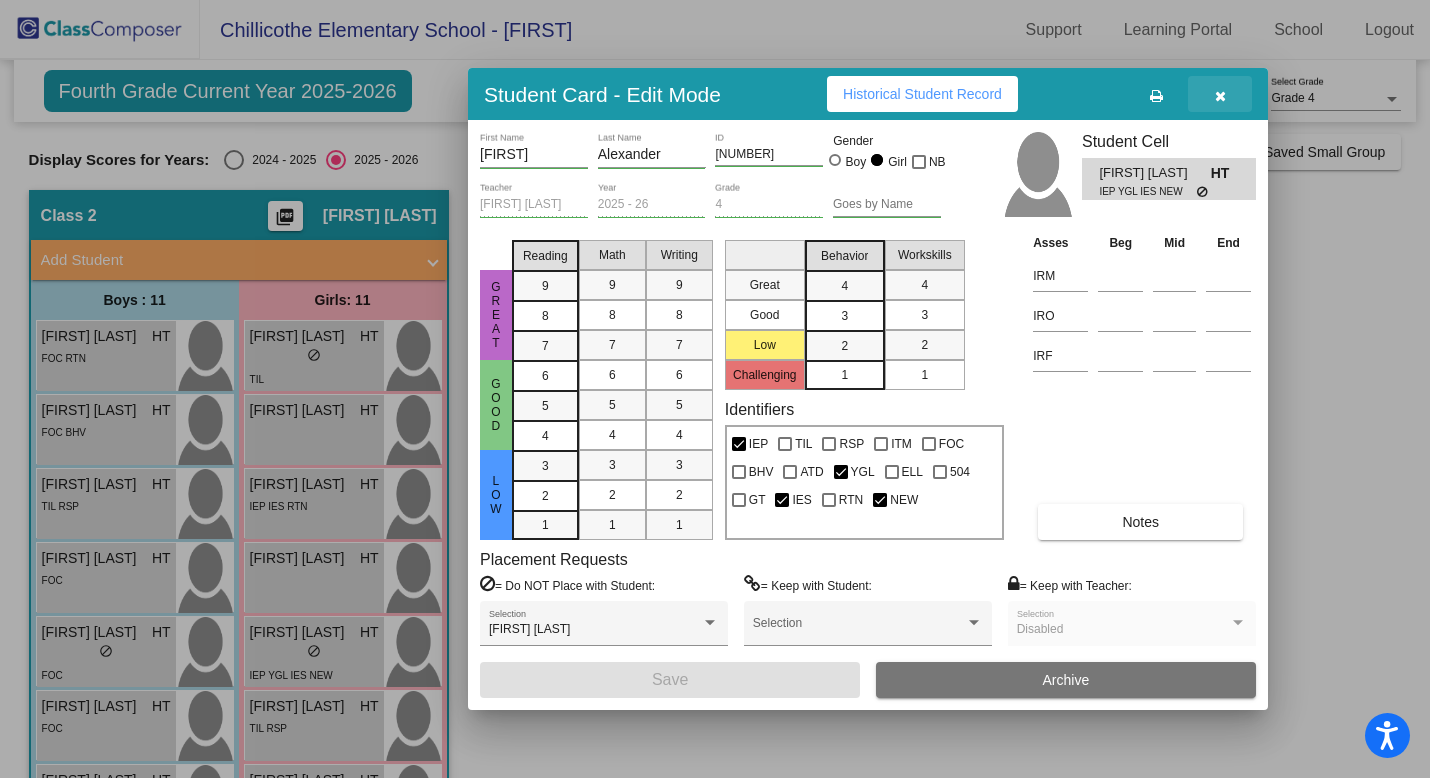 click at bounding box center [1220, 96] 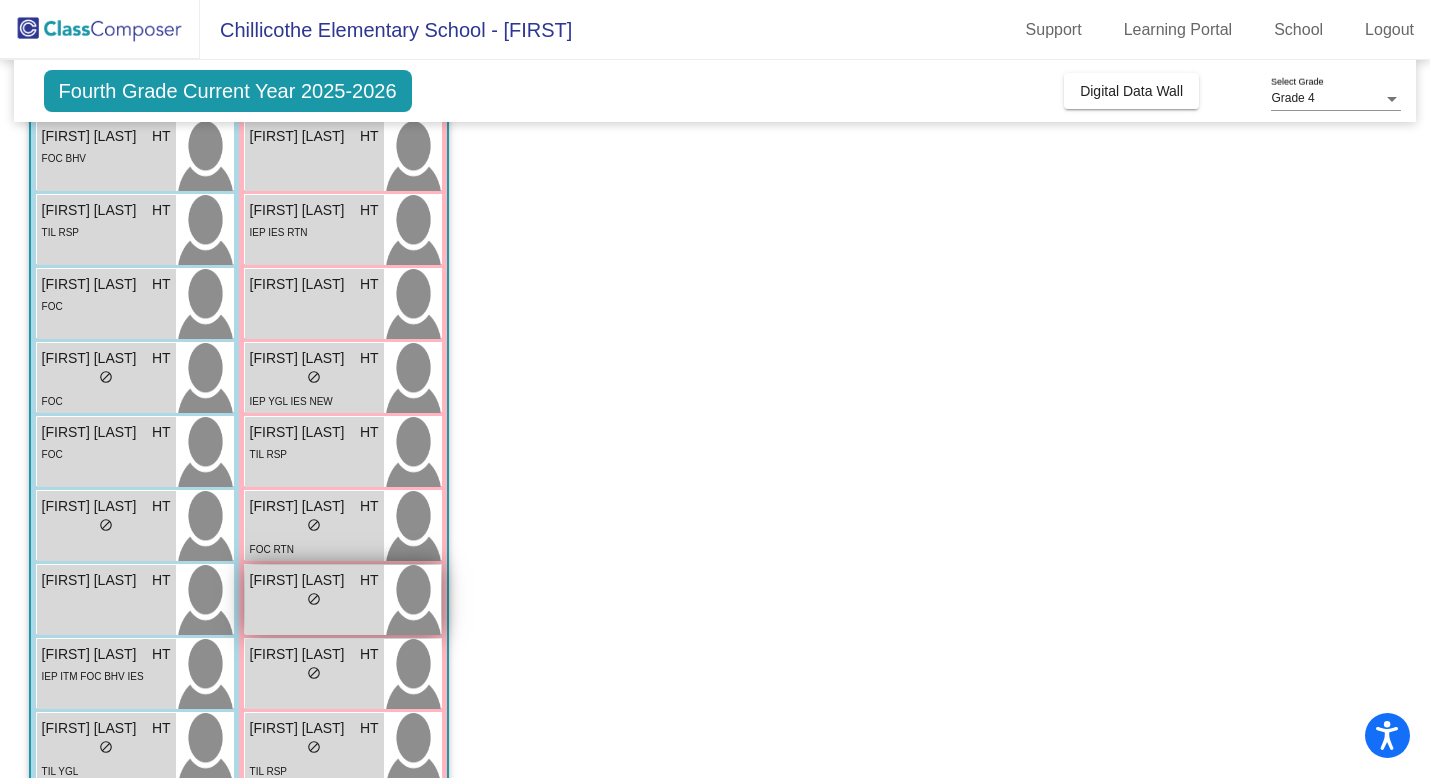 scroll, scrollTop: 279, scrollLeft: 0, axis: vertical 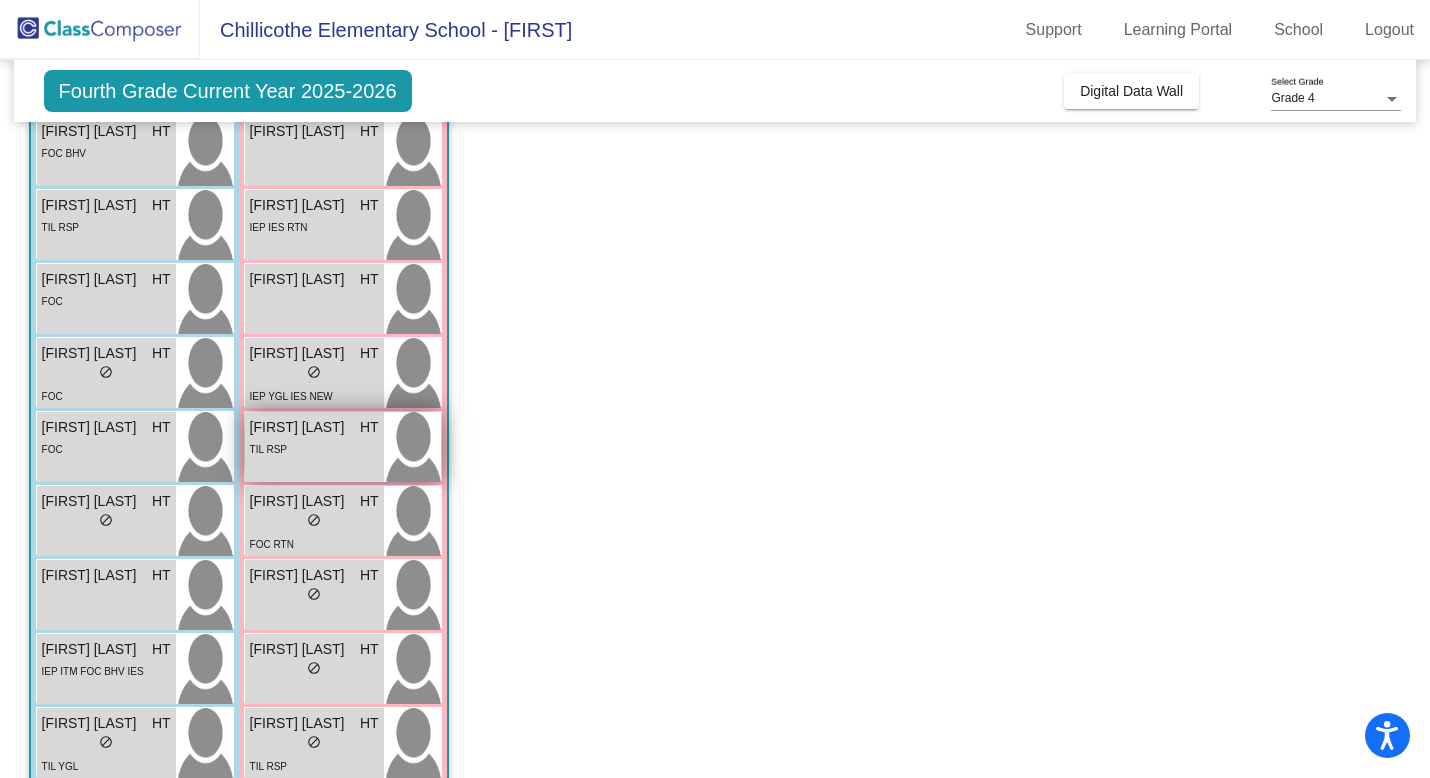 click on "TIL RSP" at bounding box center [314, 448] 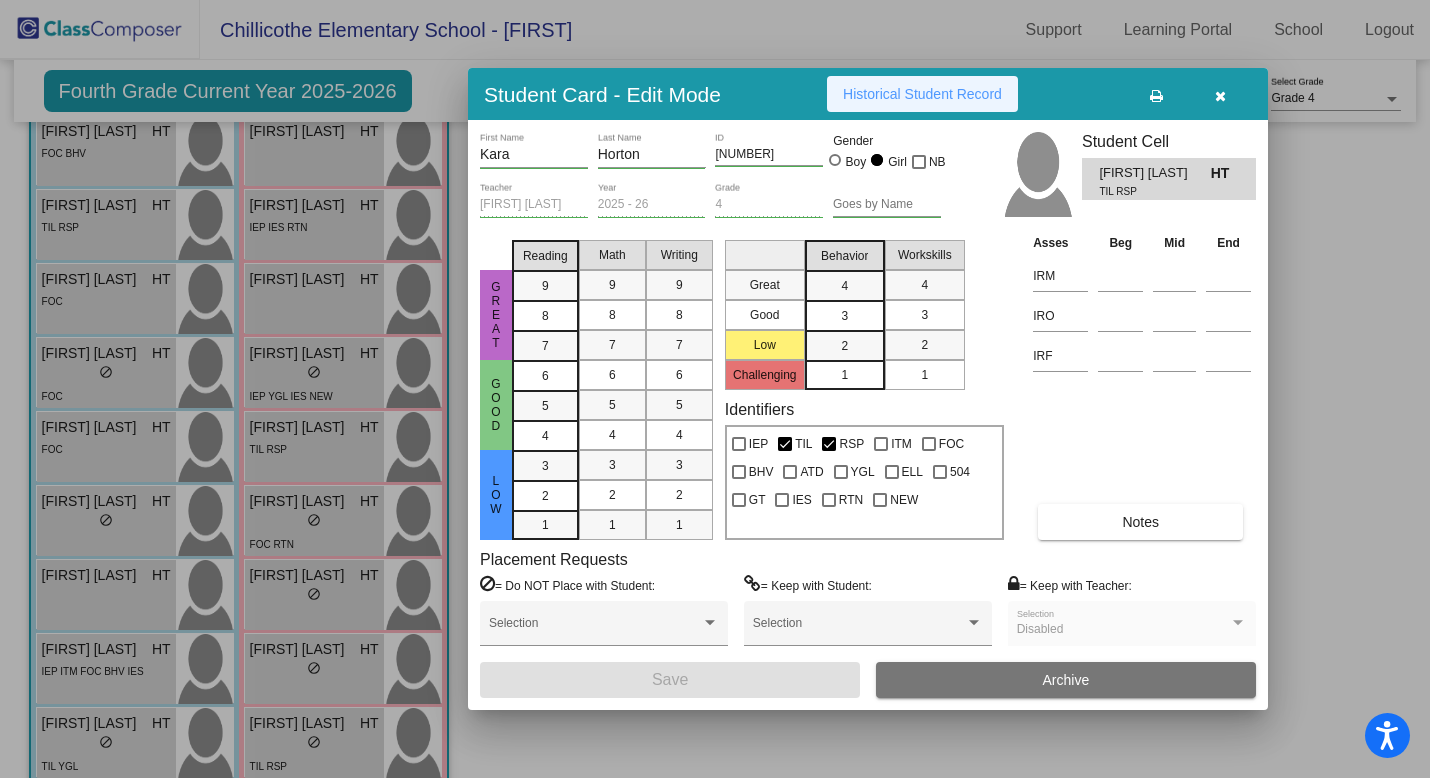 click on "Historical Student Record" at bounding box center [922, 94] 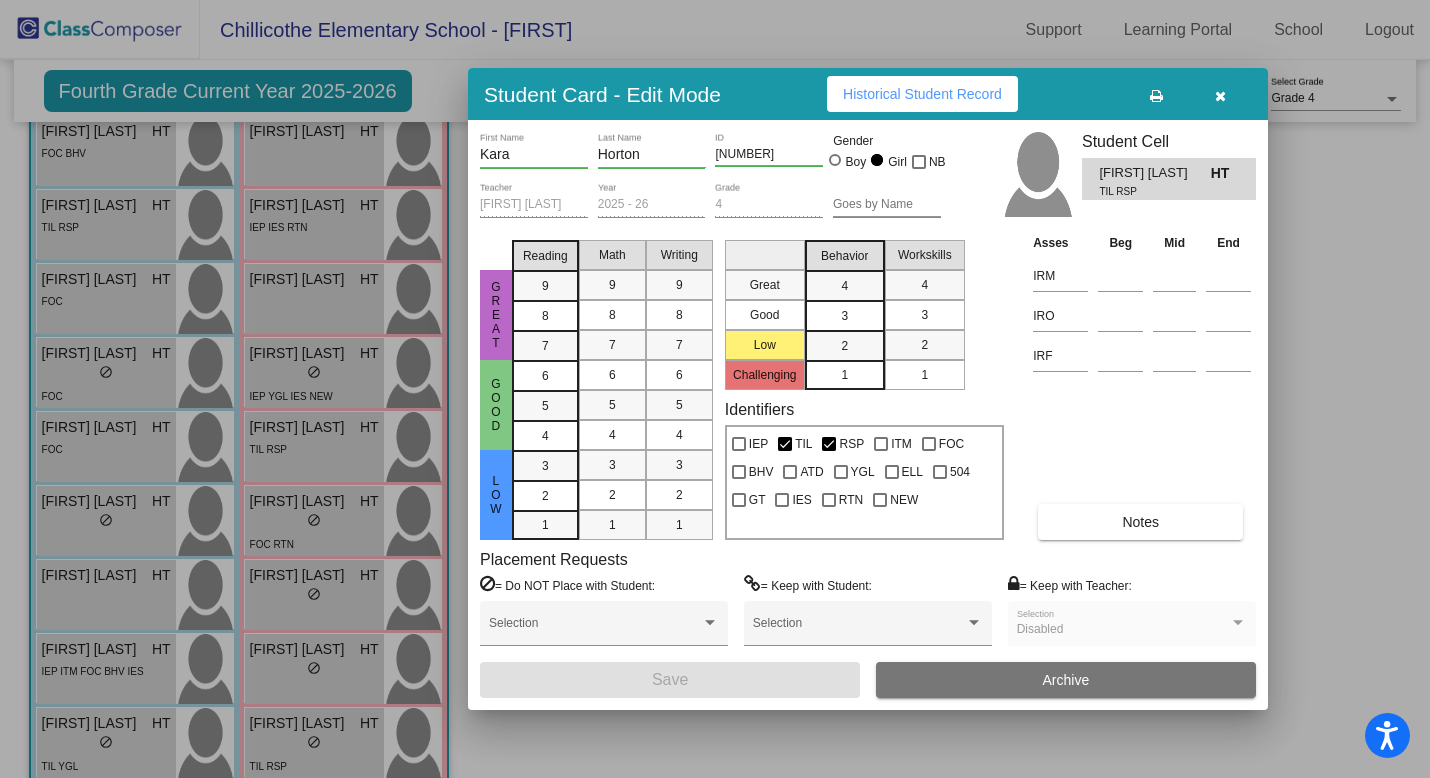click at bounding box center [1220, 96] 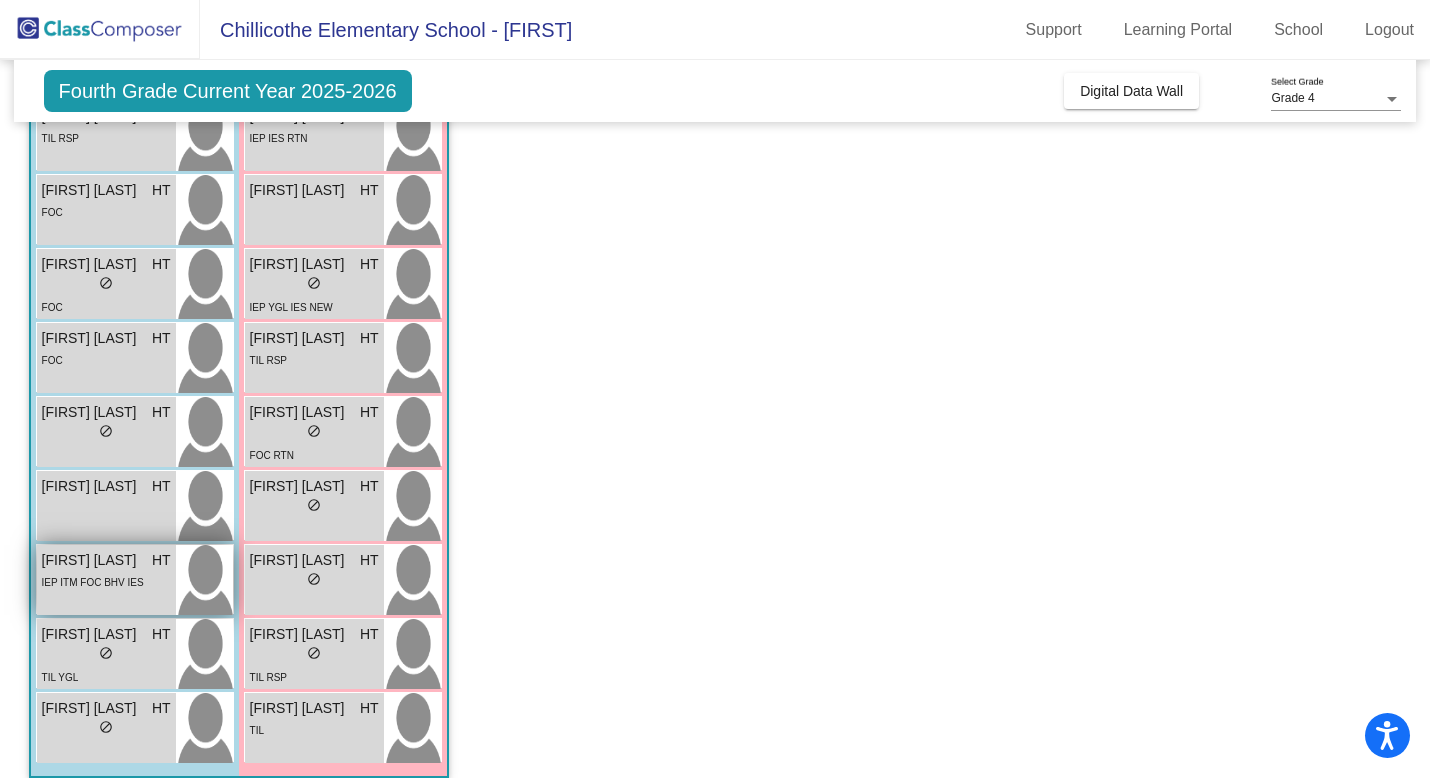 scroll, scrollTop: 388, scrollLeft: 0, axis: vertical 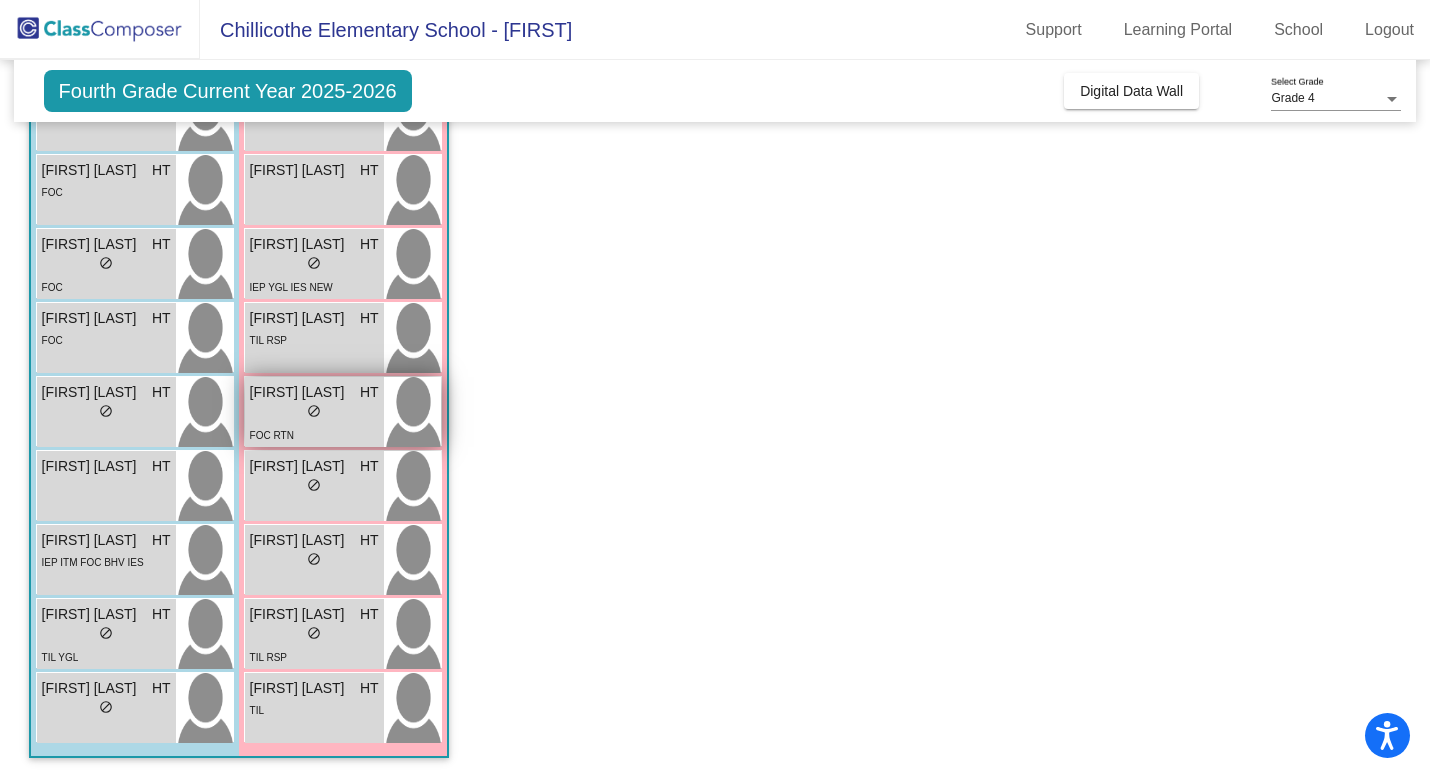 click on "FOC RTN" at bounding box center (272, 434) 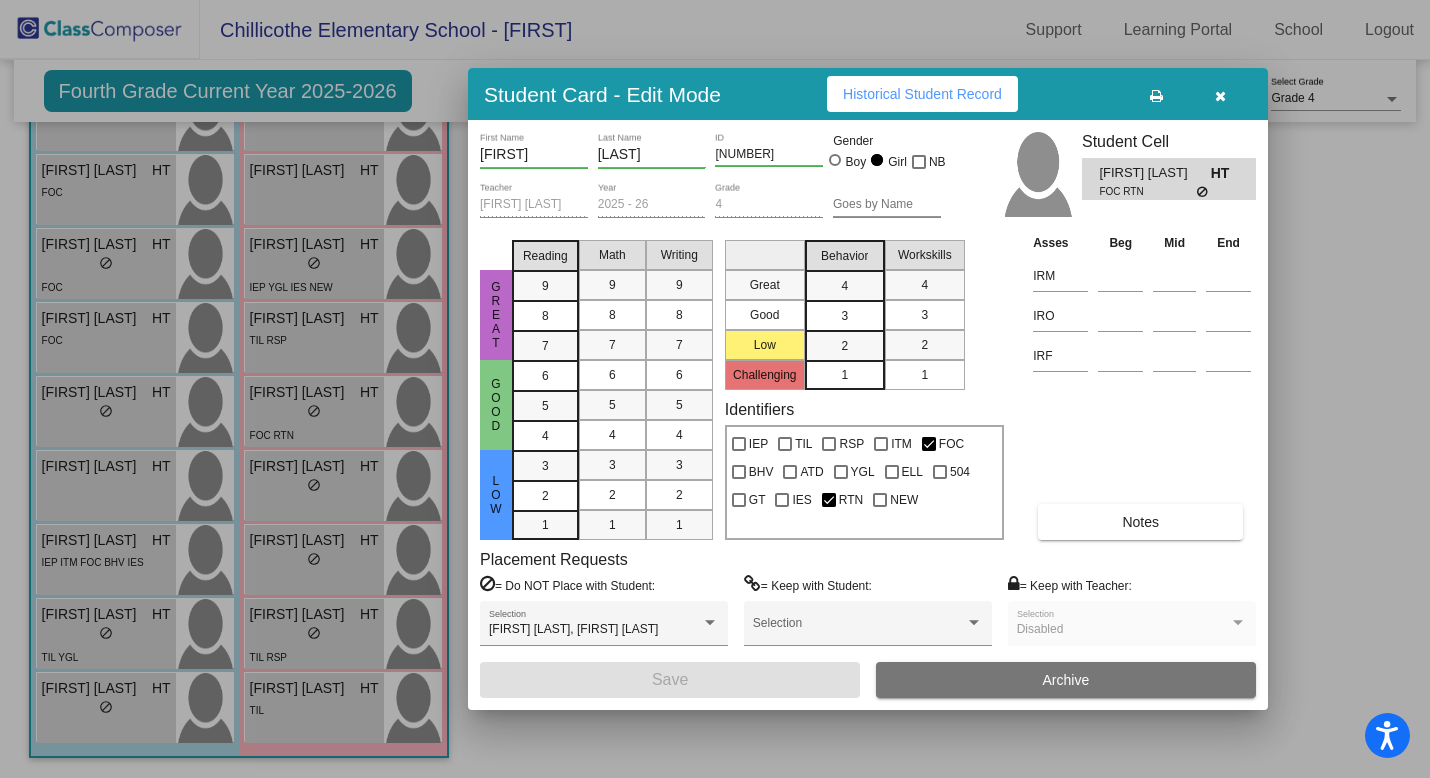 click on "Notes" at bounding box center [1140, 522] 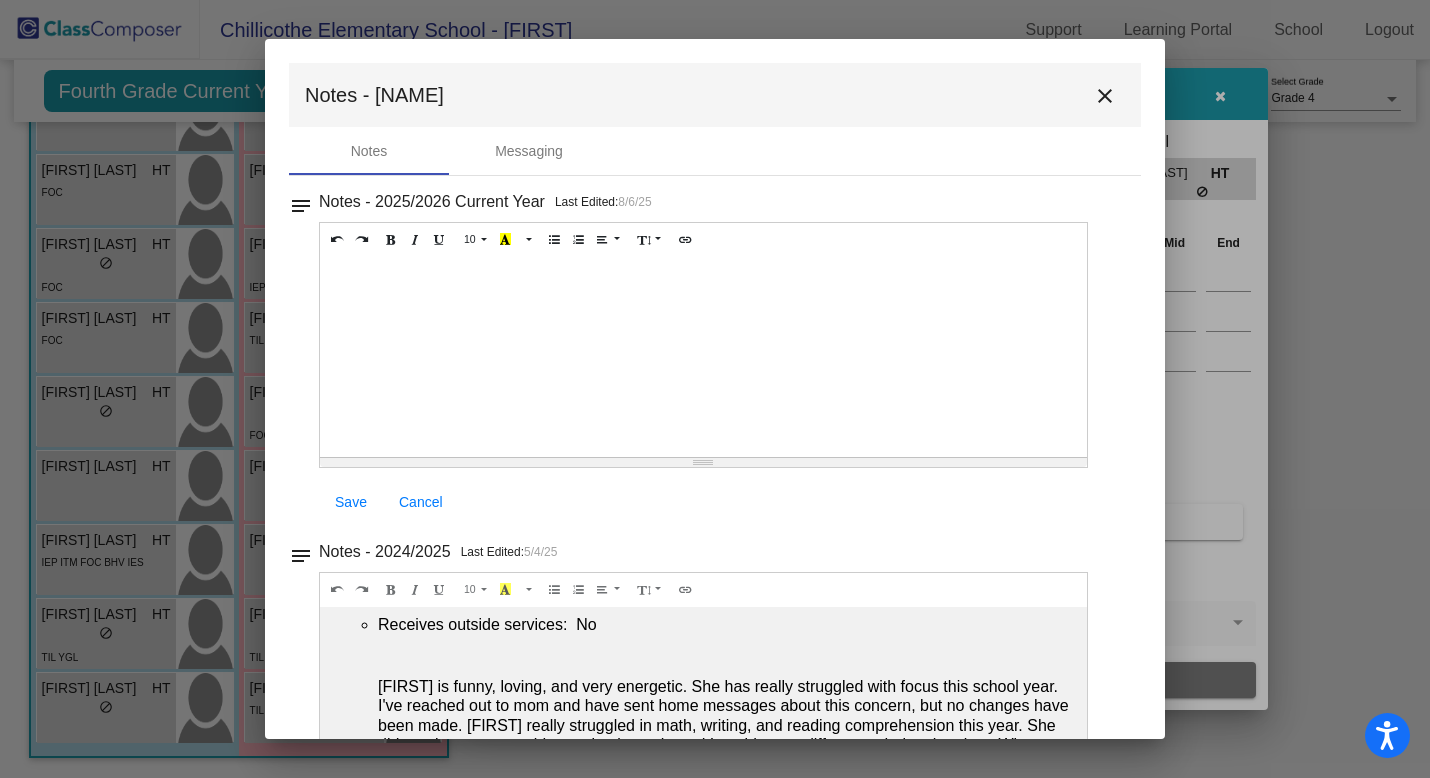 scroll, scrollTop: 105, scrollLeft: 0, axis: vertical 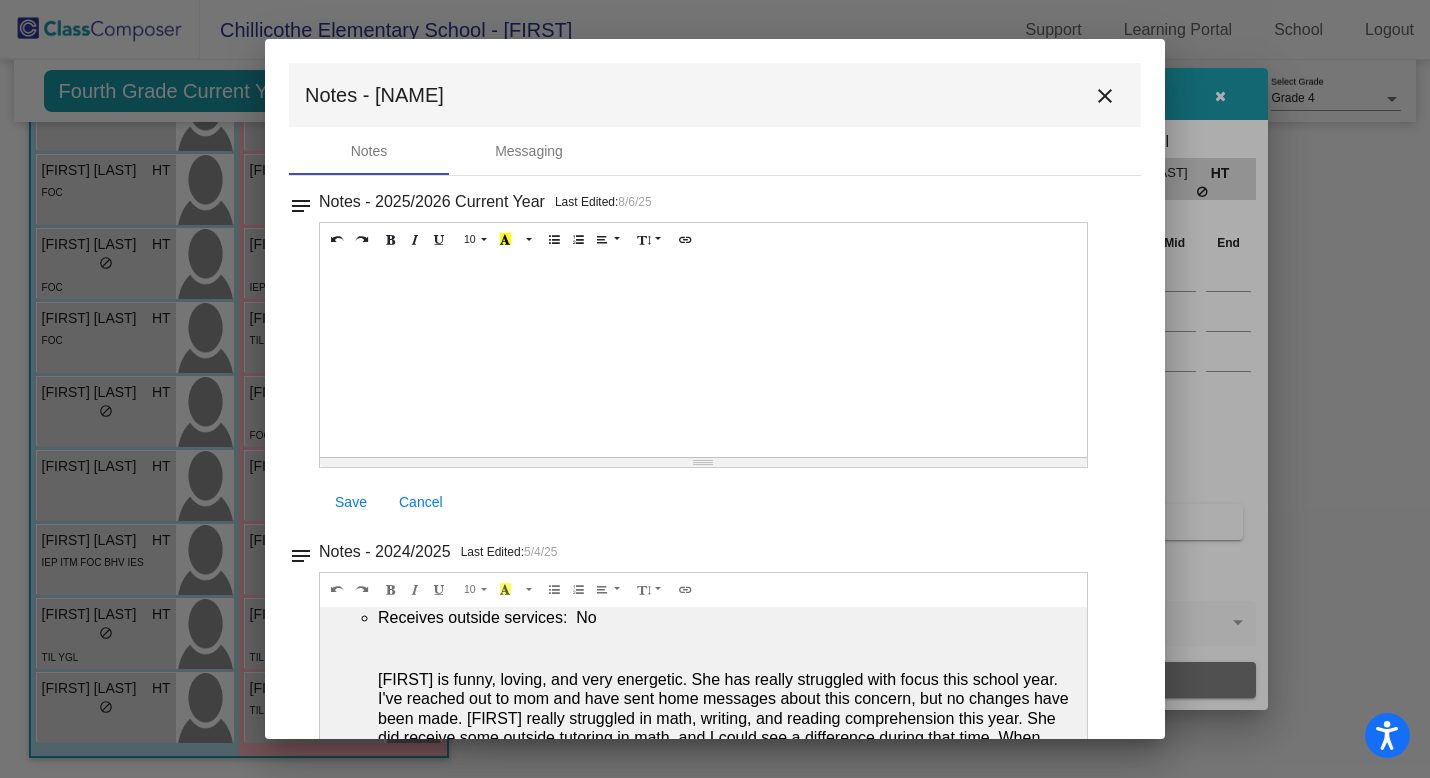 click on "close" at bounding box center [1105, 96] 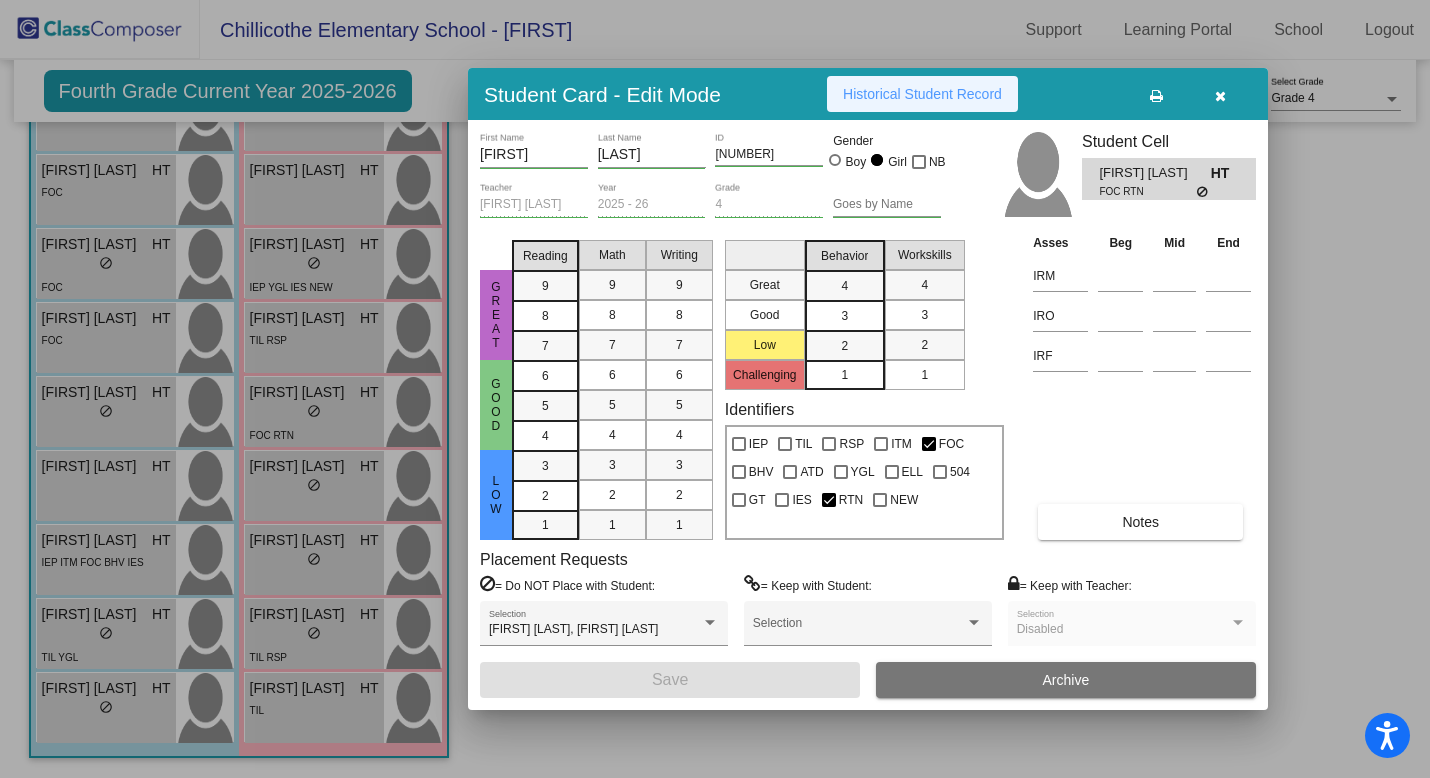 click on "Historical Student Record" at bounding box center (922, 94) 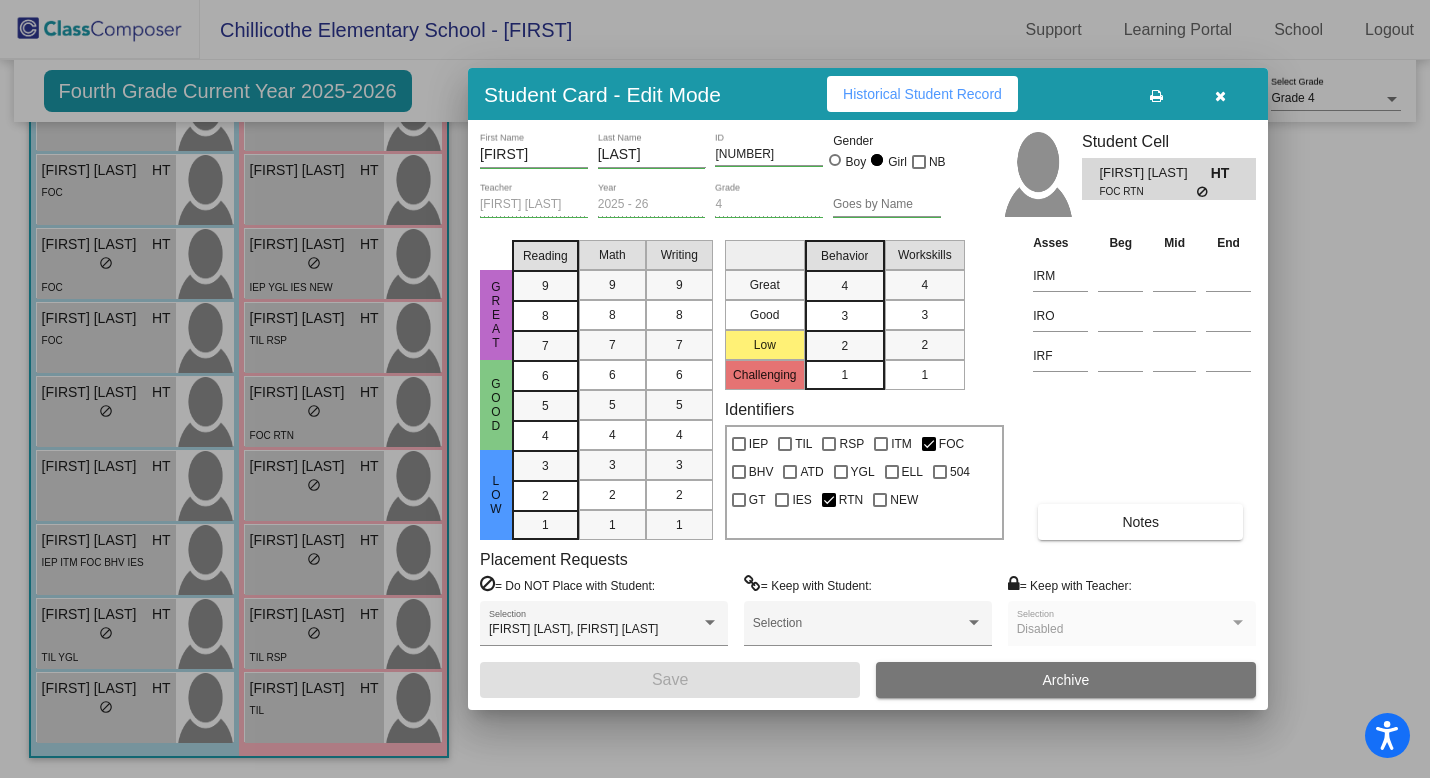 click at bounding box center (1220, 96) 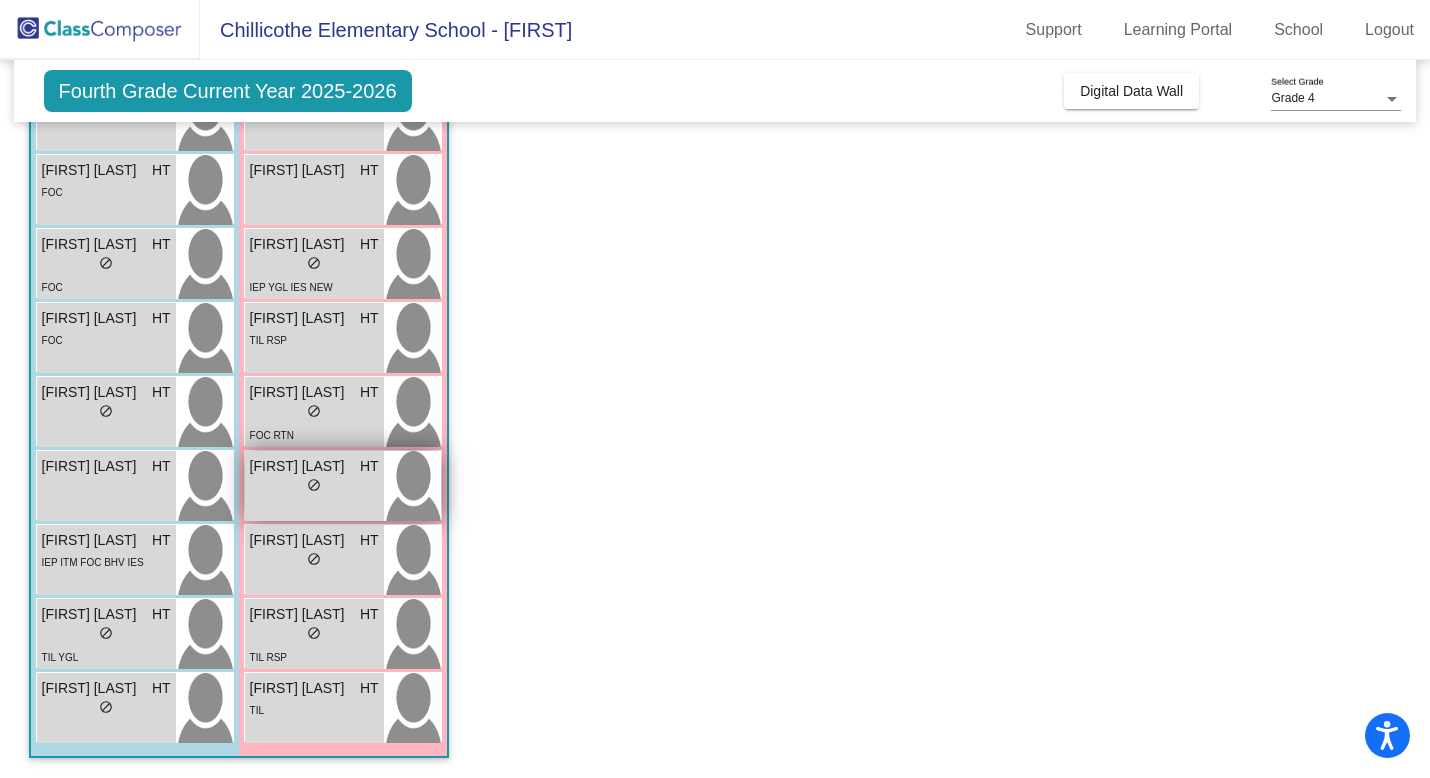 click on "lock do_not_disturb_alt" at bounding box center [314, 487] 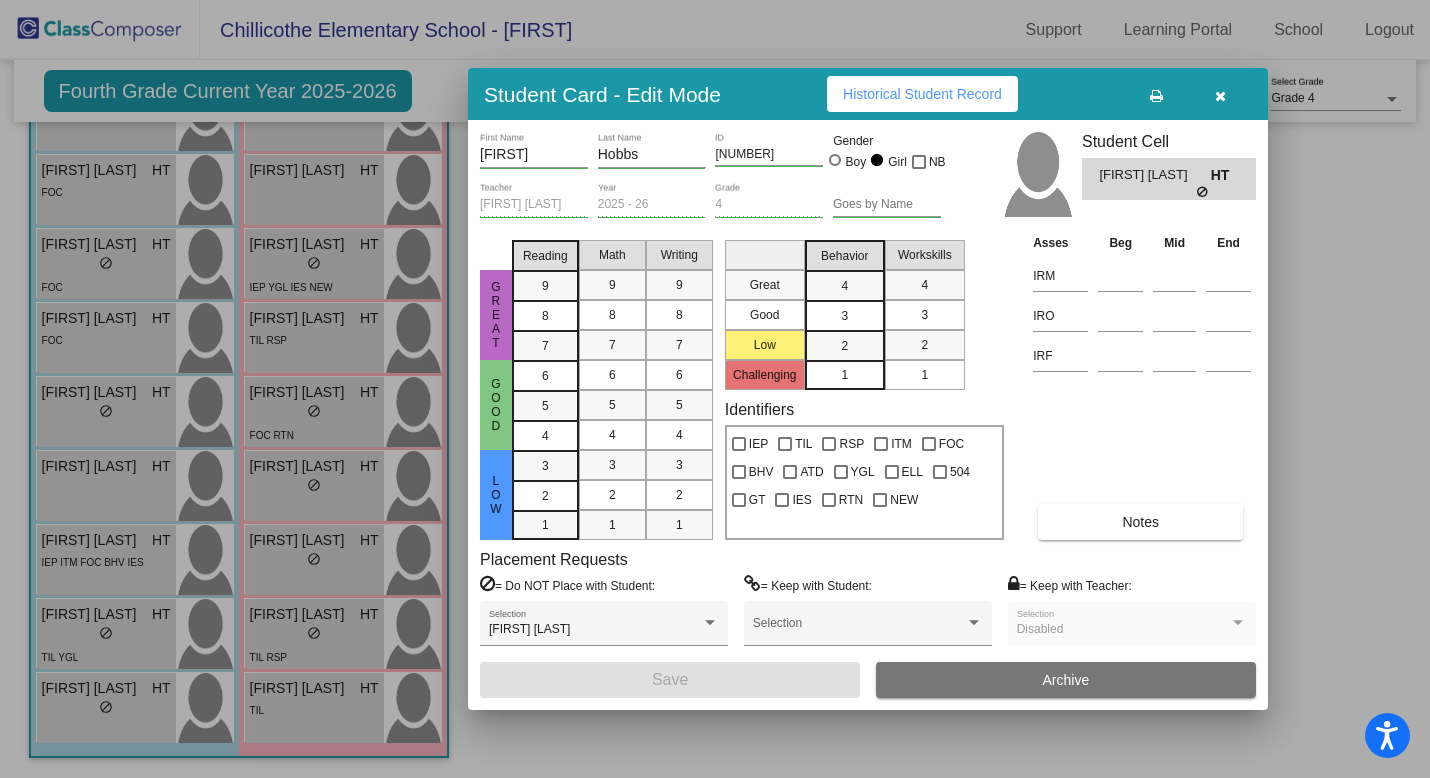click on "Historical Student Record" at bounding box center [922, 94] 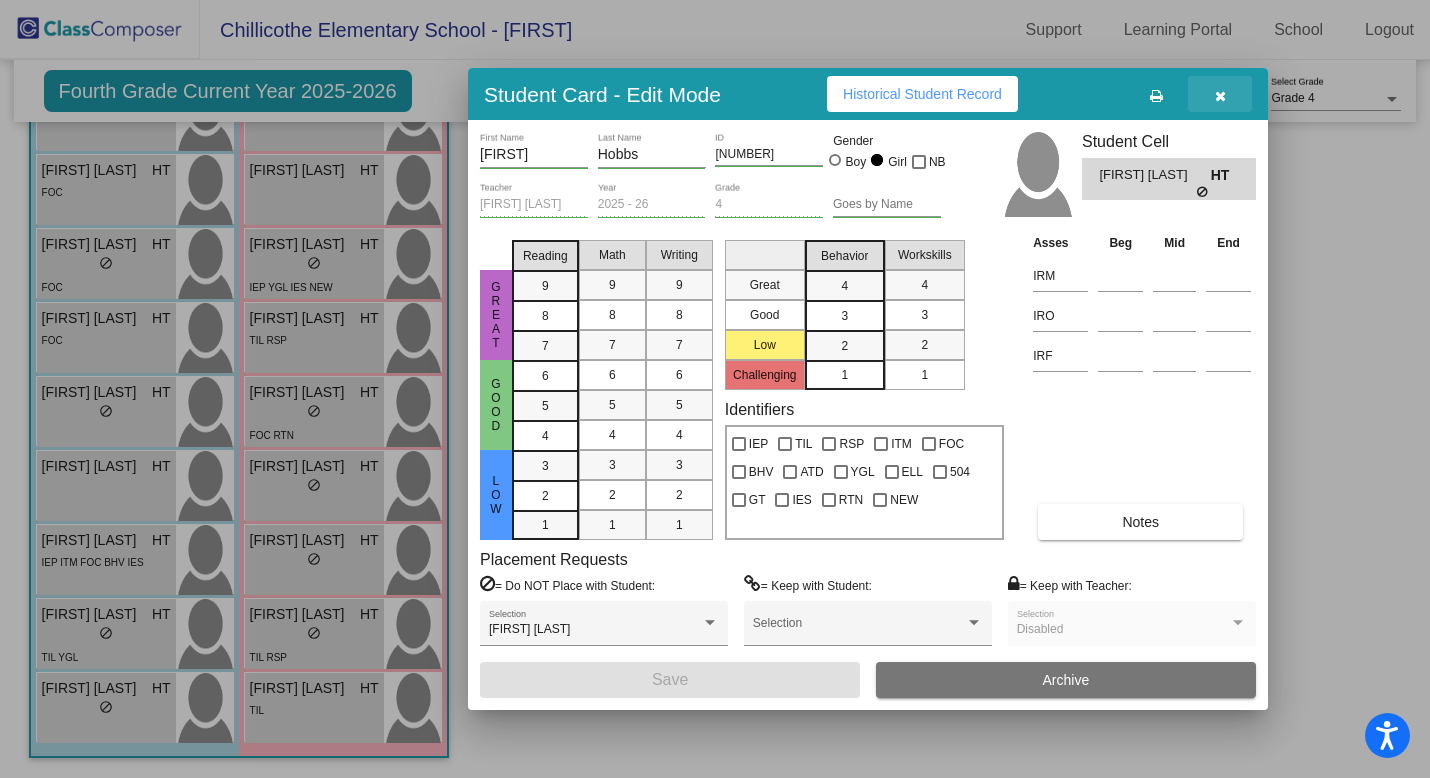 click at bounding box center (1220, 96) 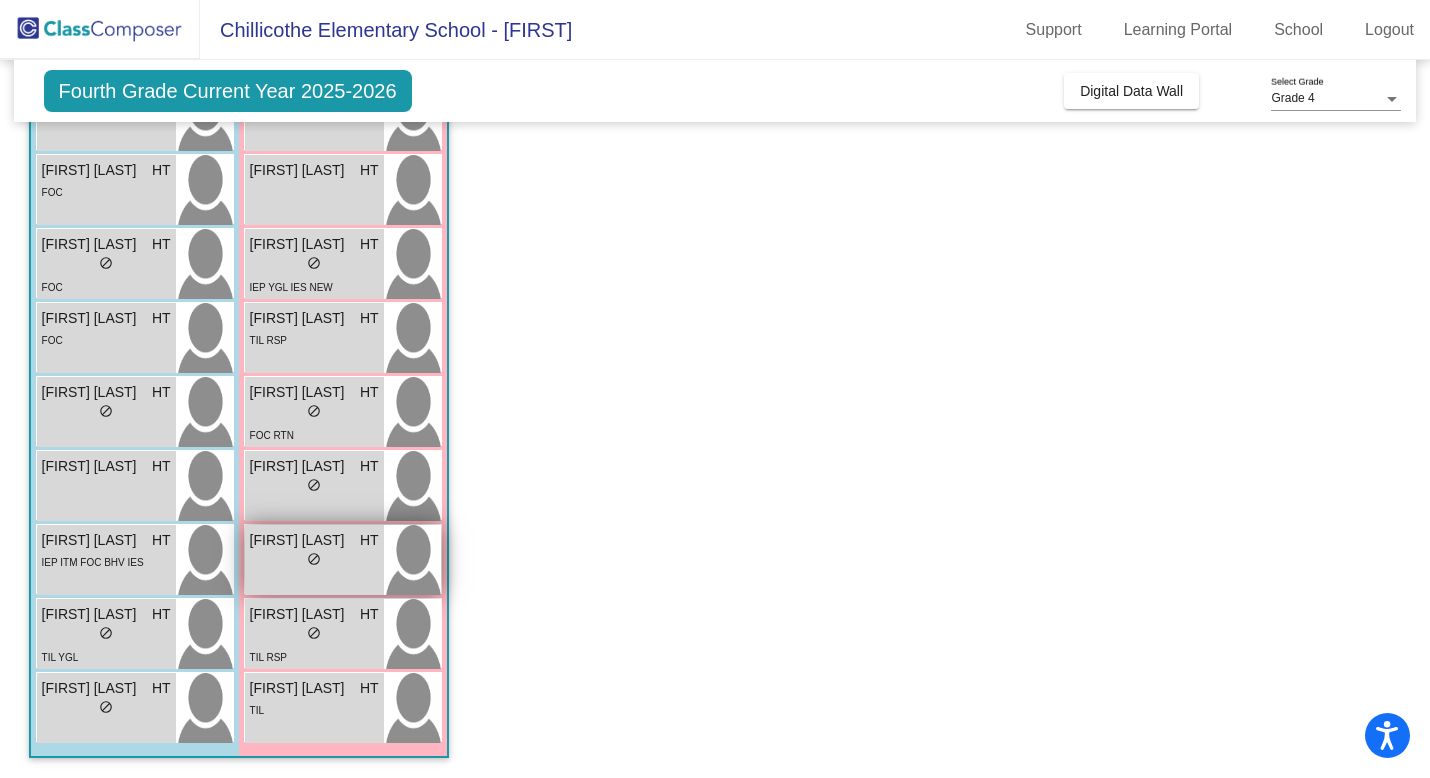 click on "Loading student card for [FIRST] HT lock do_not_disturb_alt" at bounding box center (314, 560) 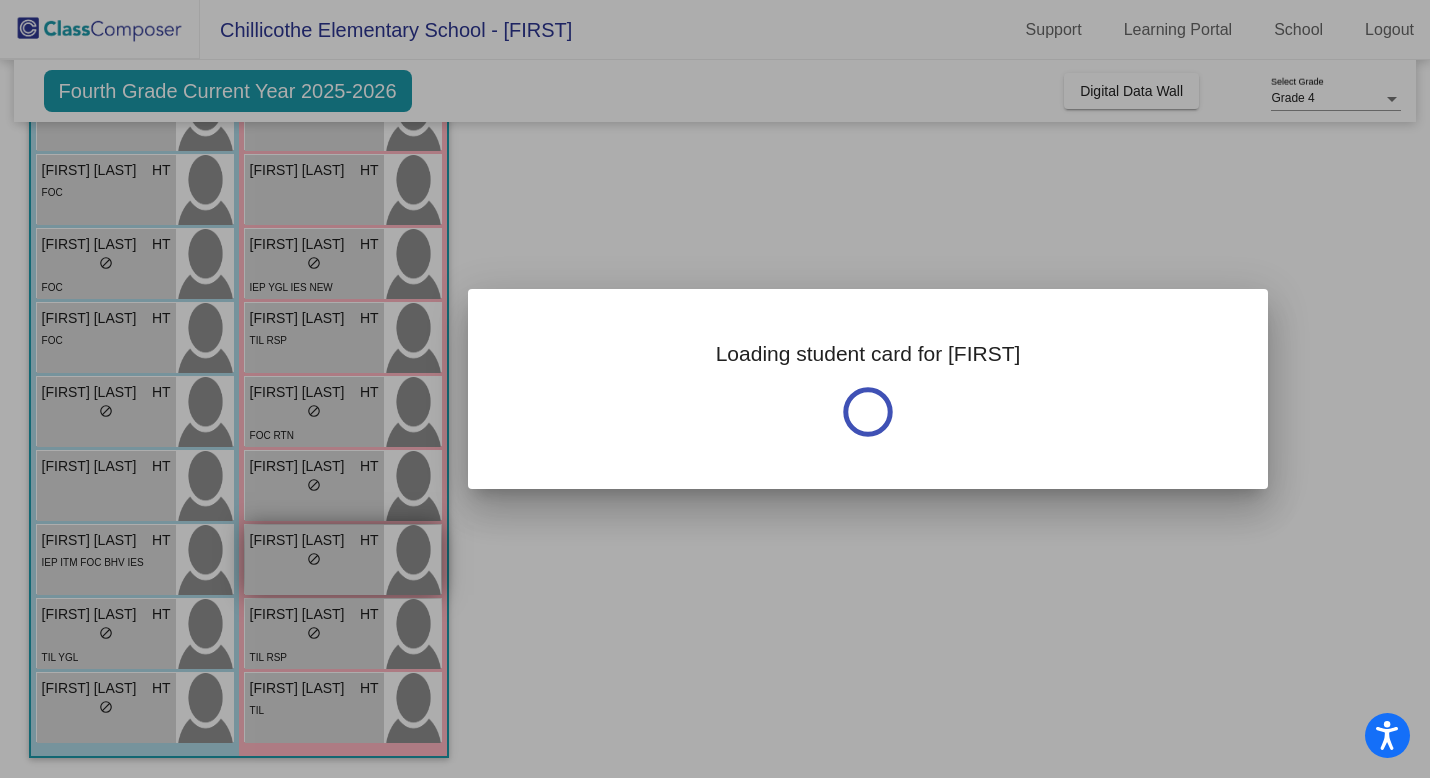 click at bounding box center (715, 389) 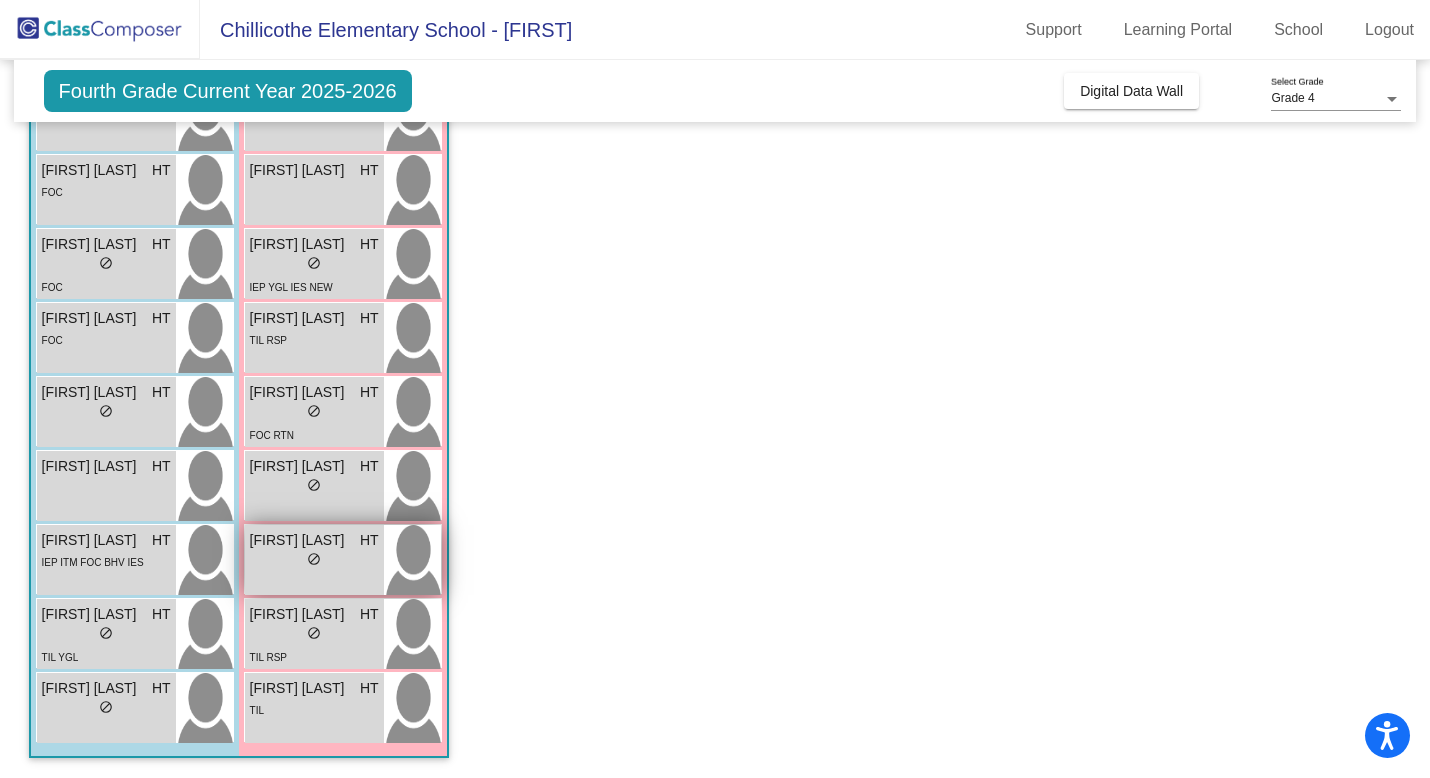 click on "lock do_not_disturb_alt" at bounding box center (314, 561) 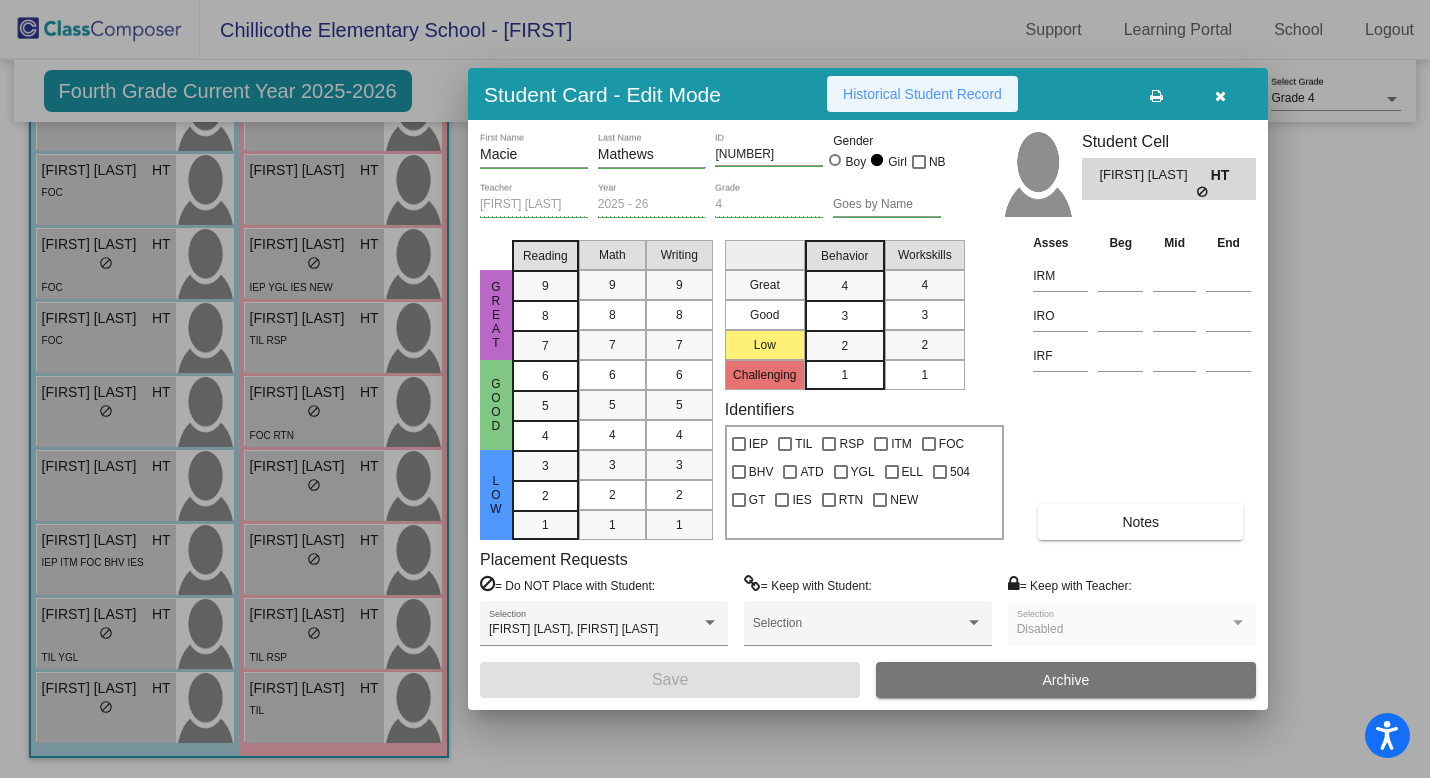 click on "Historical Student Record" at bounding box center (922, 94) 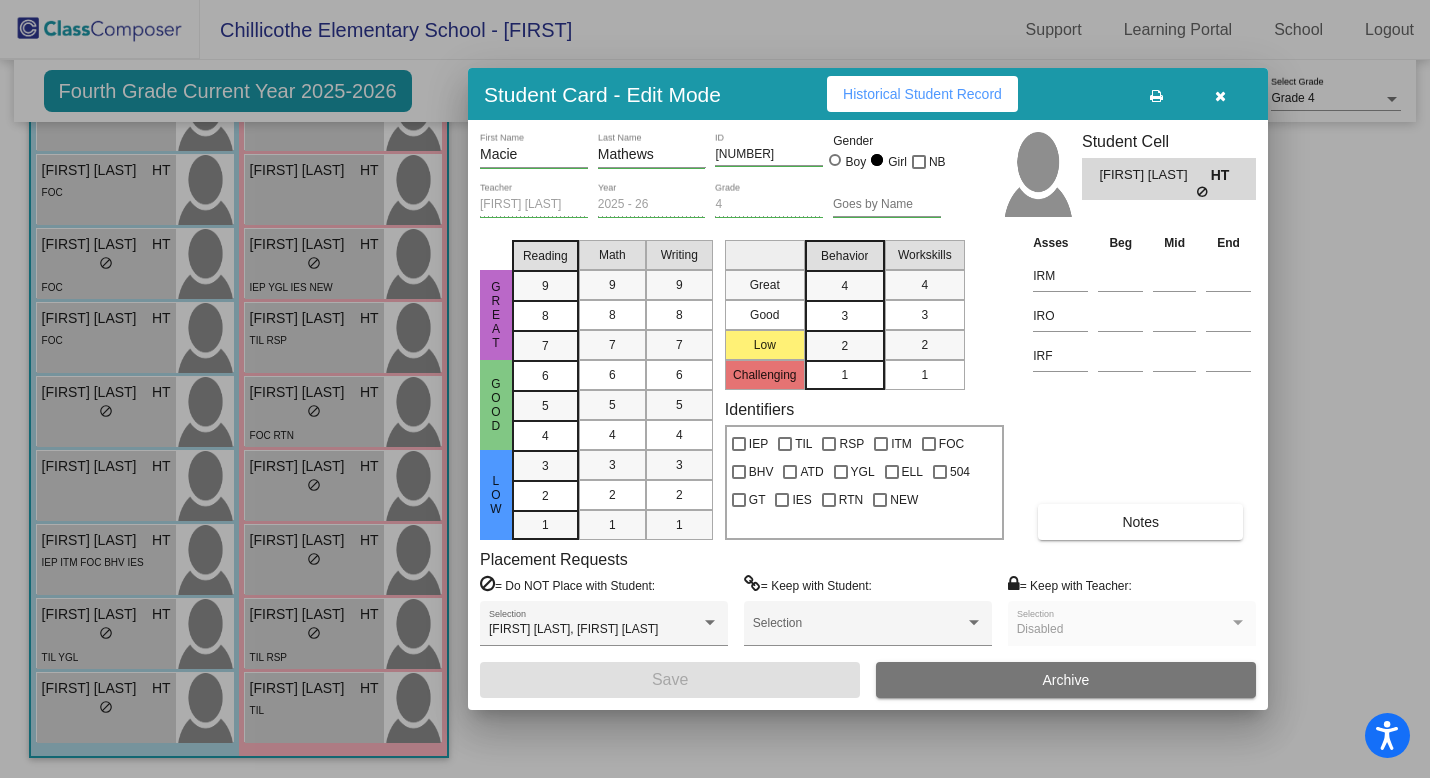 click at bounding box center [1220, 96] 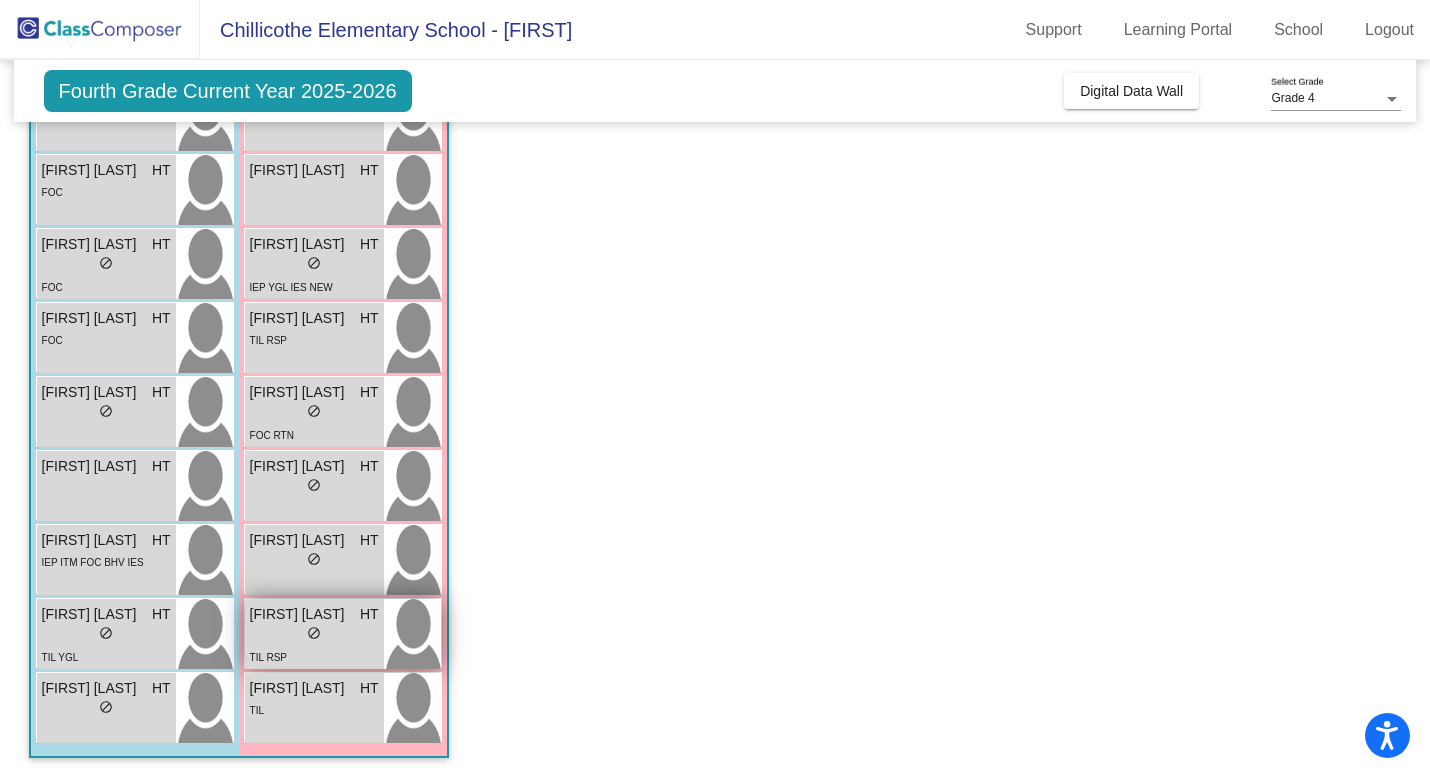 click on "lock do_not_disturb_alt" at bounding box center (314, 635) 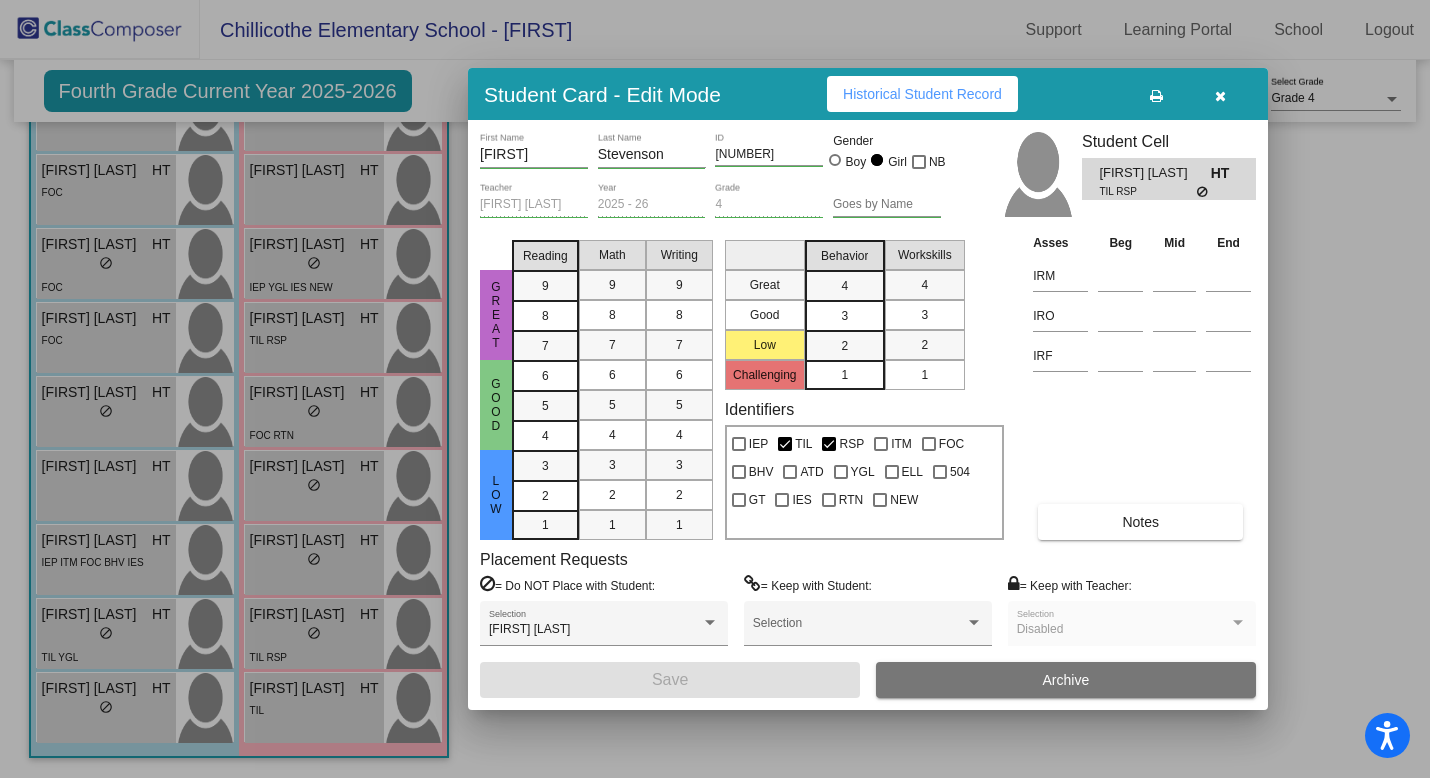 click on "Historical Student Record" at bounding box center [922, 94] 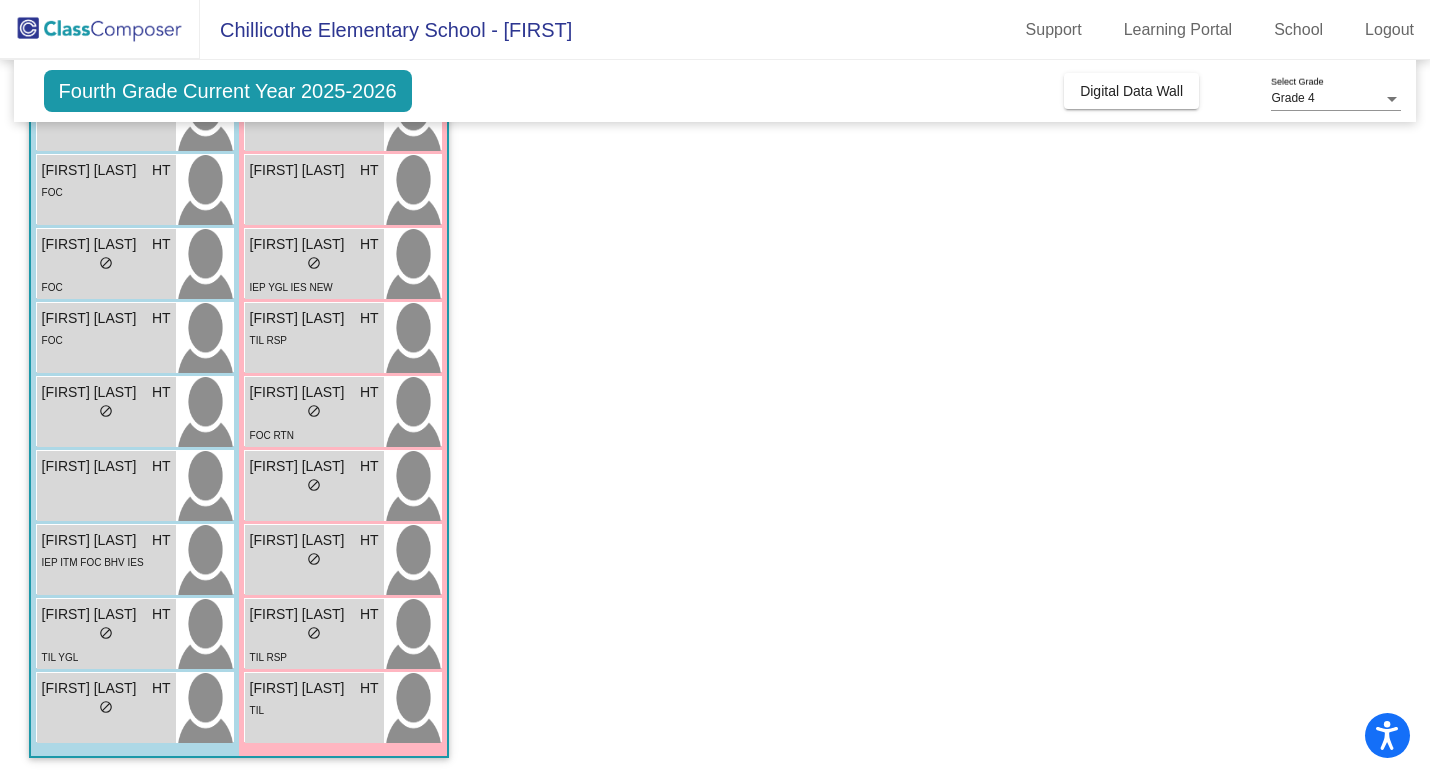 click on "TIL" at bounding box center (314, 709) 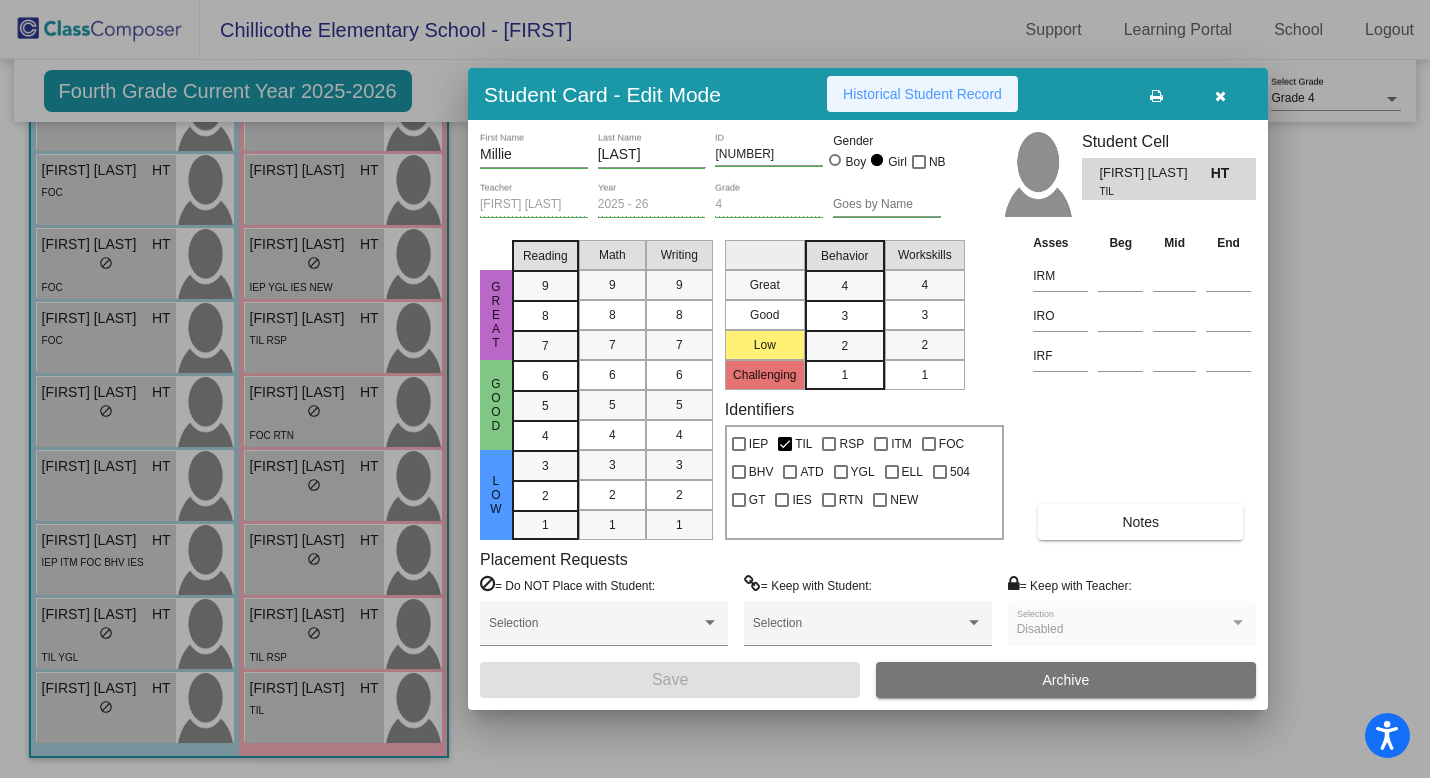 click on "Historical Student Record" at bounding box center [922, 94] 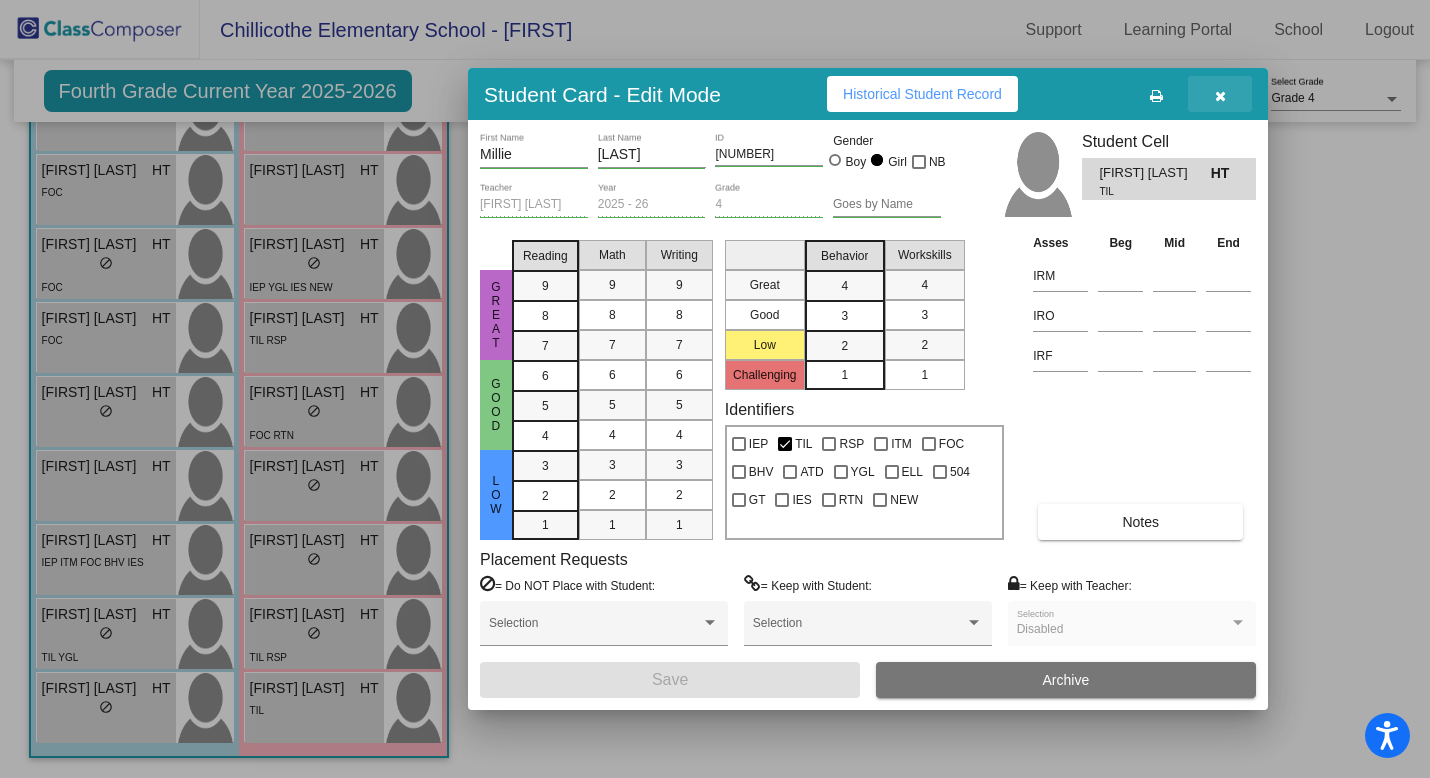 click at bounding box center [1220, 96] 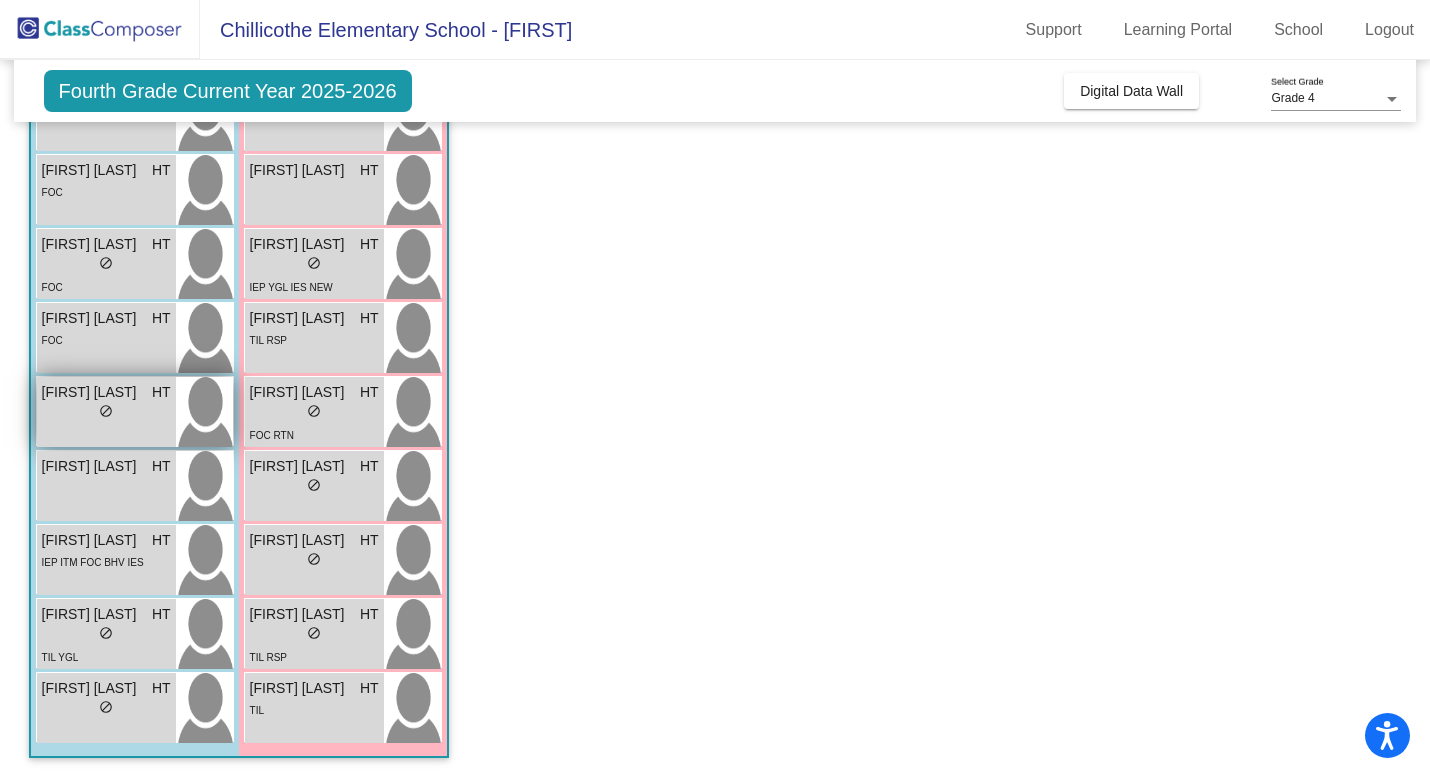 scroll, scrollTop: 0, scrollLeft: 0, axis: both 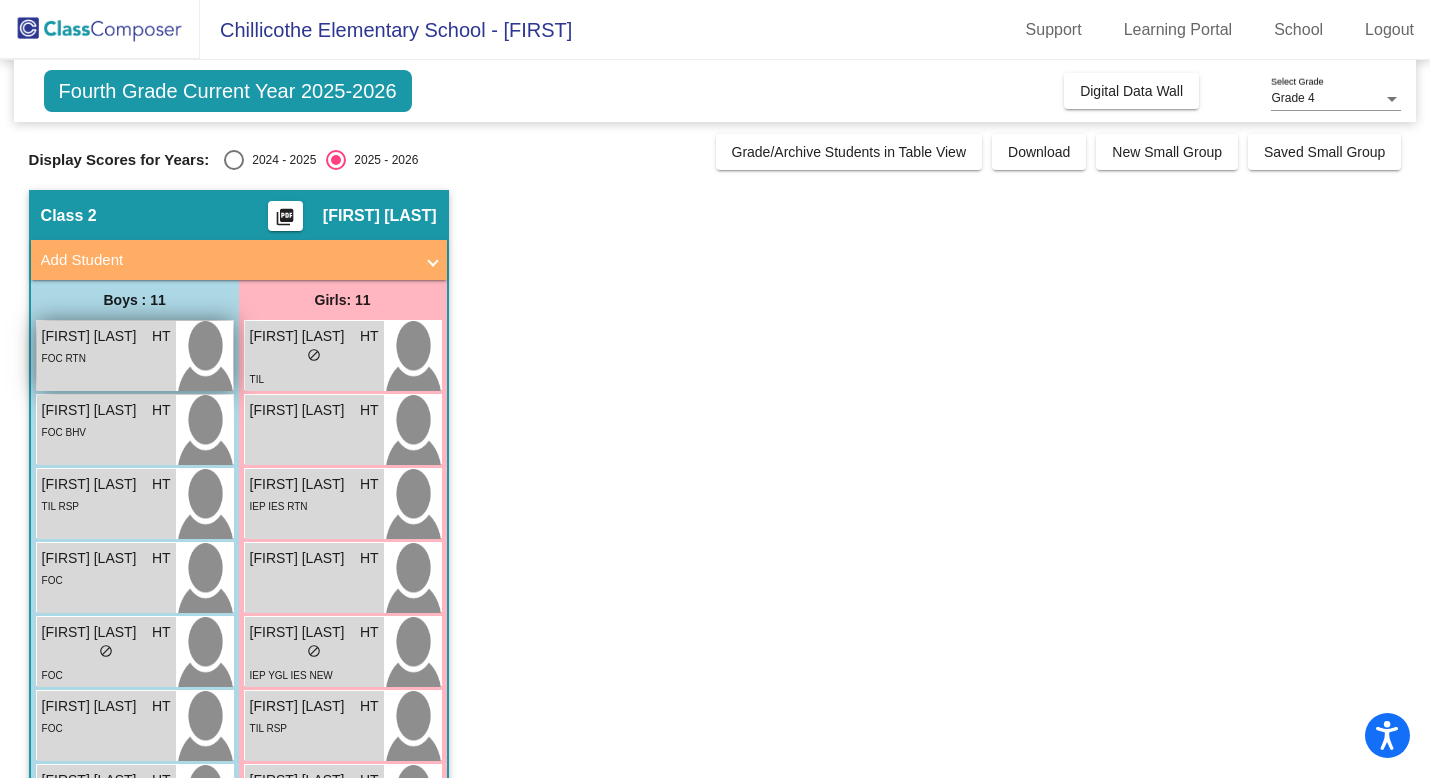 click on "FOC RTN" at bounding box center (106, 357) 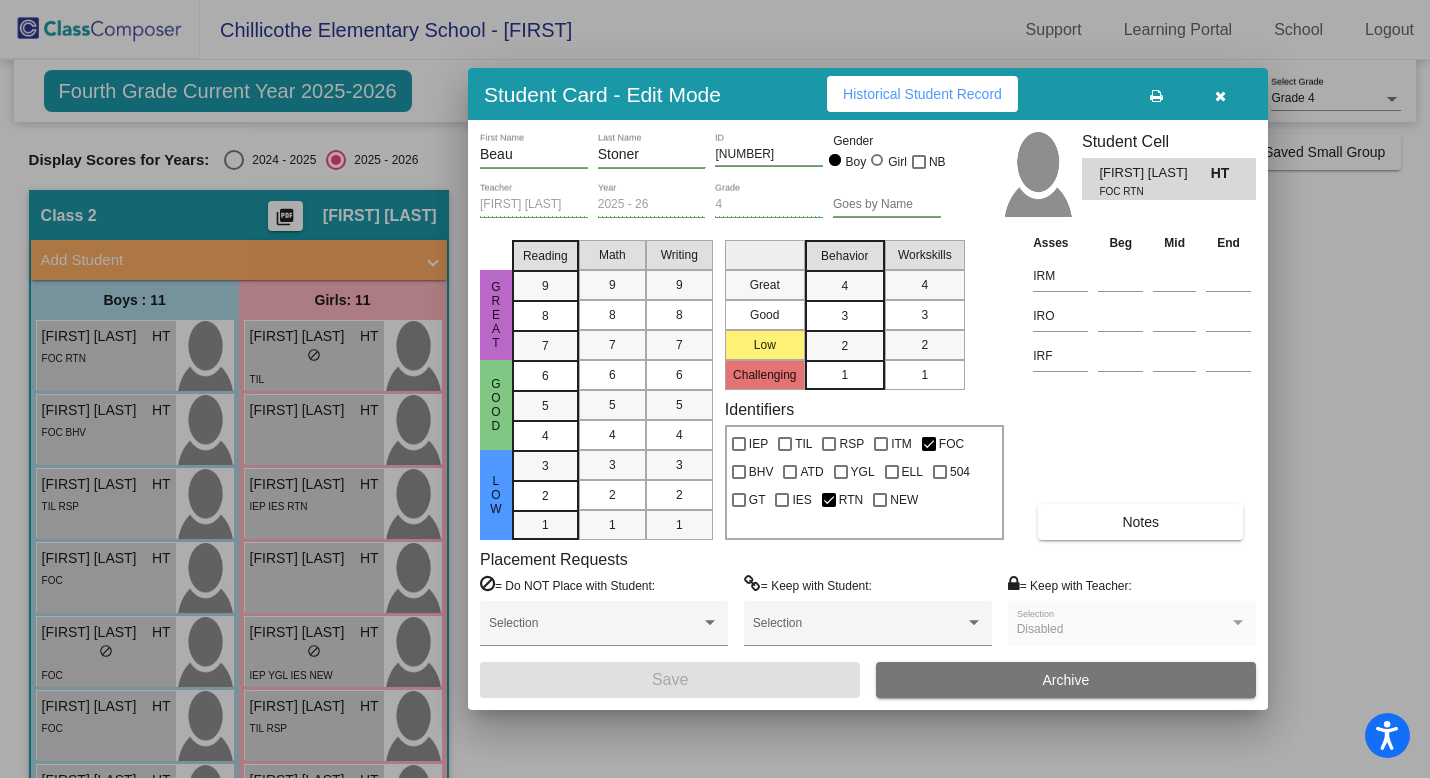 click on "Historical Student Record" at bounding box center (922, 94) 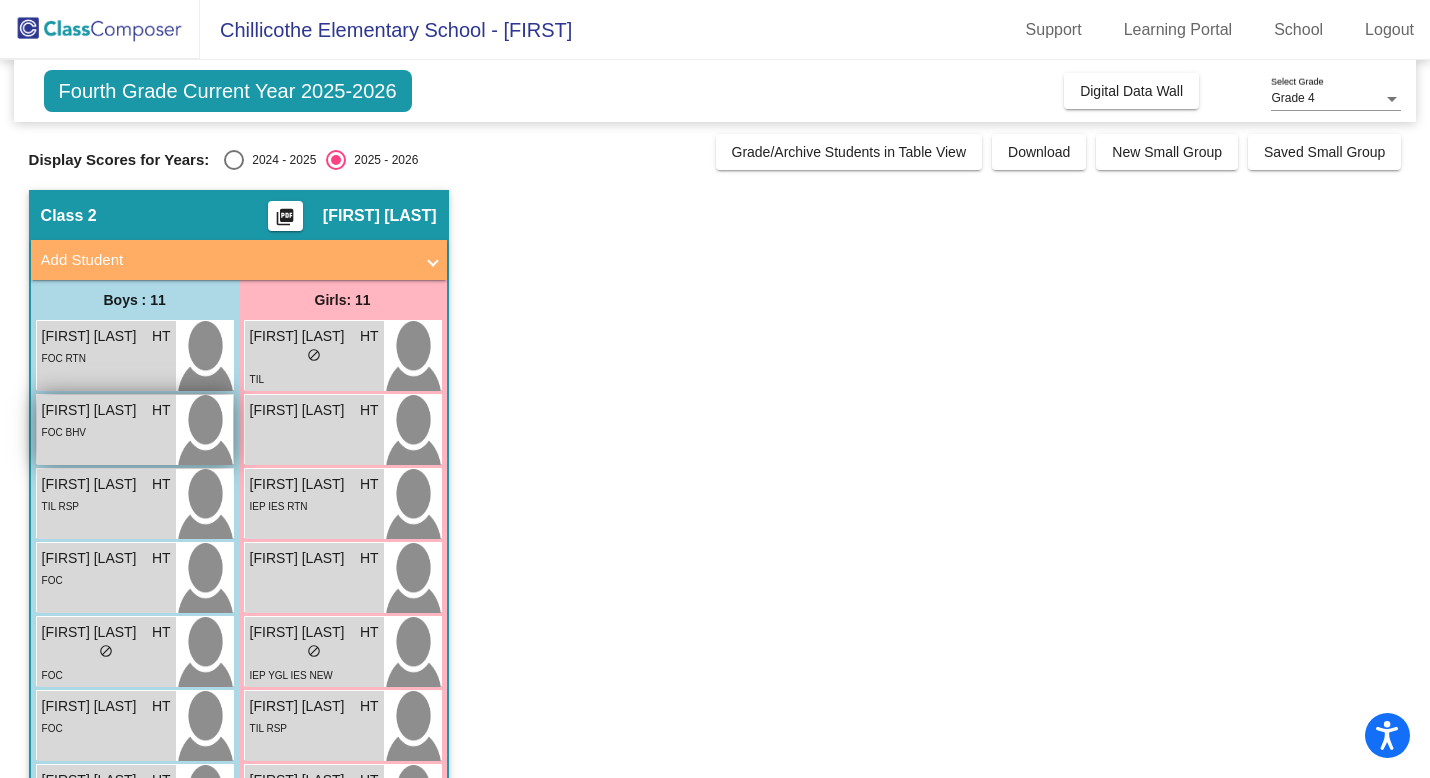 click on "FOC BHV" at bounding box center (106, 431) 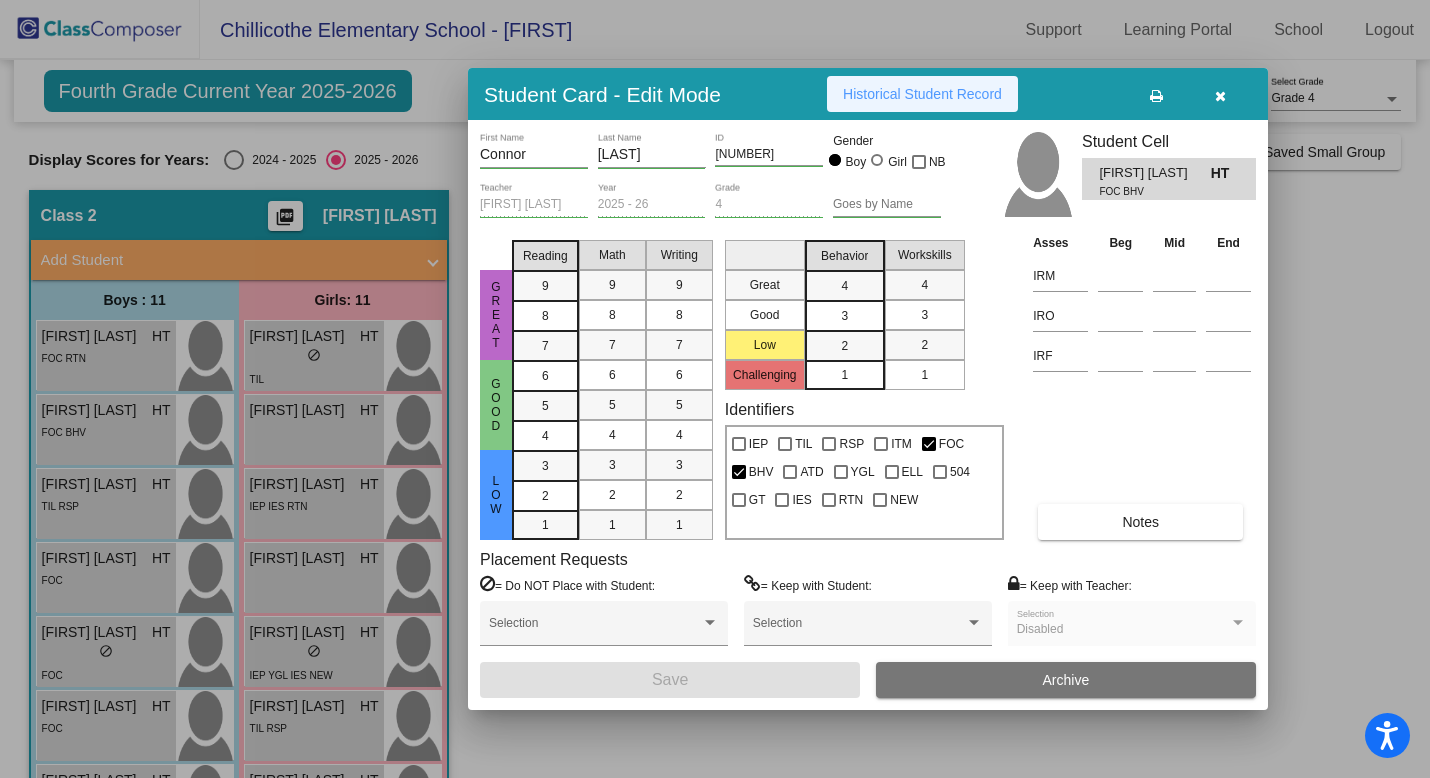 click on "Historical Student Record" at bounding box center (922, 94) 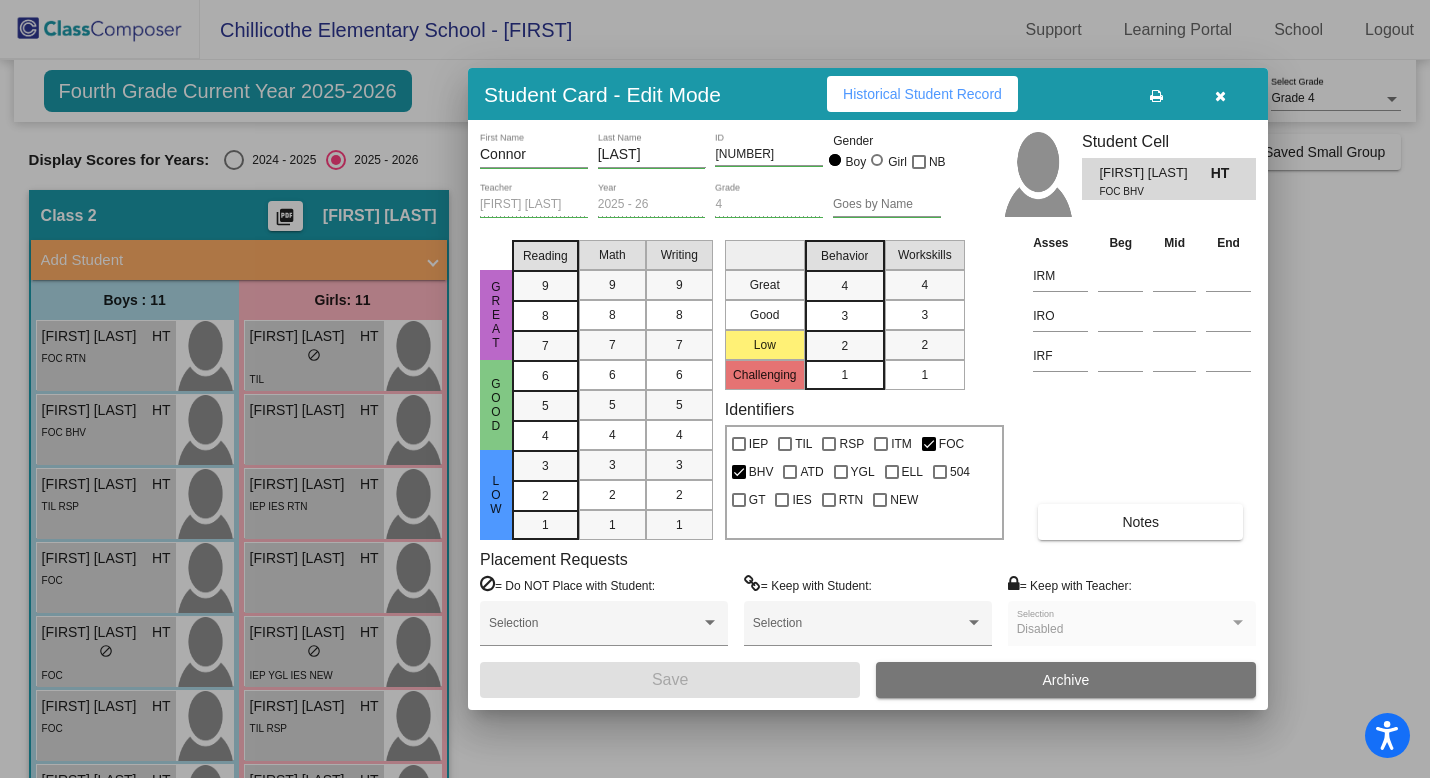 click at bounding box center [715, 389] 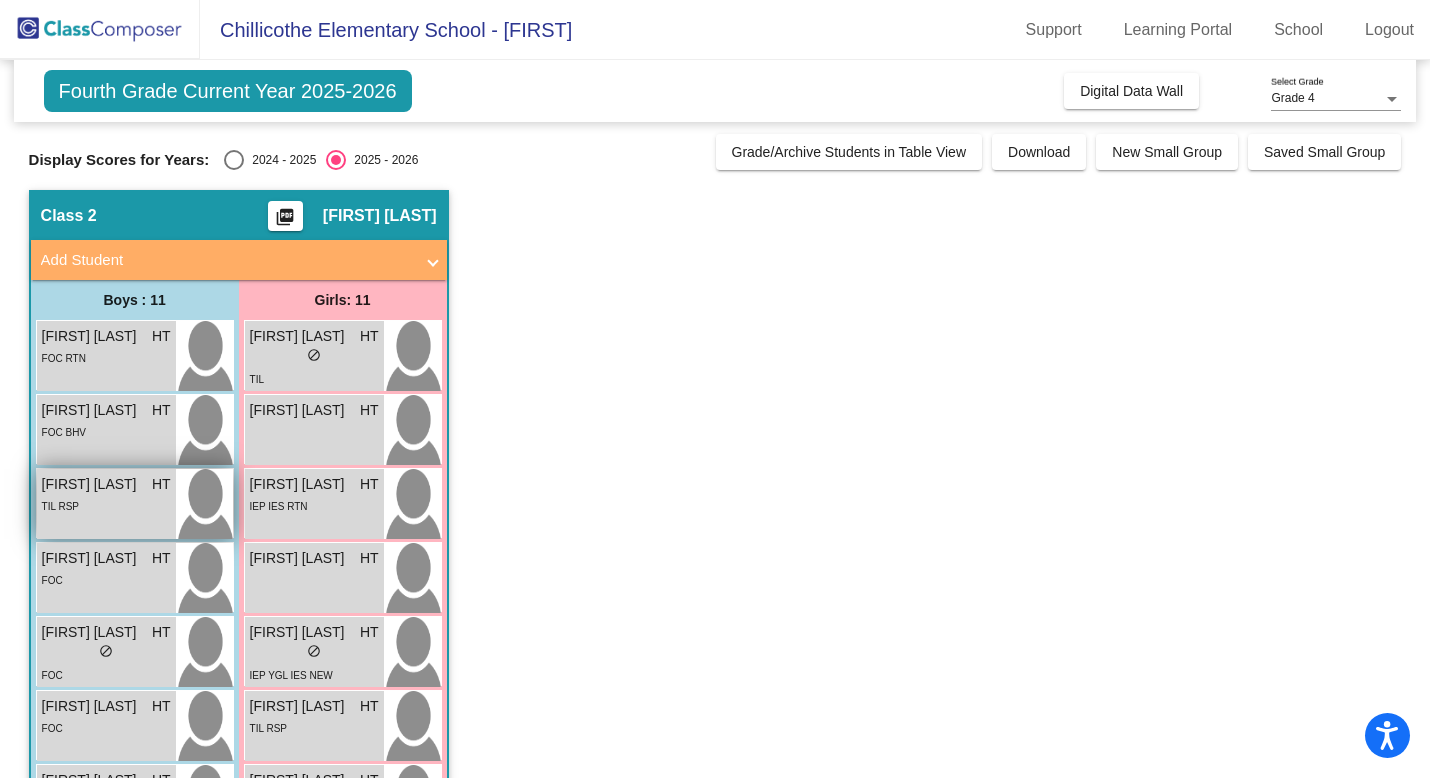 click on "TIL RSP" at bounding box center [106, 505] 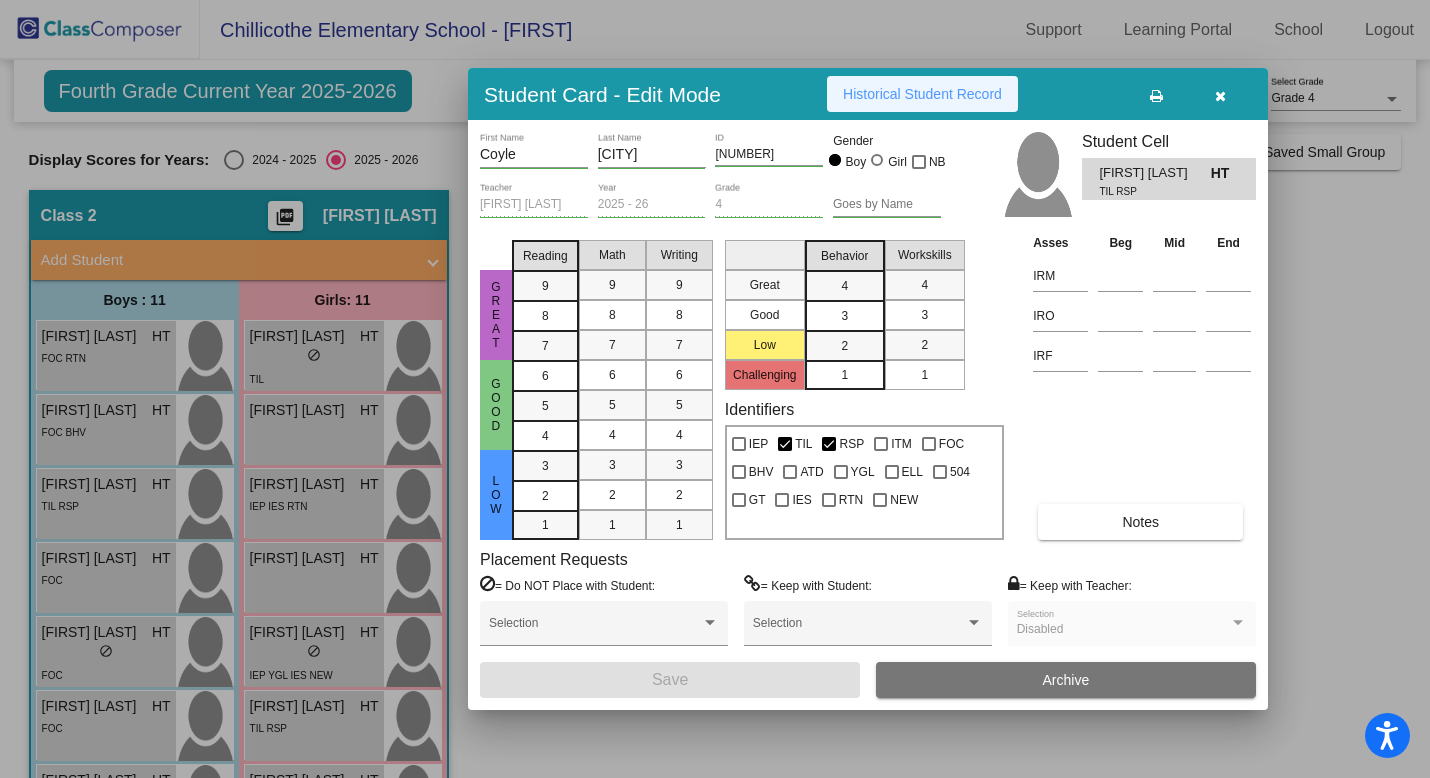 click on "Historical Student Record" at bounding box center (922, 94) 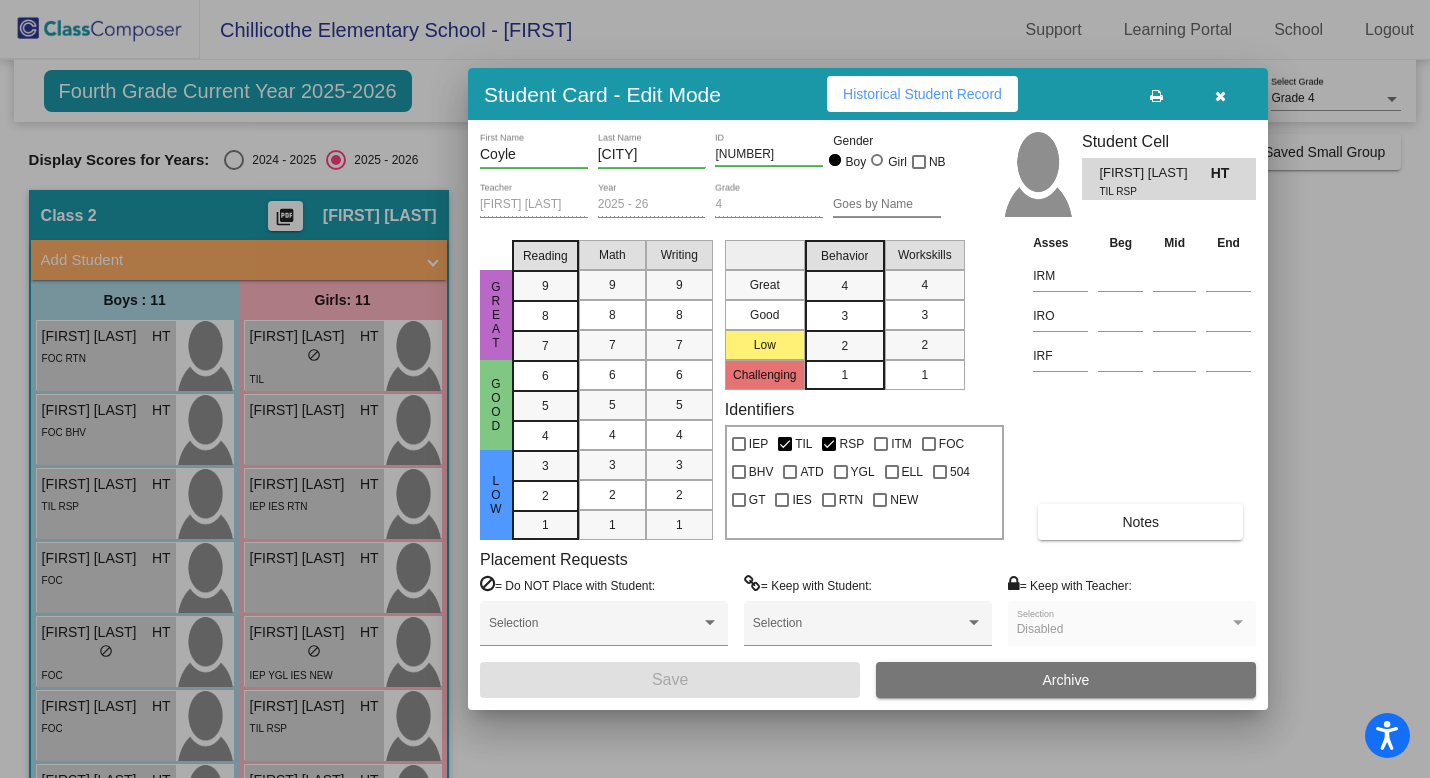 click at bounding box center [715, 389] 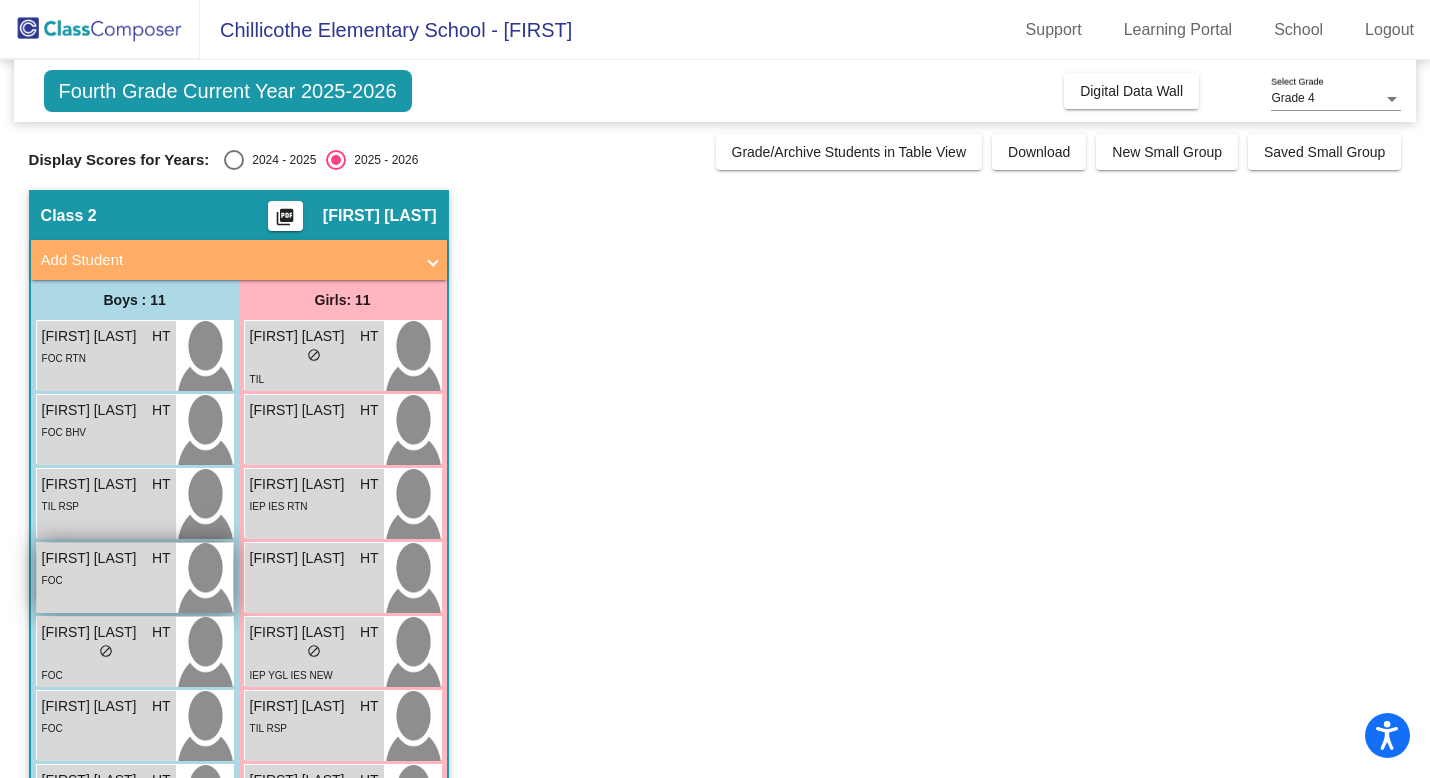 click on "Loading student card for [FIRST] HT lock do_not_disturb_alt" at bounding box center [106, 578] 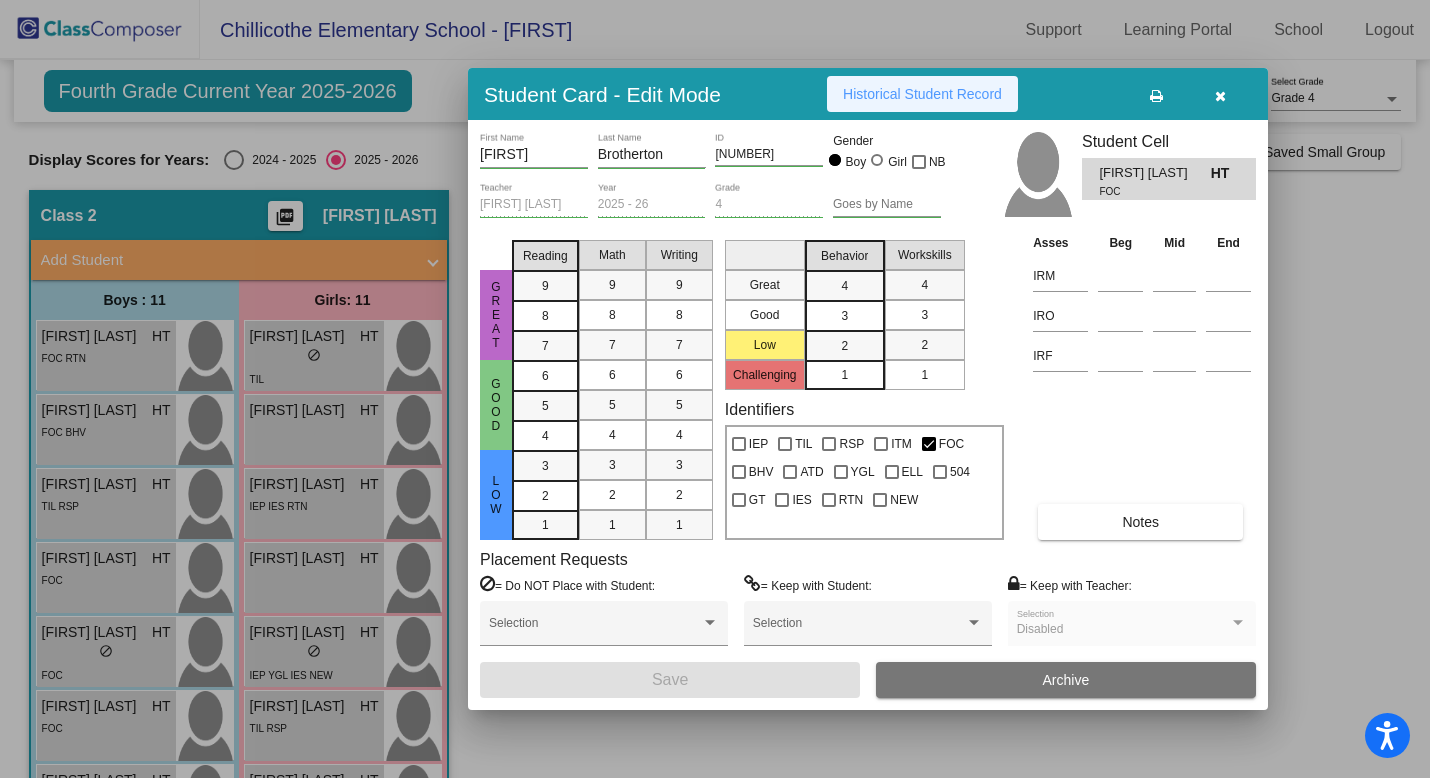 click on "Historical Student Record" at bounding box center (922, 94) 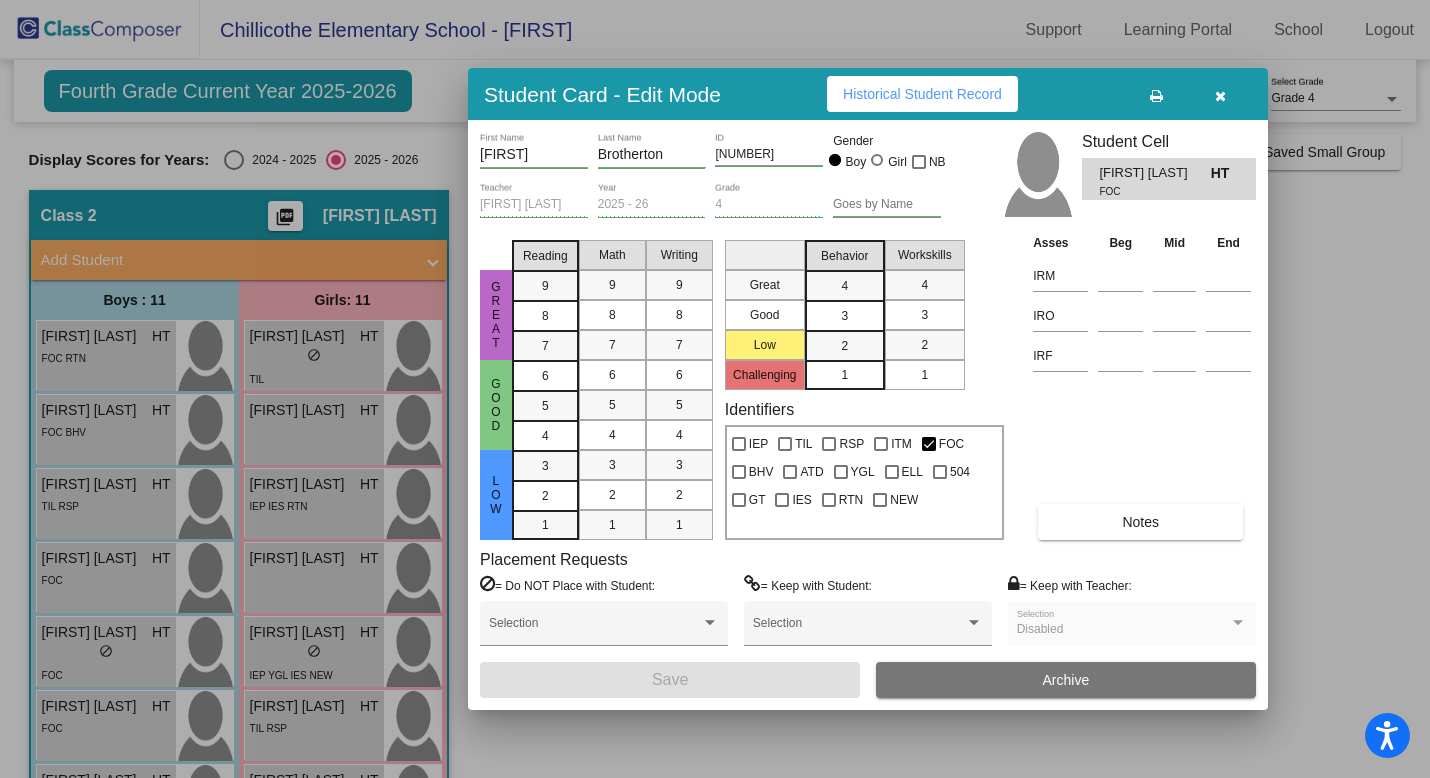 click at bounding box center [715, 389] 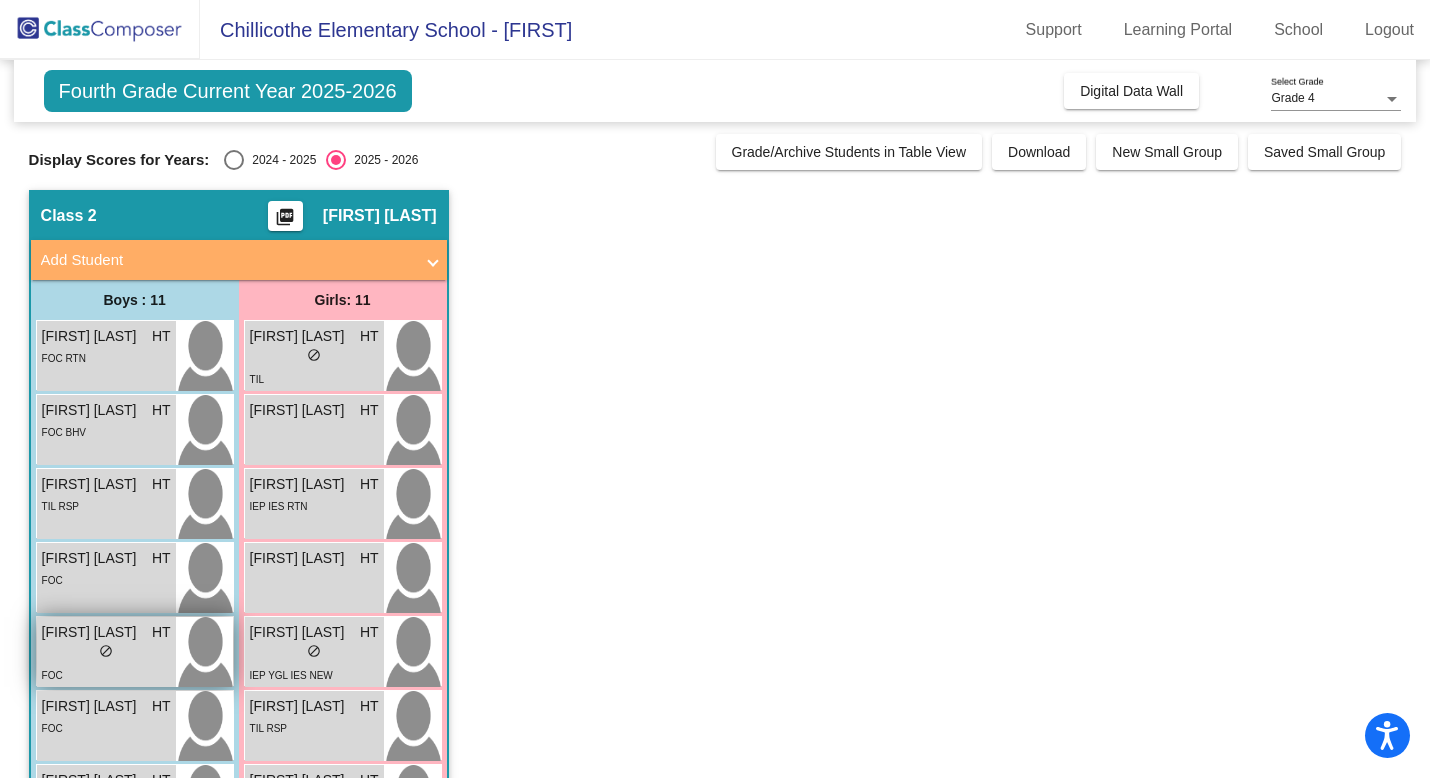 click on "lock do_not_disturb_alt" at bounding box center [106, 653] 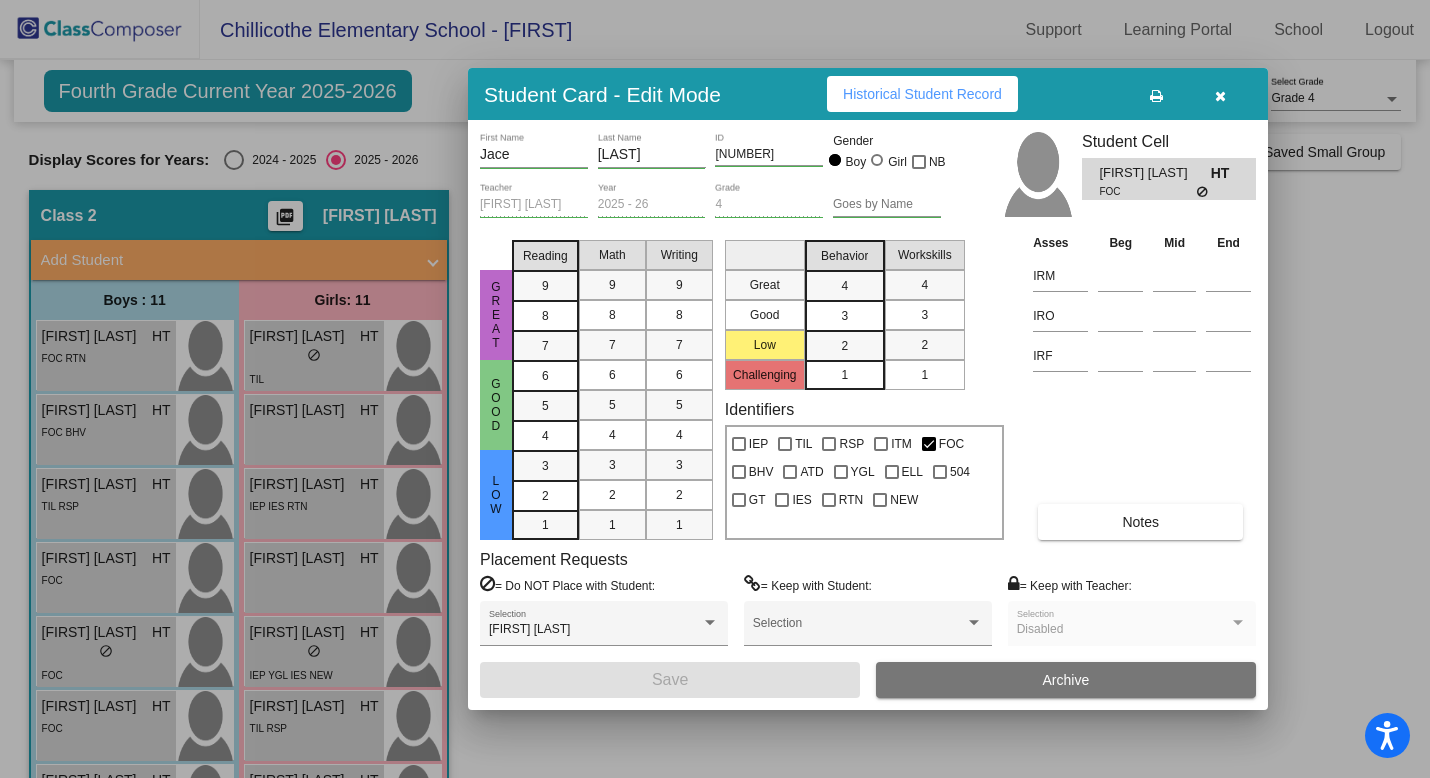 click on "Historical Student Record" at bounding box center (922, 94) 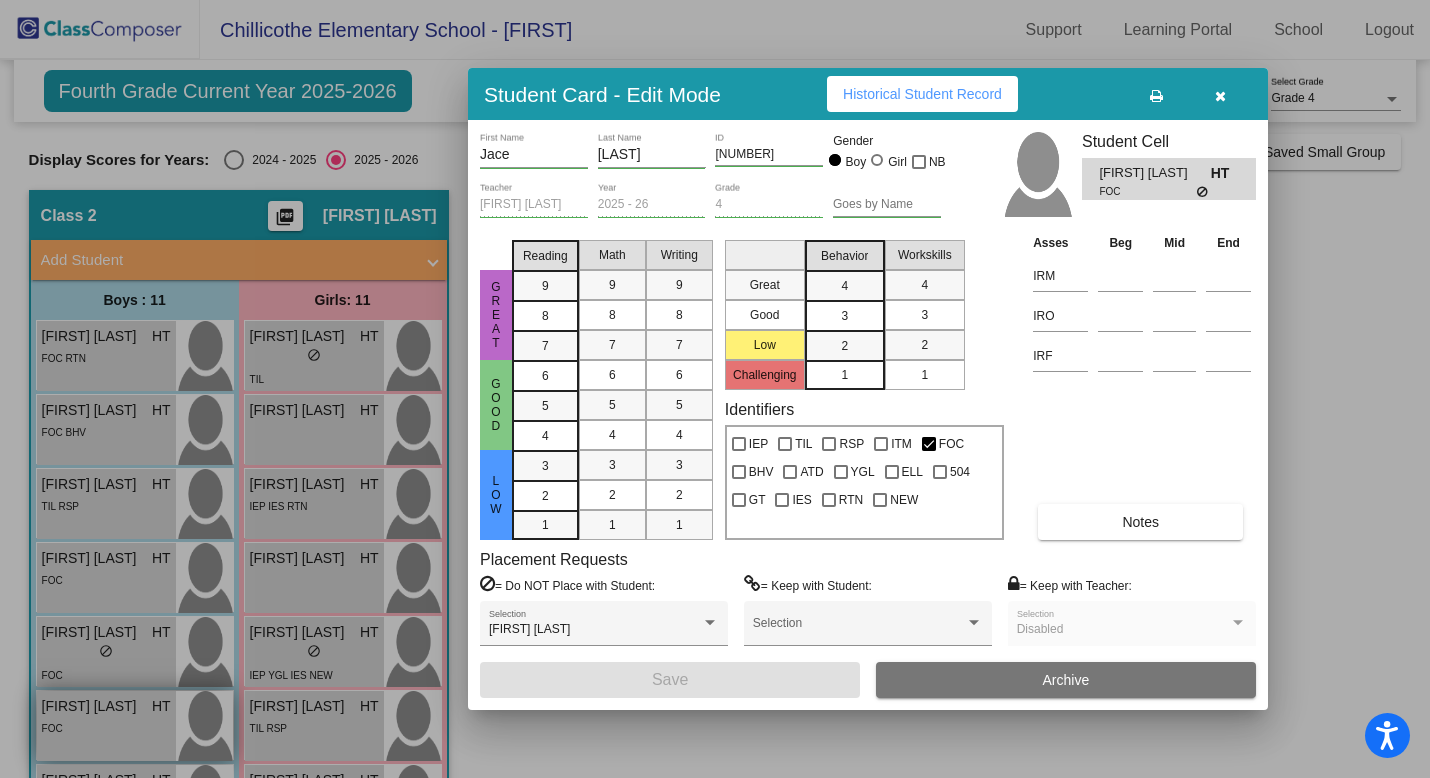 click at bounding box center [715, 389] 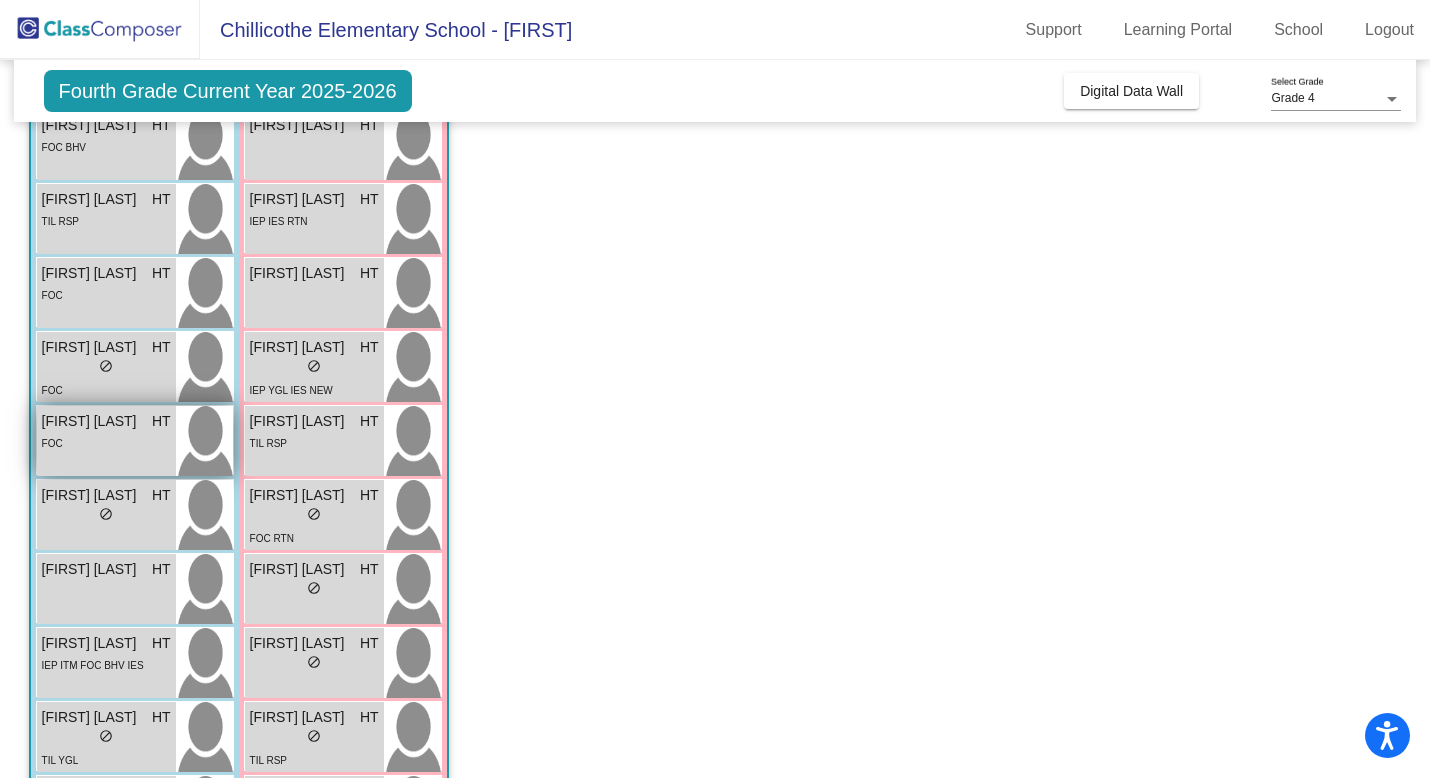 scroll, scrollTop: 331, scrollLeft: 0, axis: vertical 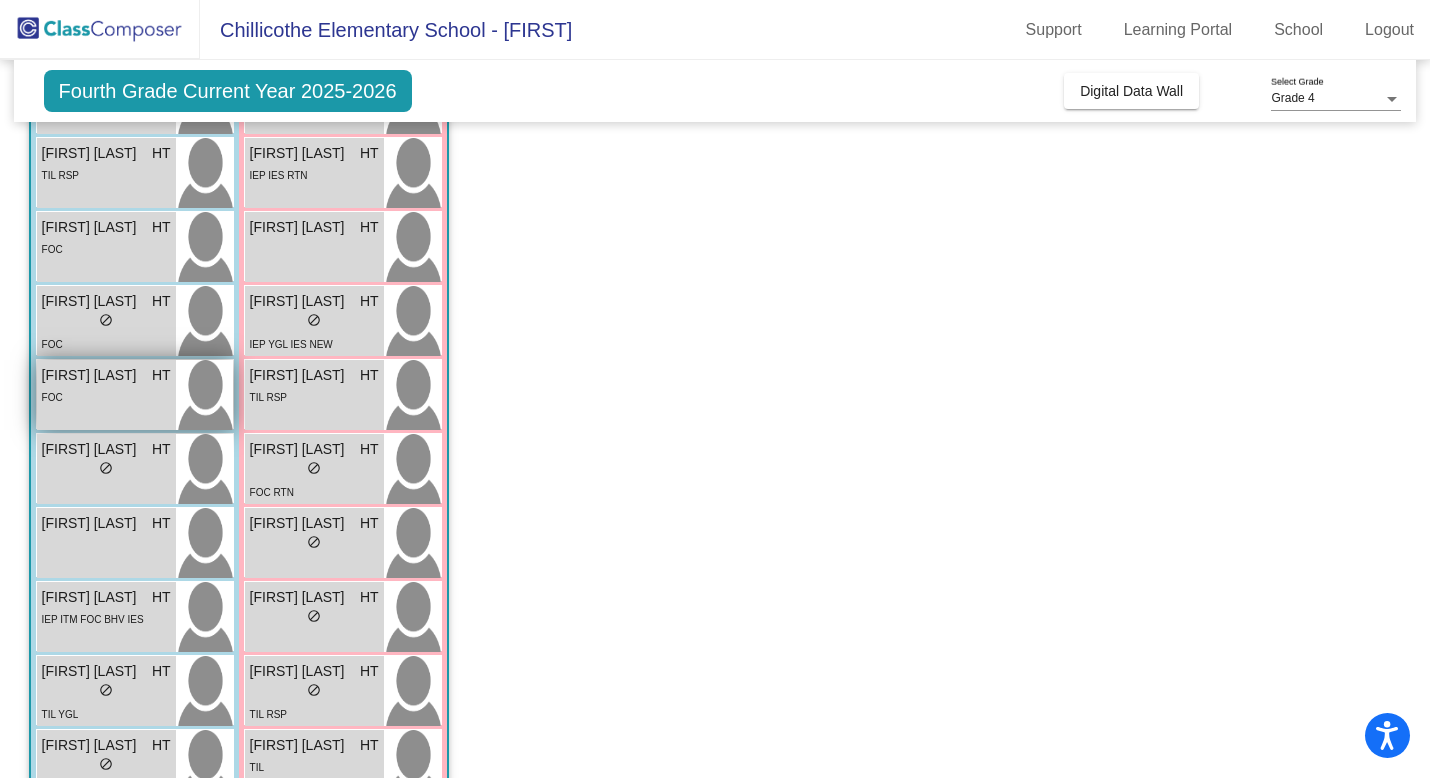 click on "Loading student card for [FIRST] HT lock do_not_disturb_alt" at bounding box center (106, 395) 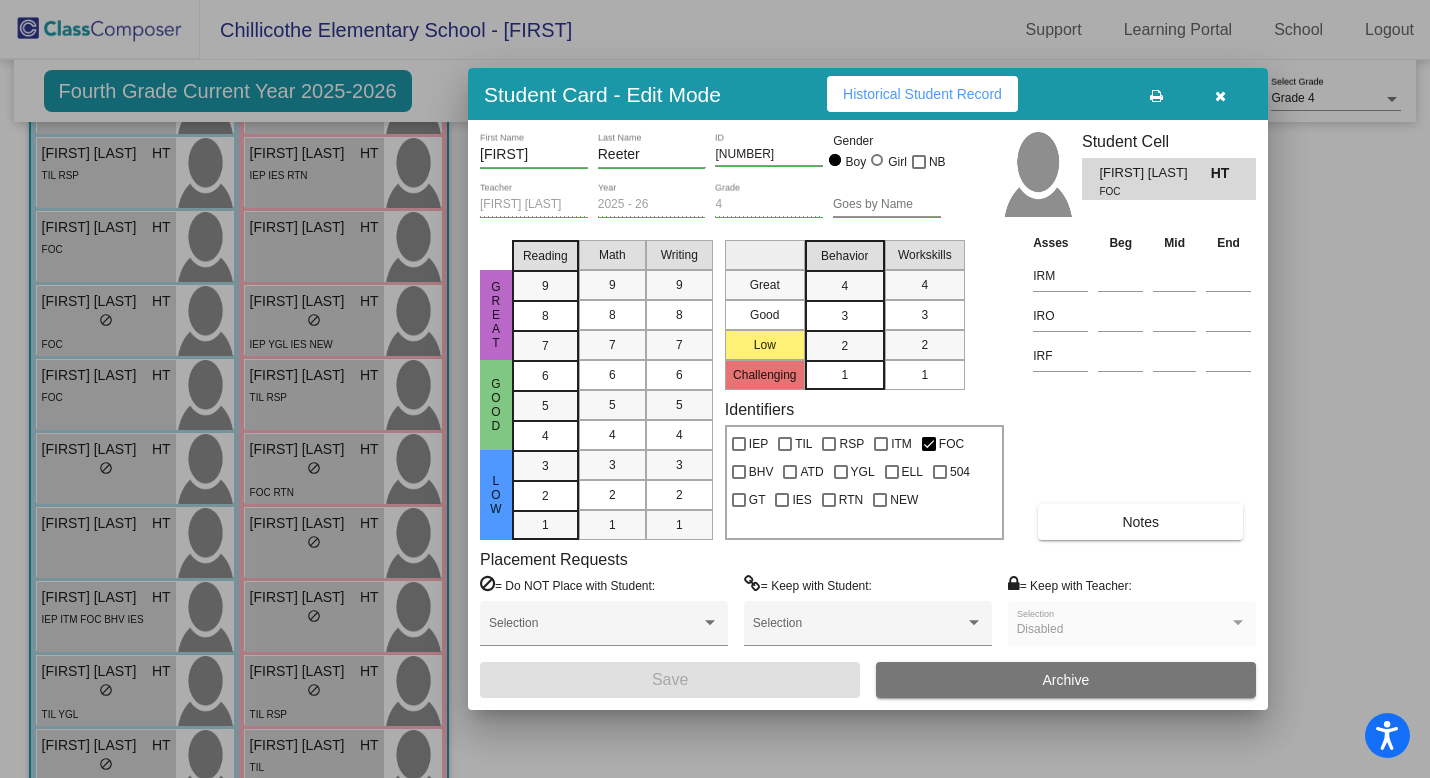 click on "Historical Student Record" at bounding box center (922, 94) 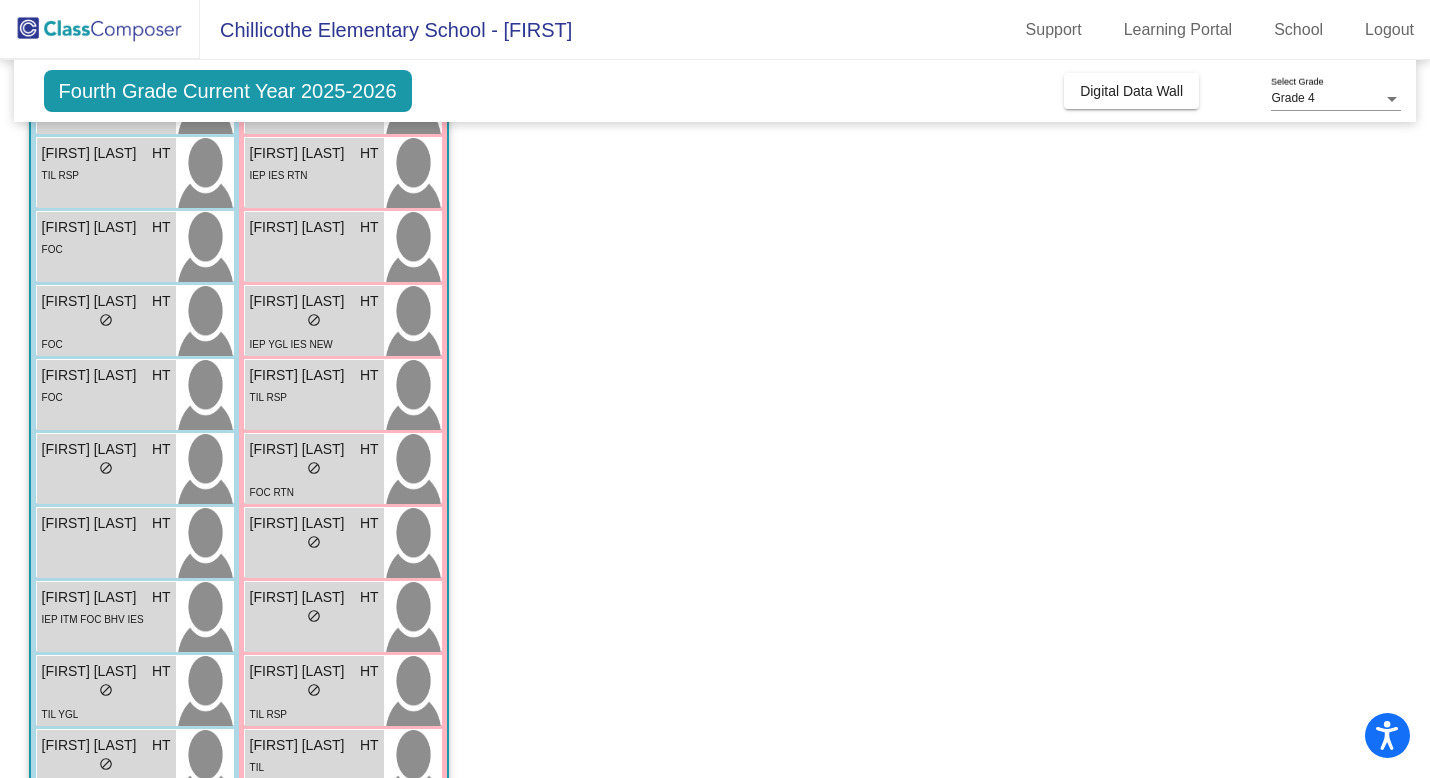 click on "Loading student card for [FIRST] HT lock do_not_disturb_alt" at bounding box center [106, 469] 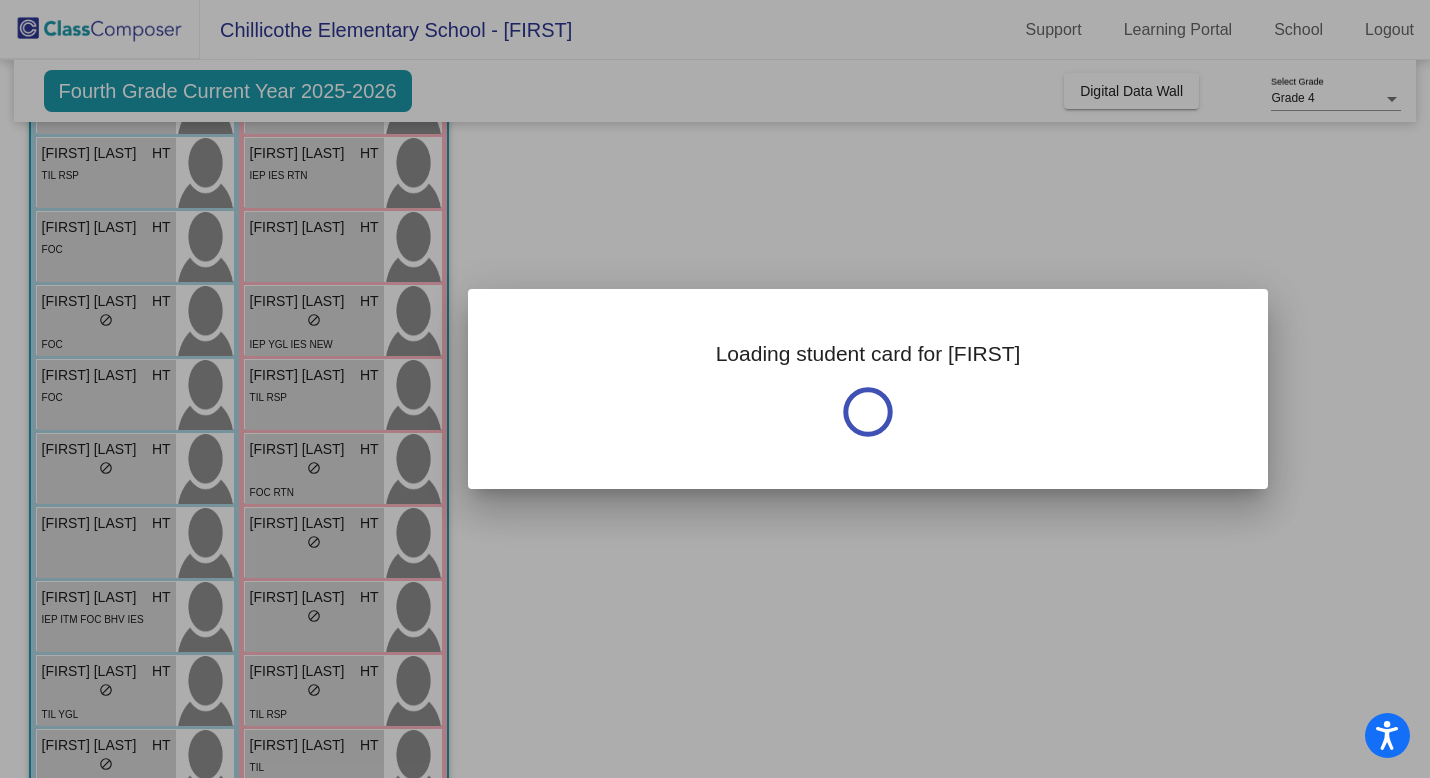 click at bounding box center [715, 389] 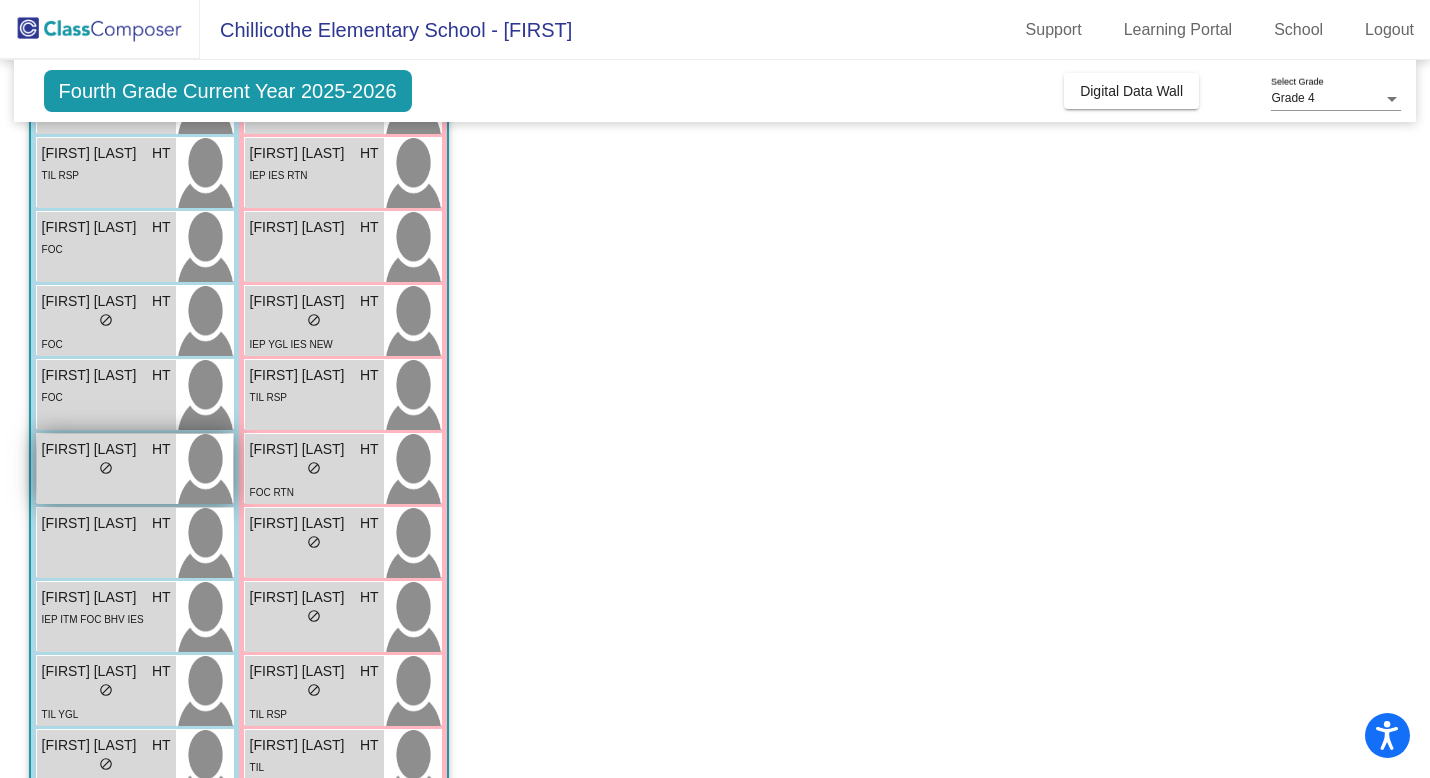 click on "Loading student card for [FIRST] HT lock do_not_disturb_alt" at bounding box center (106, 469) 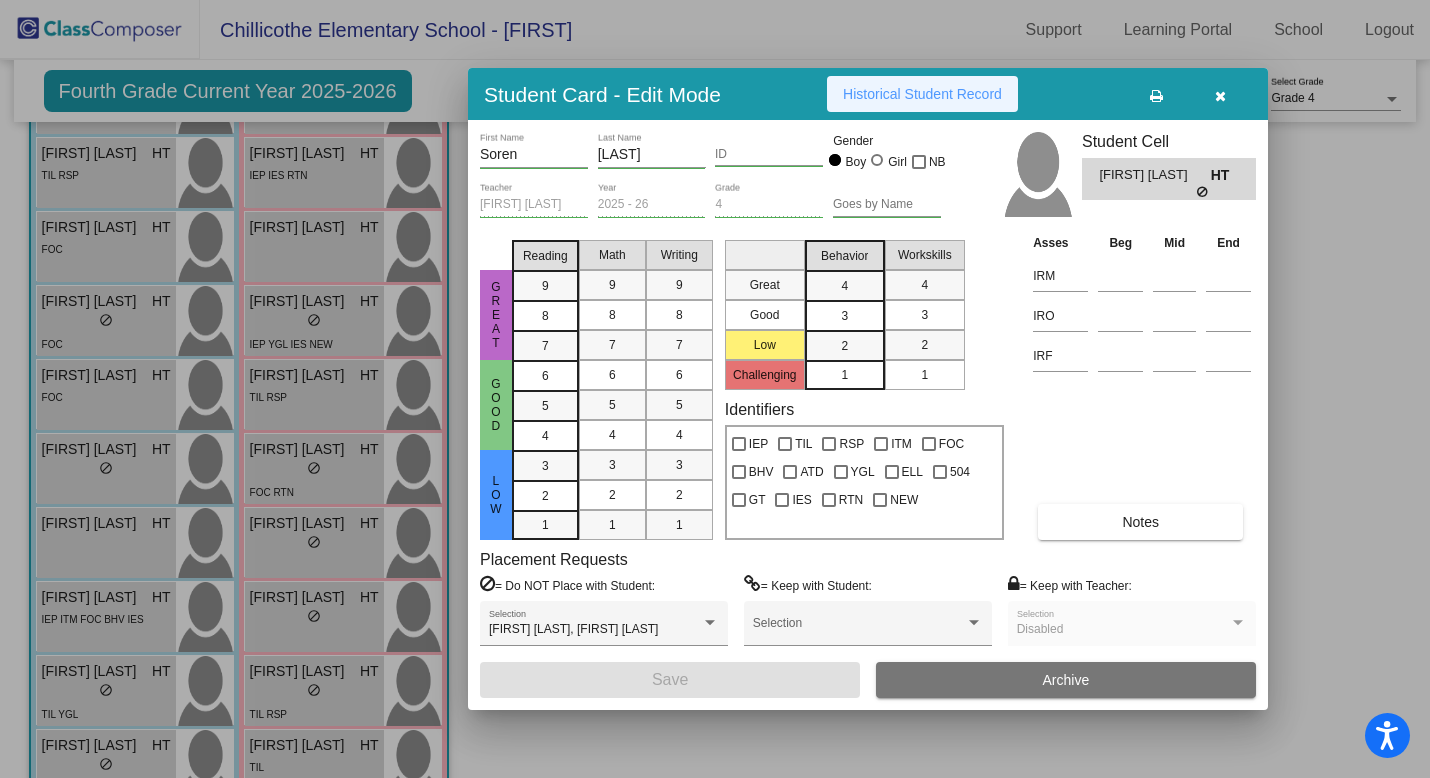 click on "Historical Student Record" at bounding box center (922, 94) 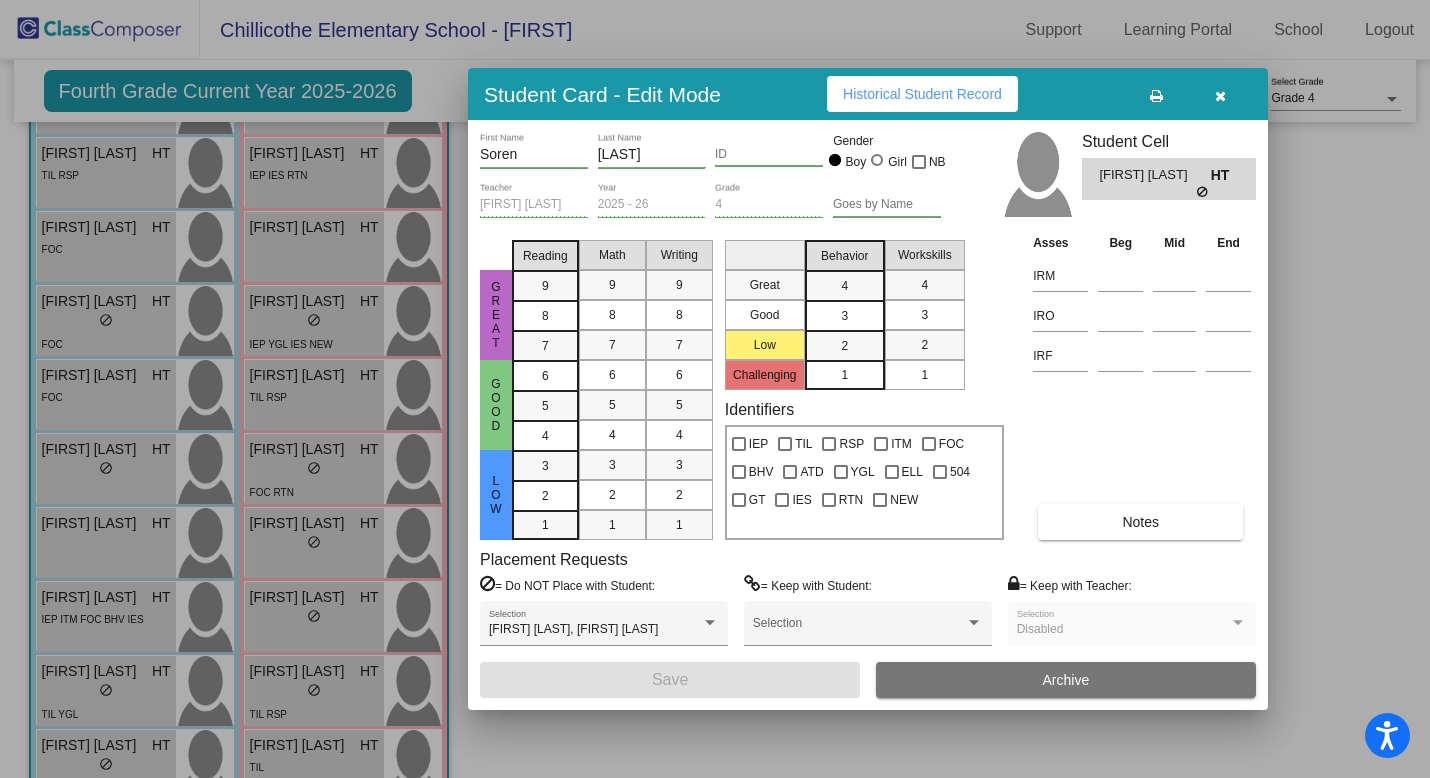 click at bounding box center (715, 389) 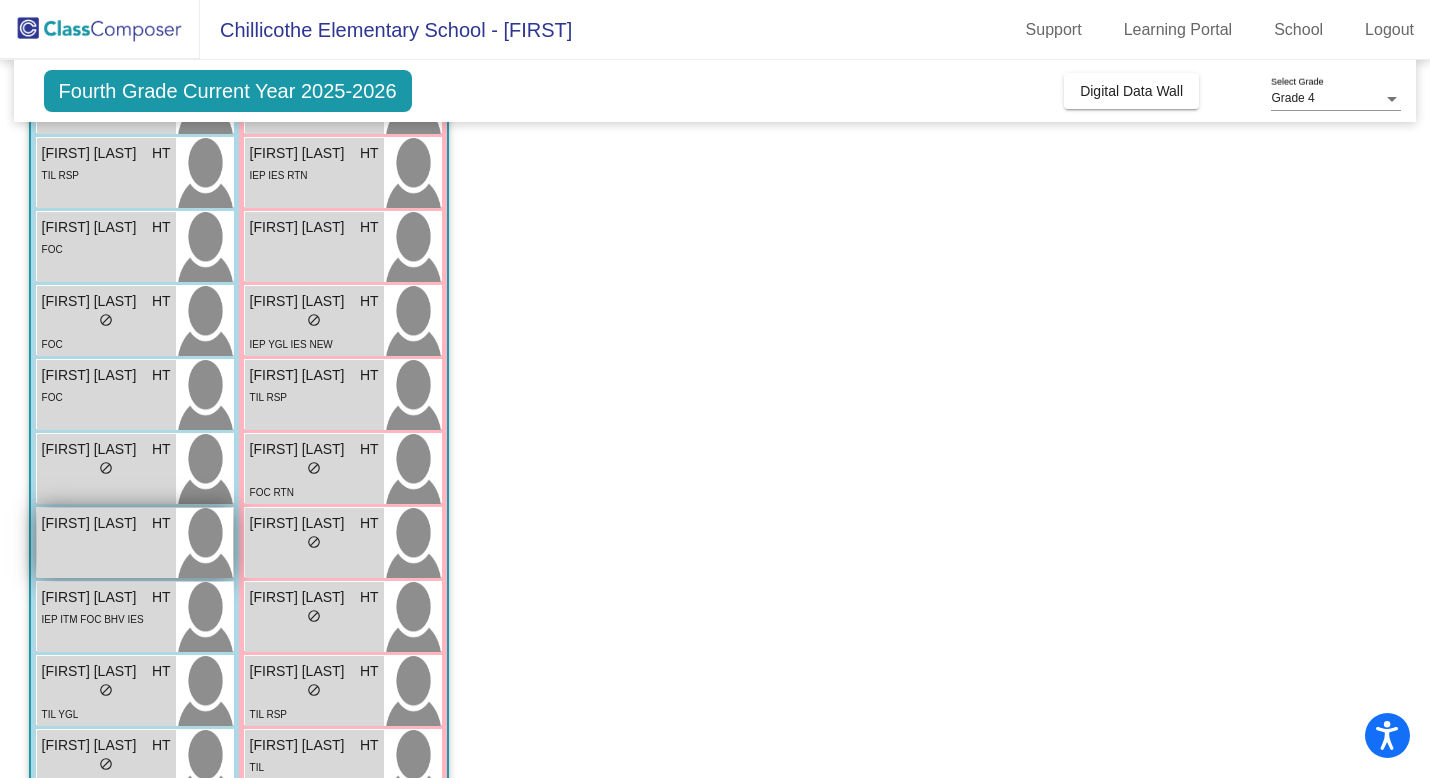 click on "[FIRST] [LAST]" at bounding box center [92, 523] 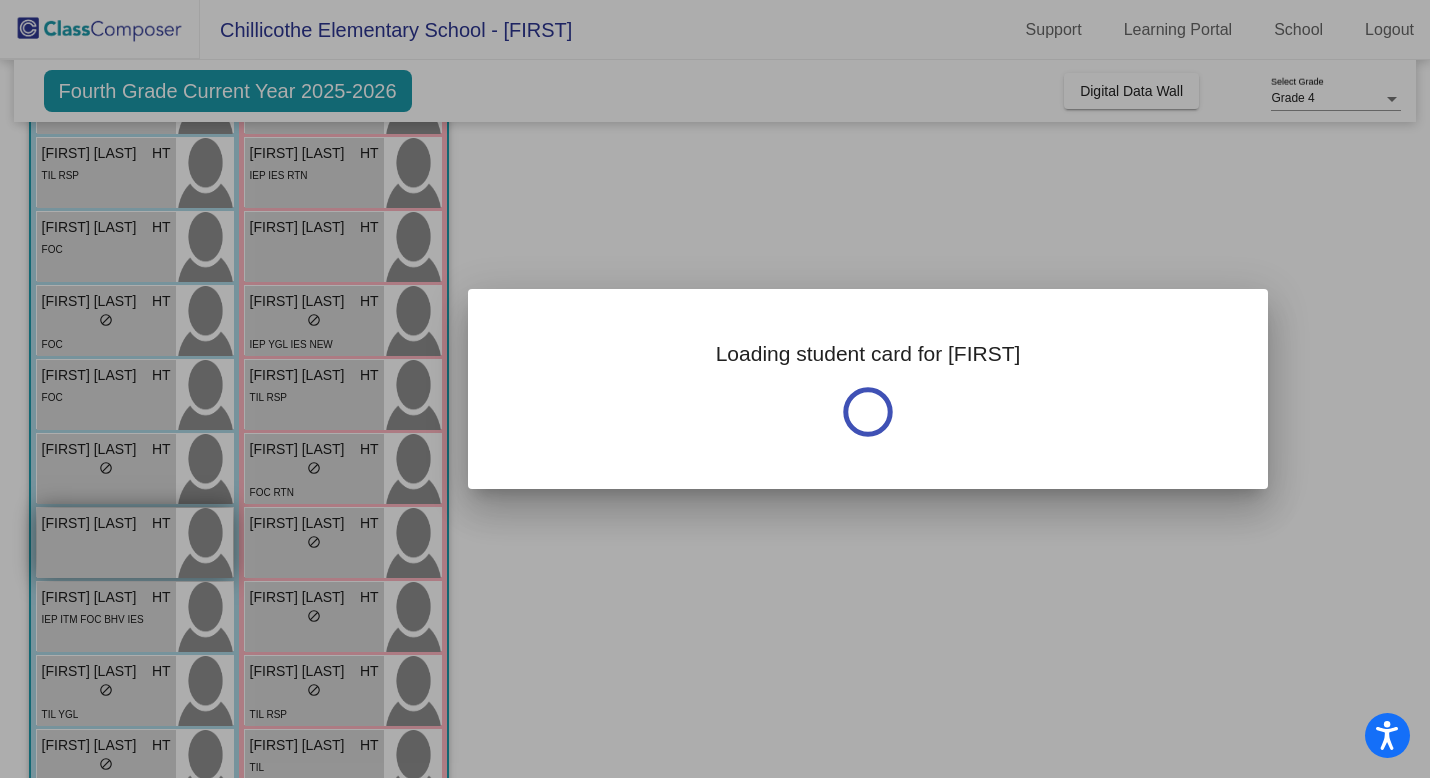 click at bounding box center [715, 389] 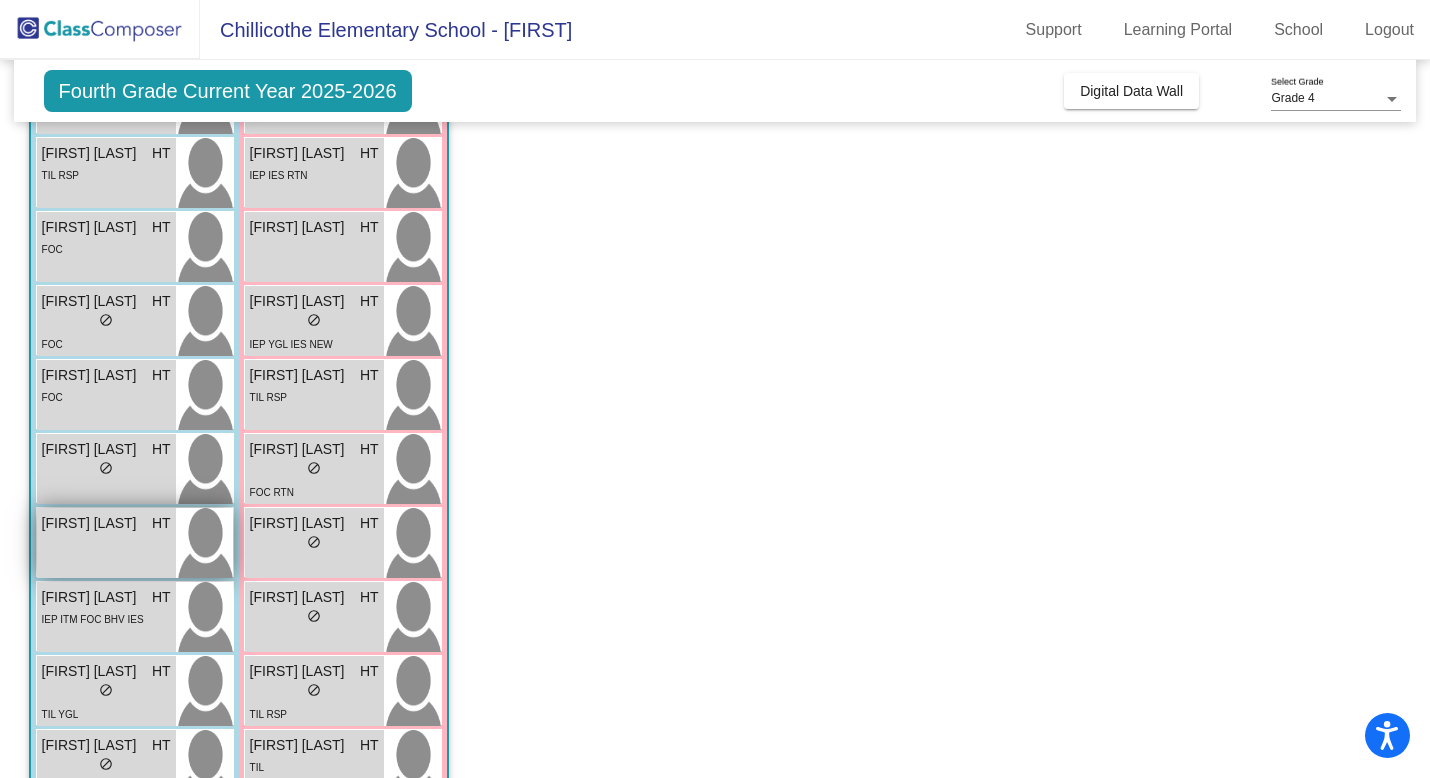 click on "[FIRST] [LAST] HT lock do_not_disturb_alt" at bounding box center (106, 543) 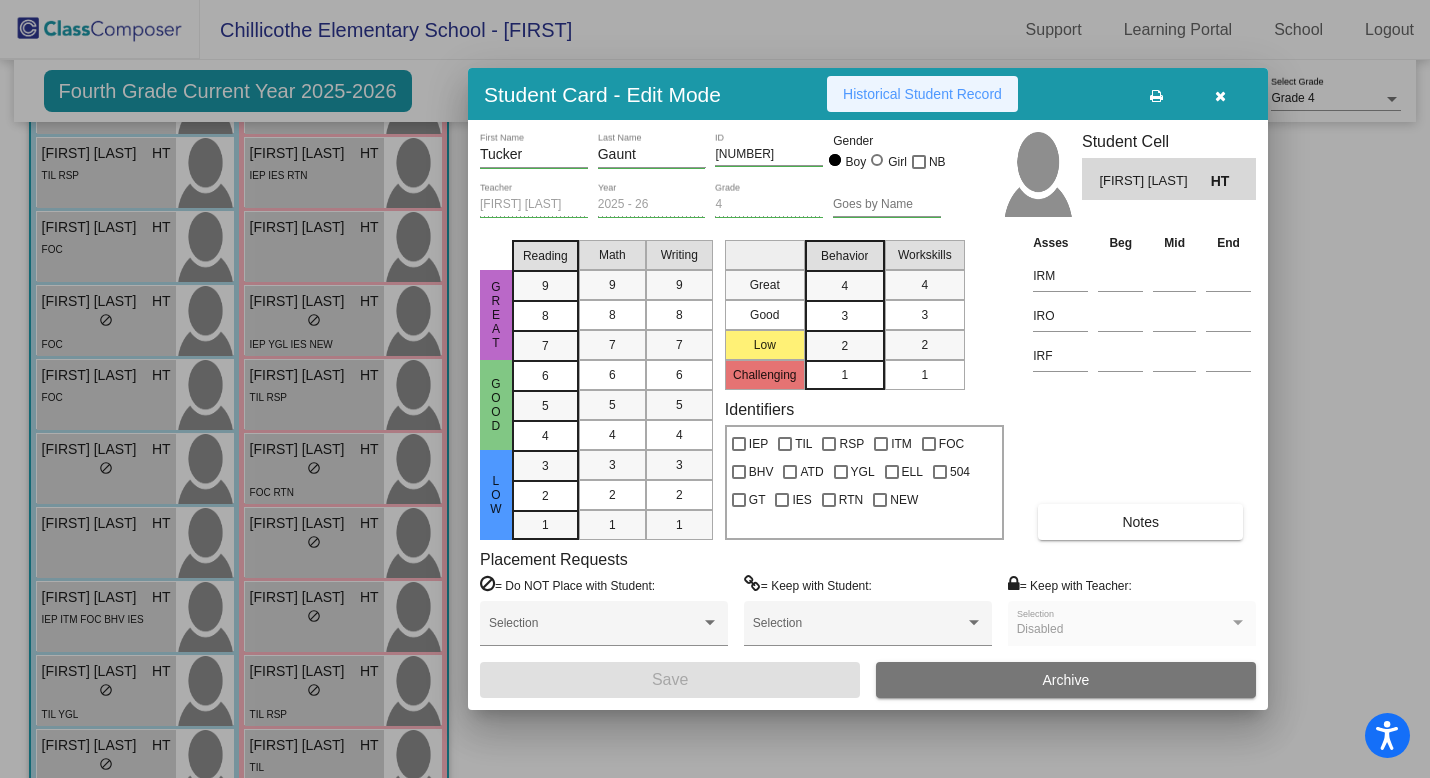 click on "Historical Student Record" at bounding box center (922, 94) 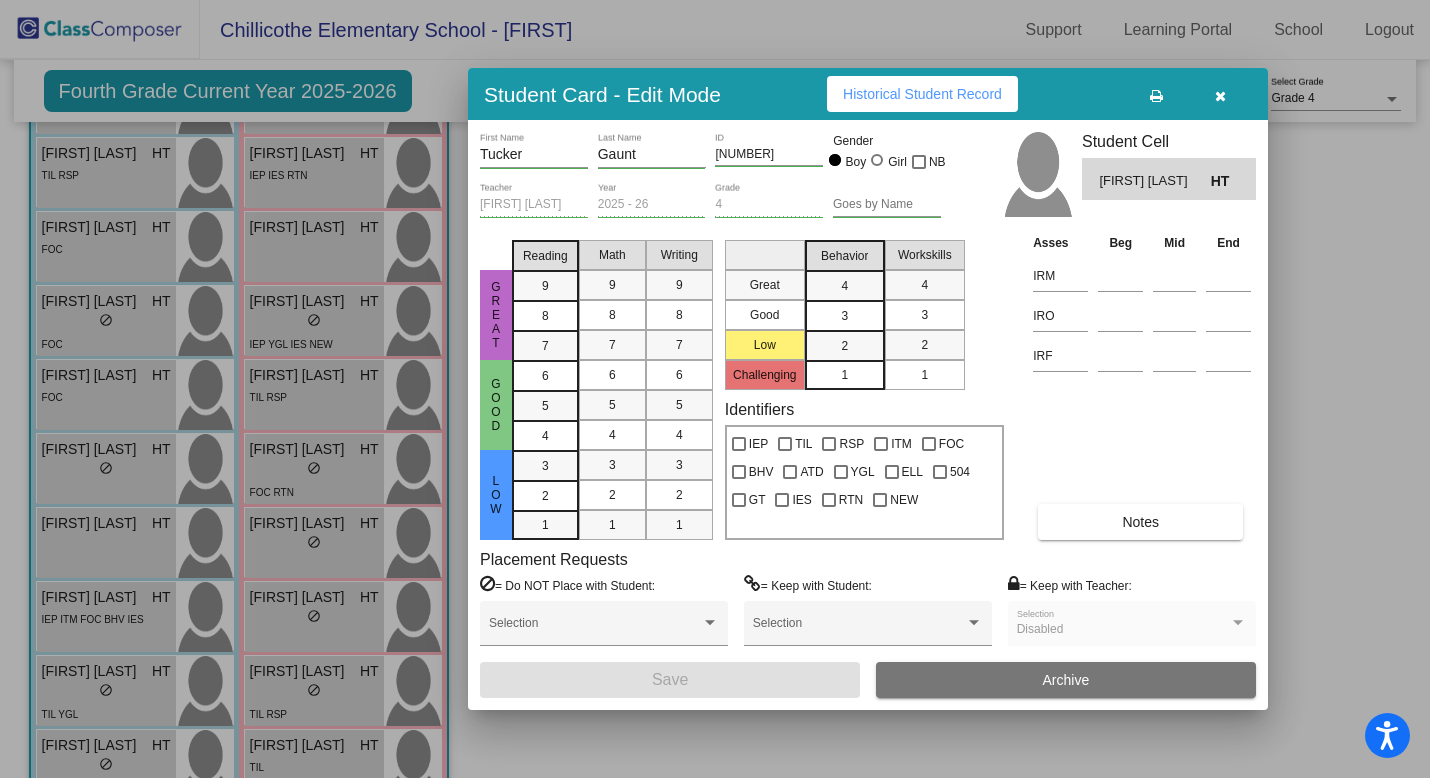 click at bounding box center [715, 389] 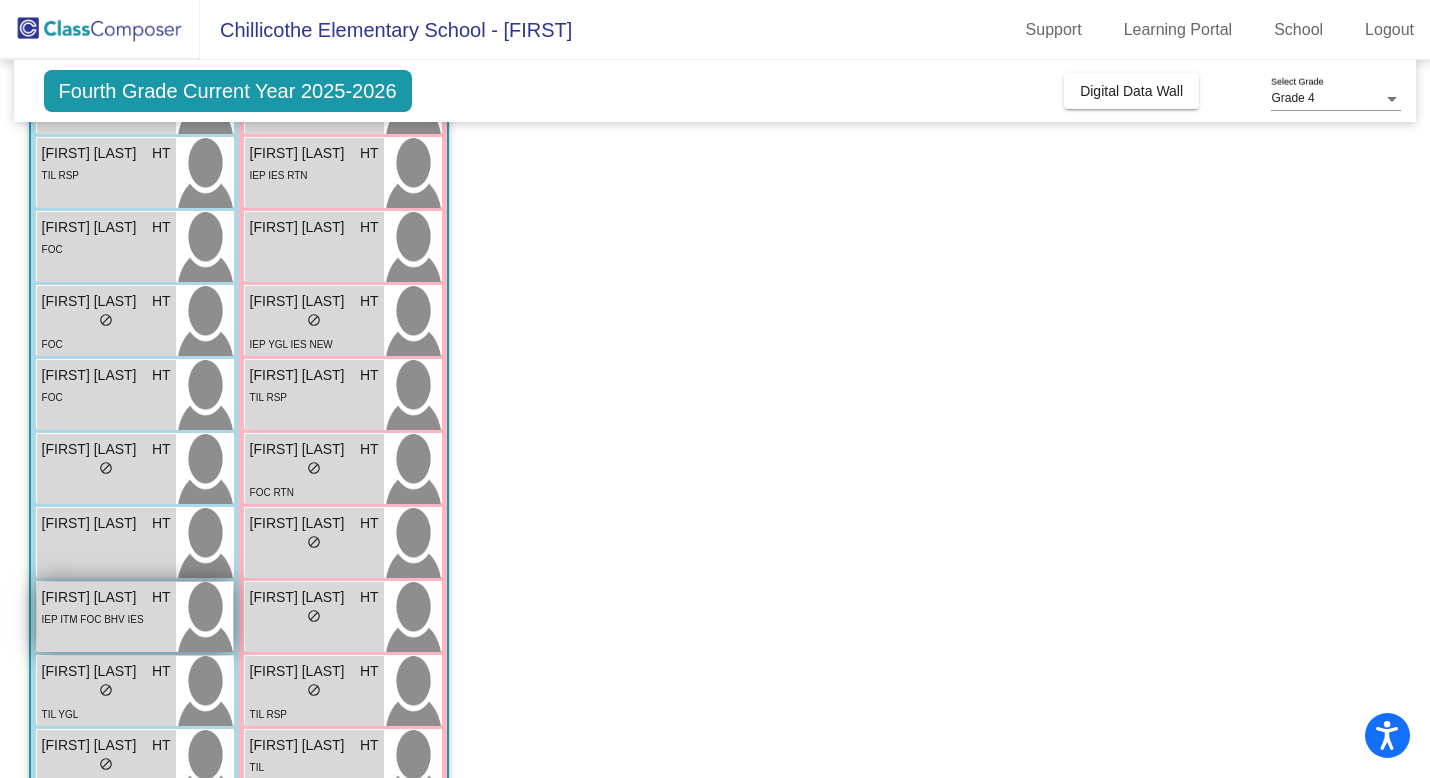 click on "[FIRST] [LAST]" at bounding box center [92, 597] 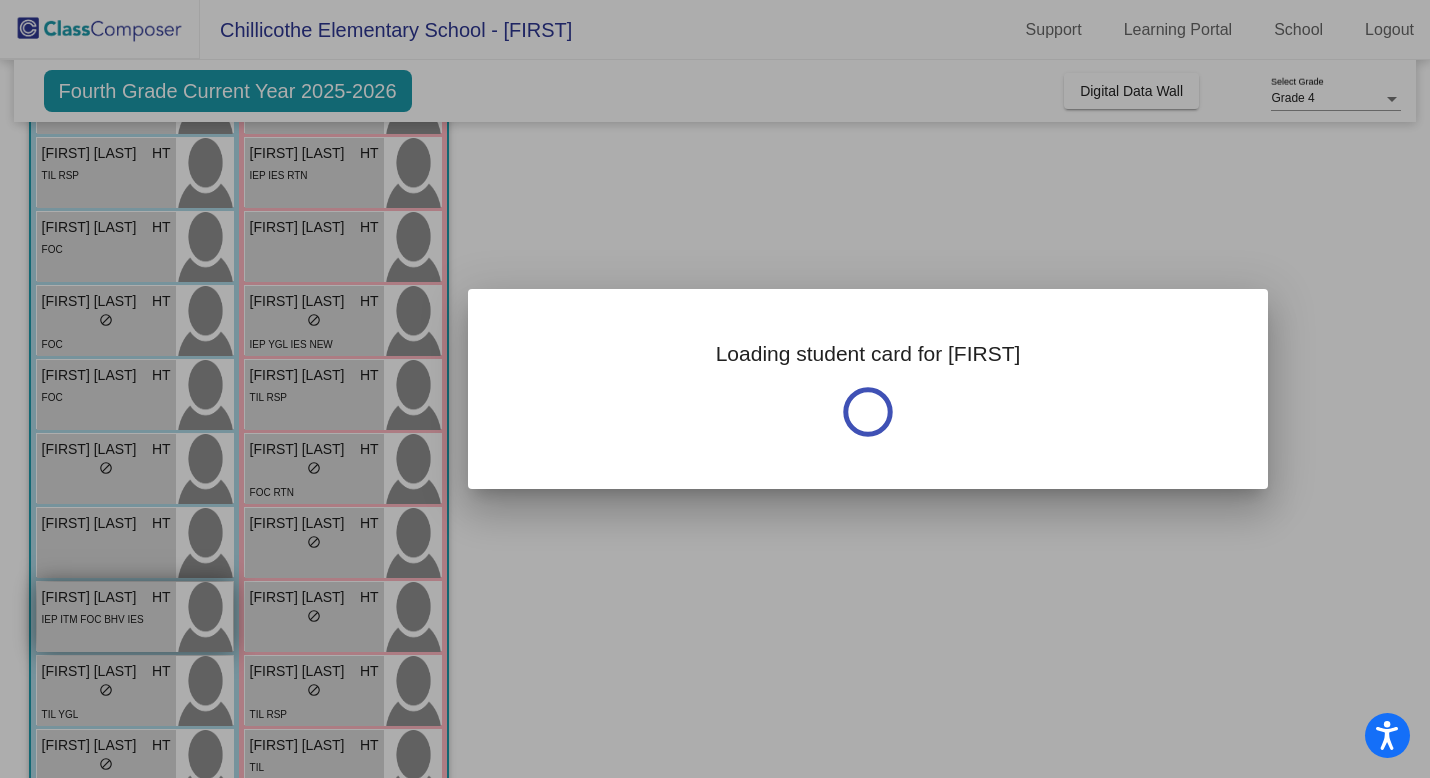 click at bounding box center (715, 389) 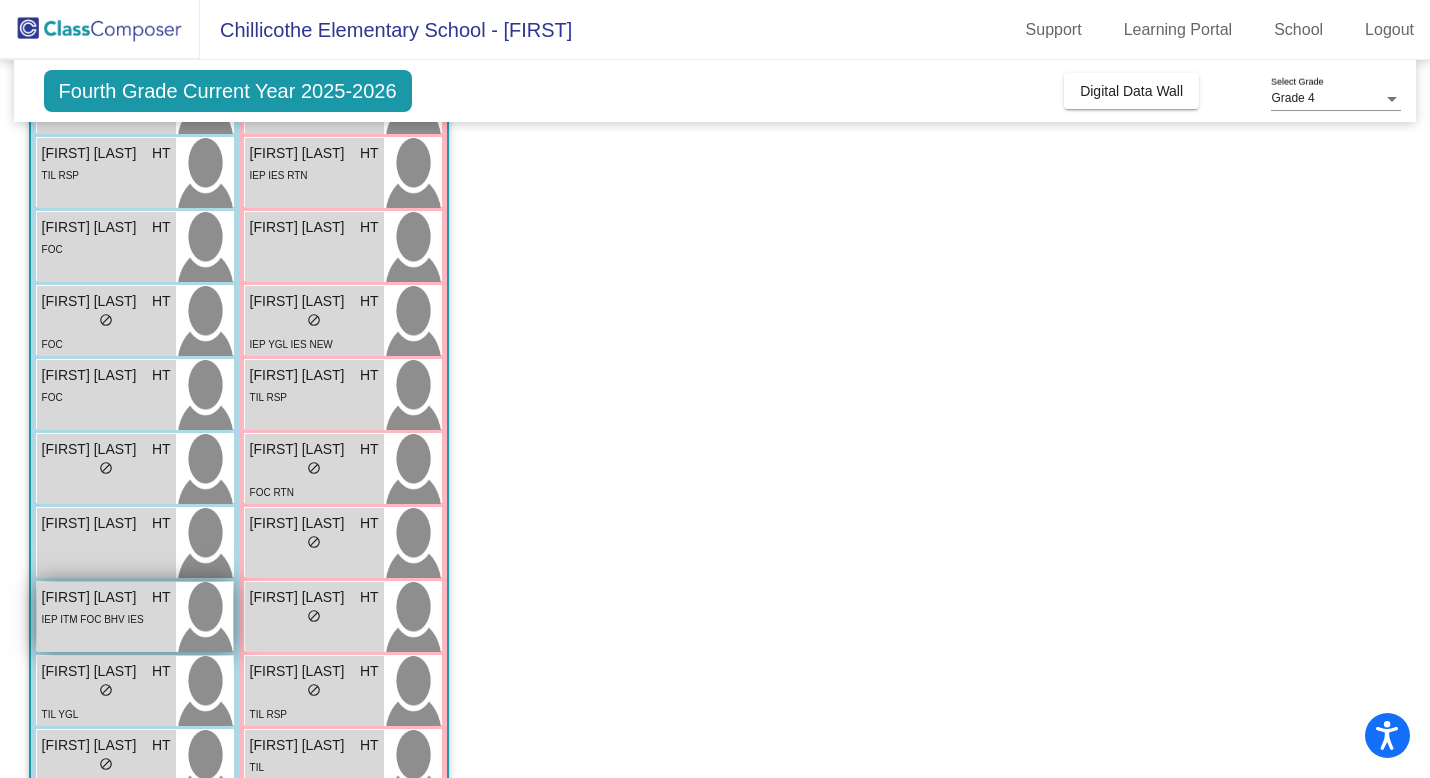 click on "[FIRST] [LAST]" at bounding box center (92, 597) 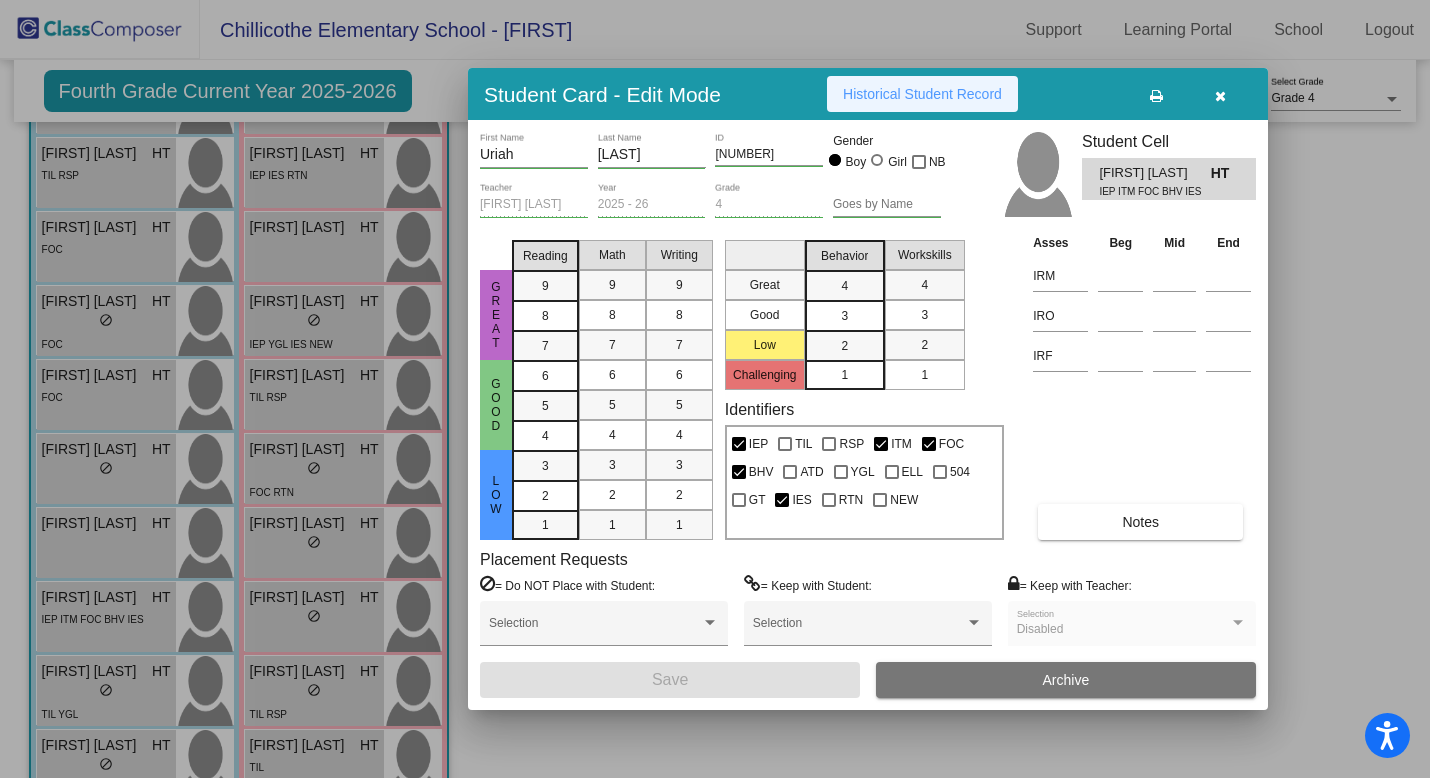 click on "Historical Student Record" at bounding box center (922, 94) 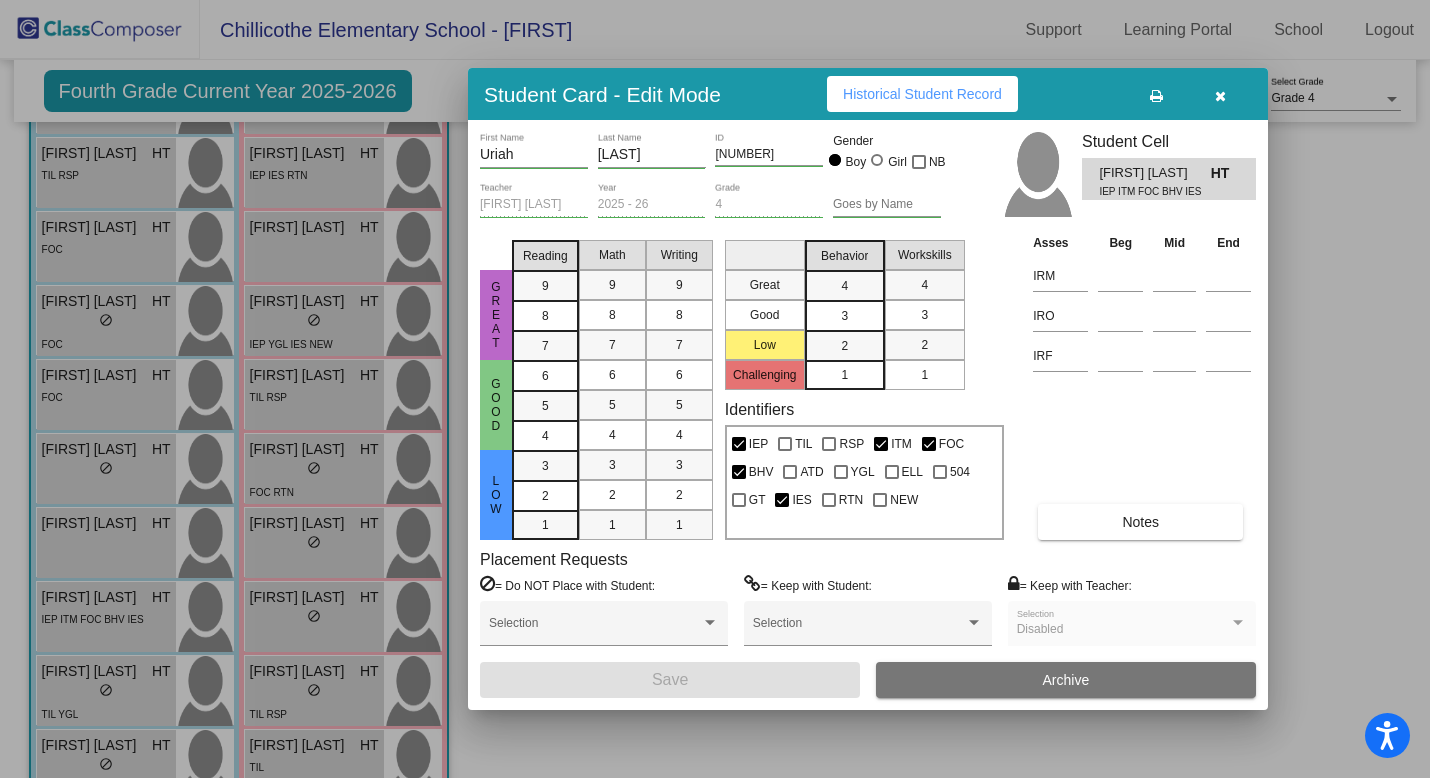 click at bounding box center (715, 389) 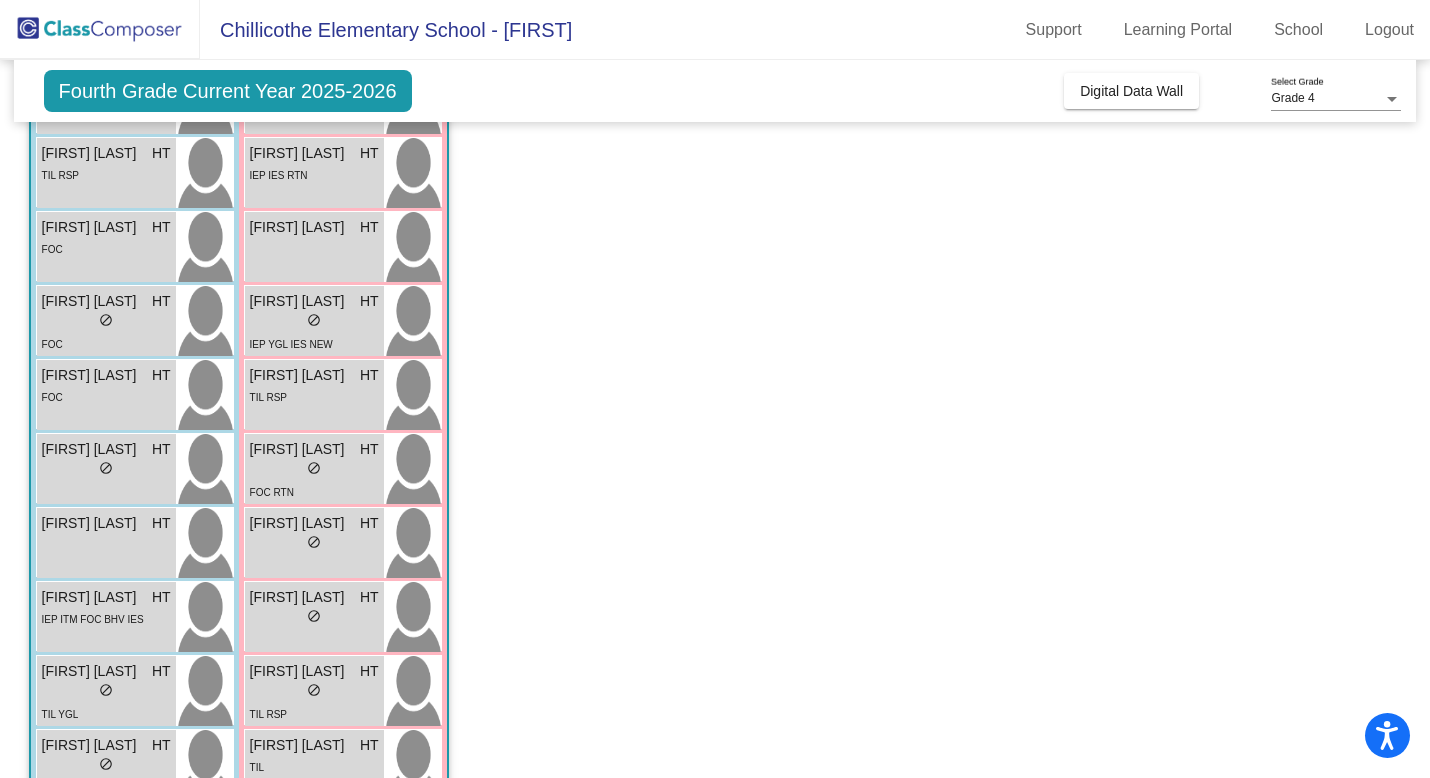scroll, scrollTop: 388, scrollLeft: 0, axis: vertical 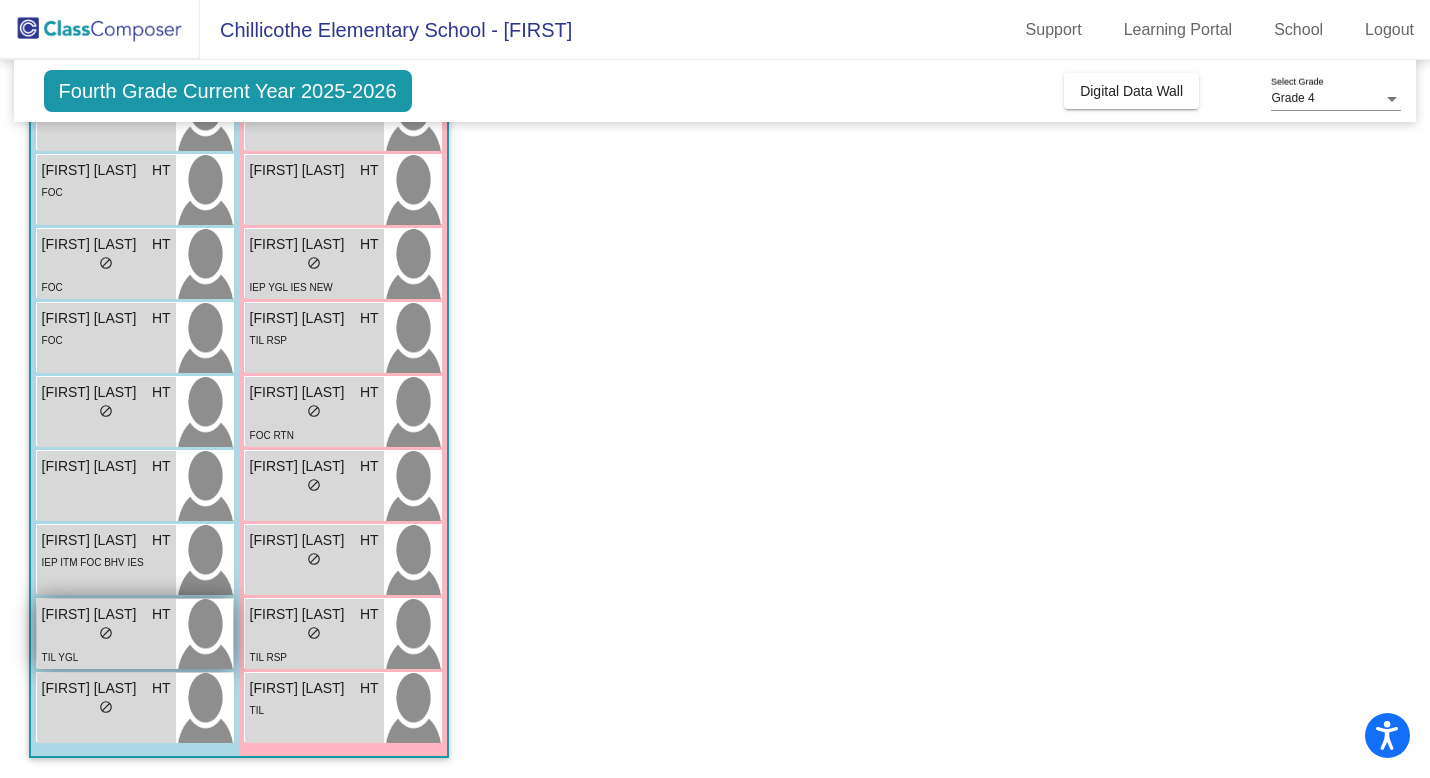 click on "do_not_disturb_alt" at bounding box center [106, 633] 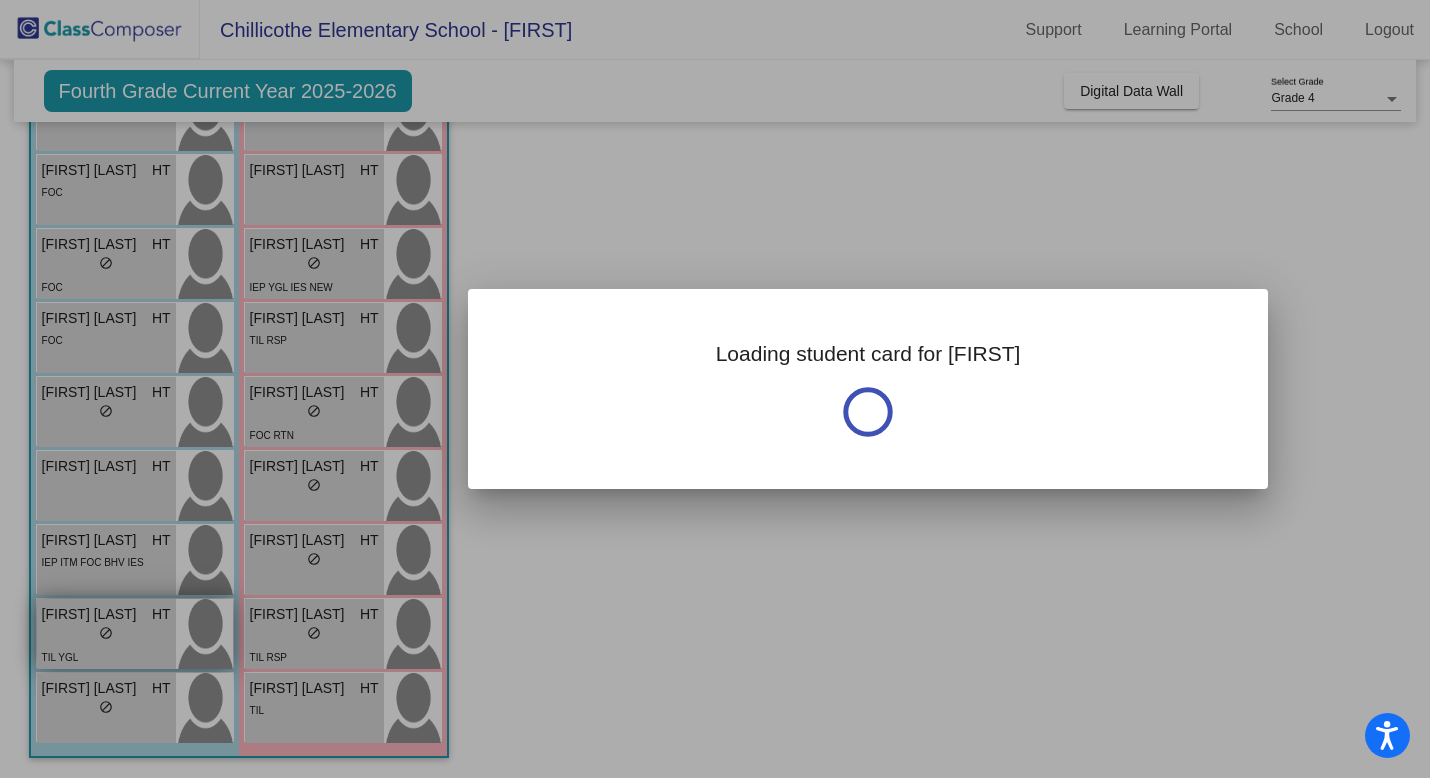 click at bounding box center [715, 389] 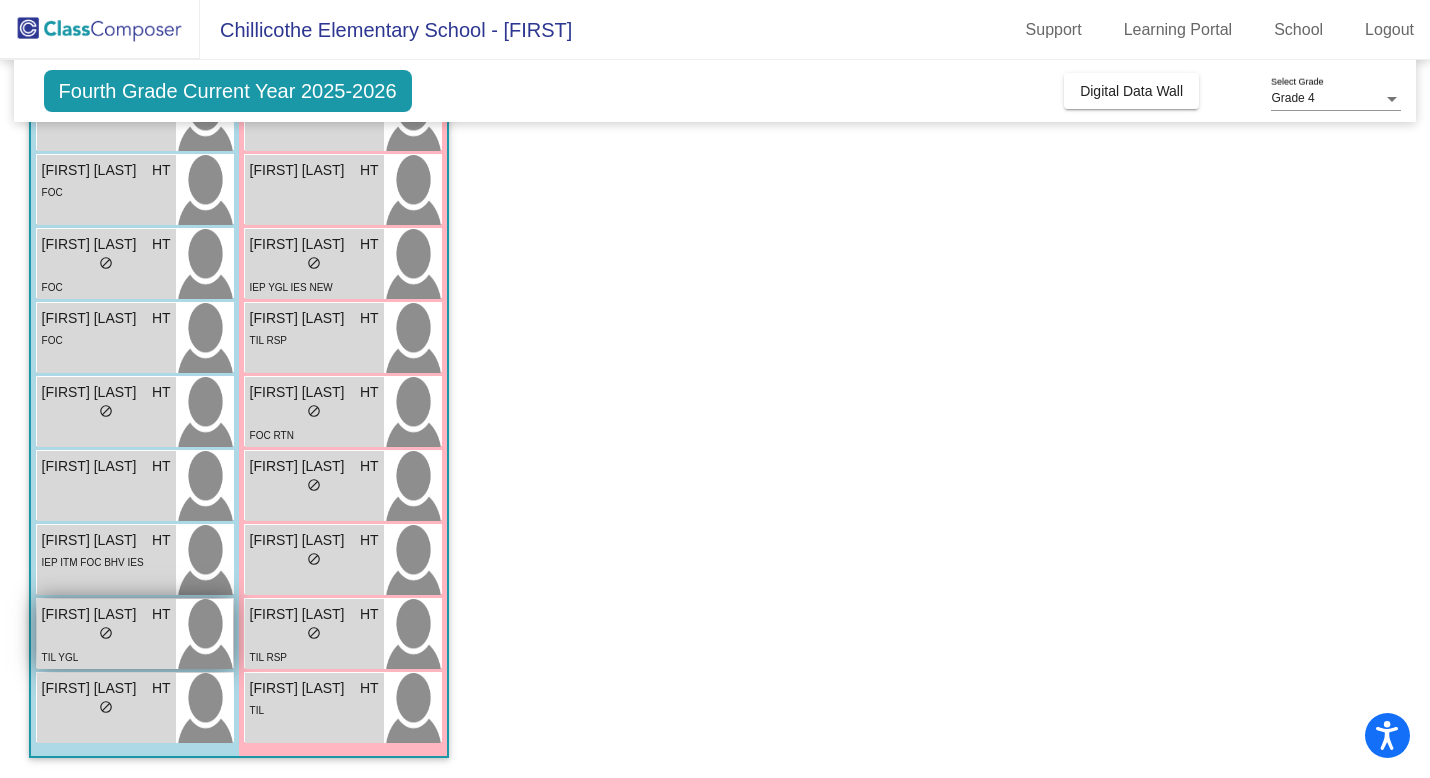 click on "do_not_disturb_alt" at bounding box center (106, 633) 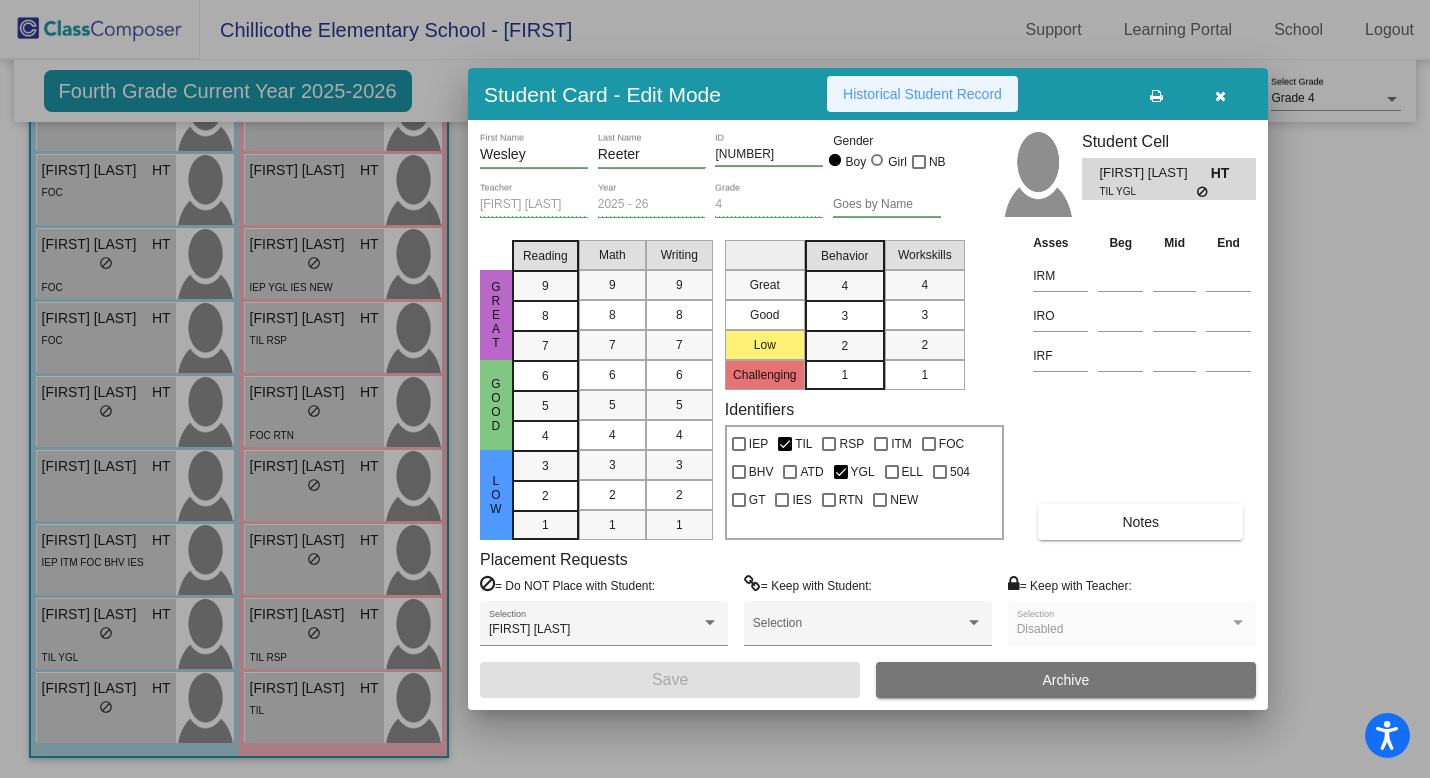 click on "Historical Student Record" at bounding box center (922, 94) 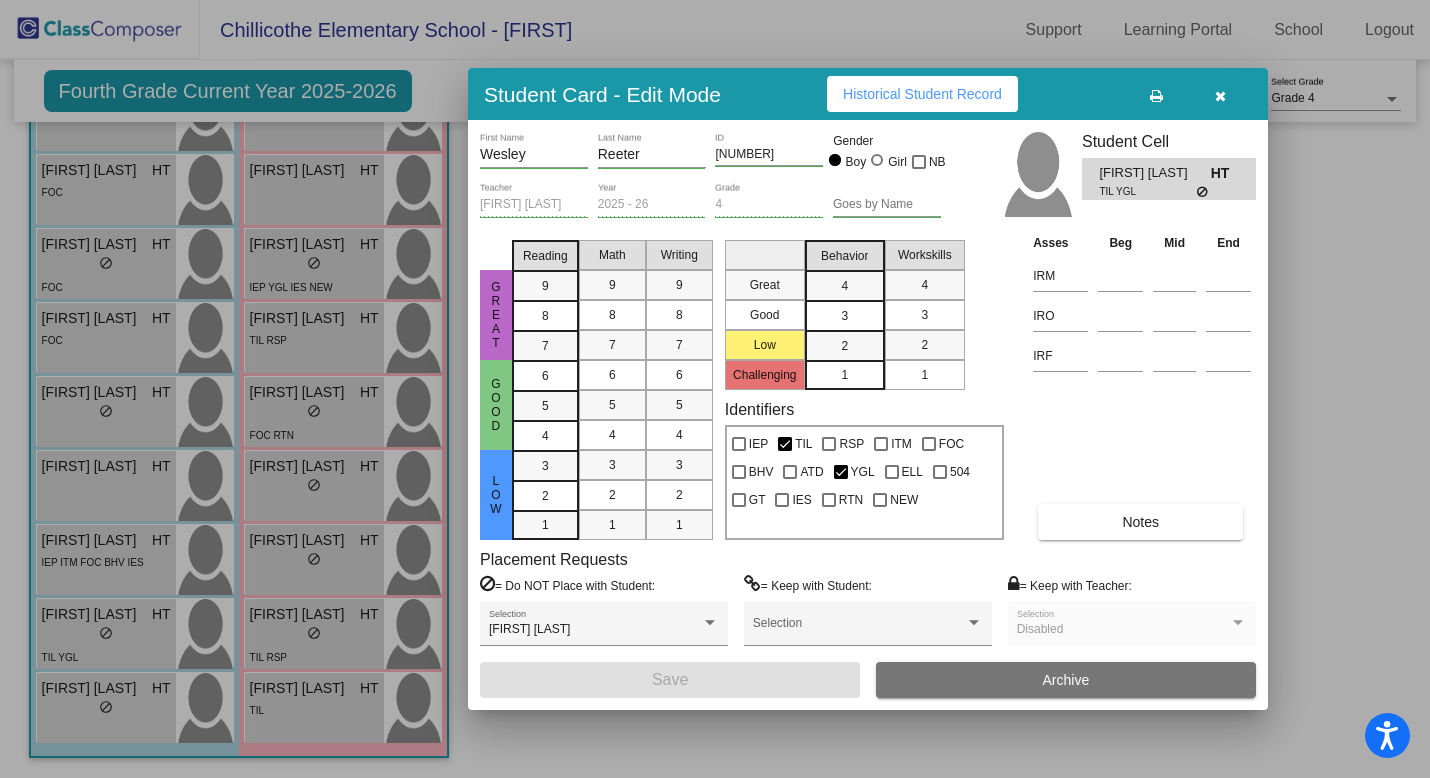 click at bounding box center [715, 389] 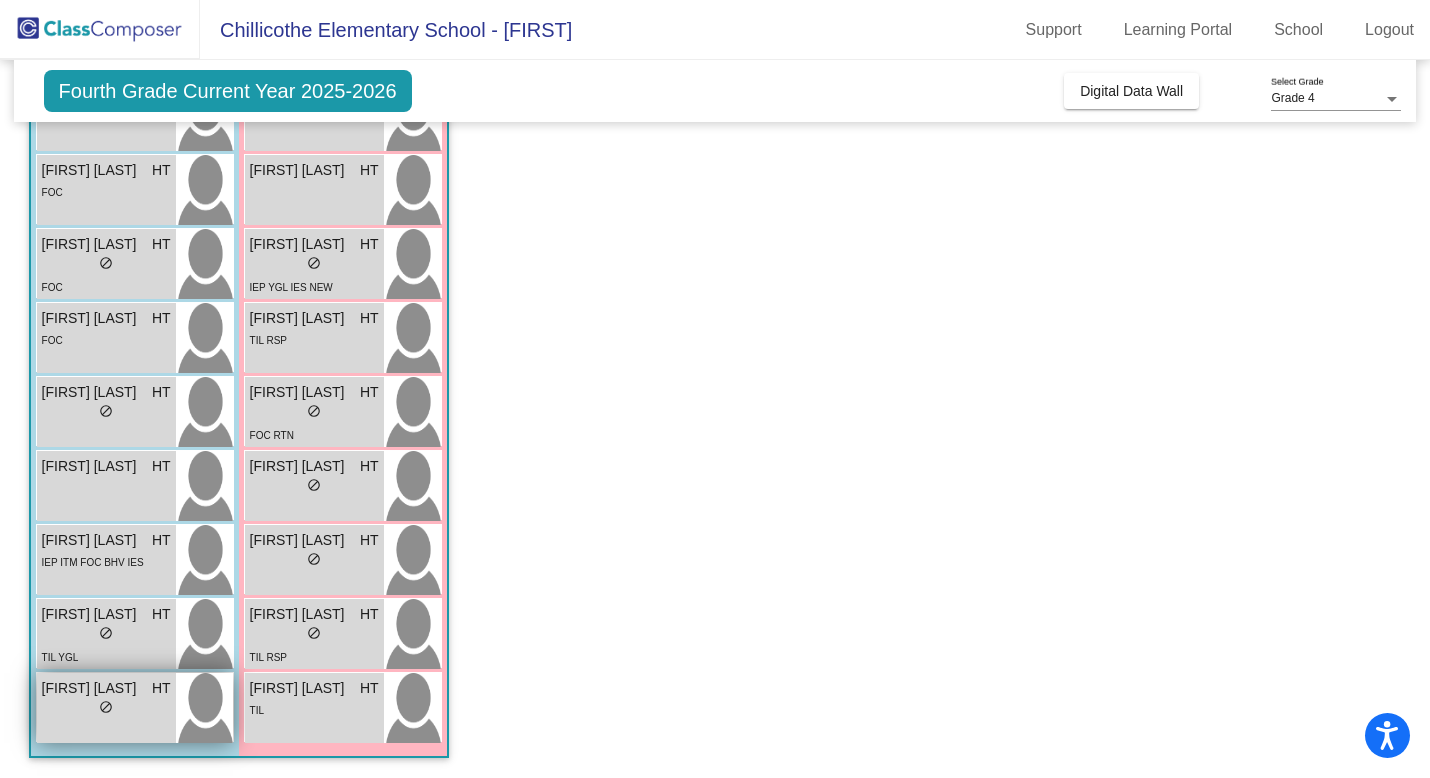 click on "[FIRST] [LAST] HT lock do_not_disturb_alt" at bounding box center (106, 708) 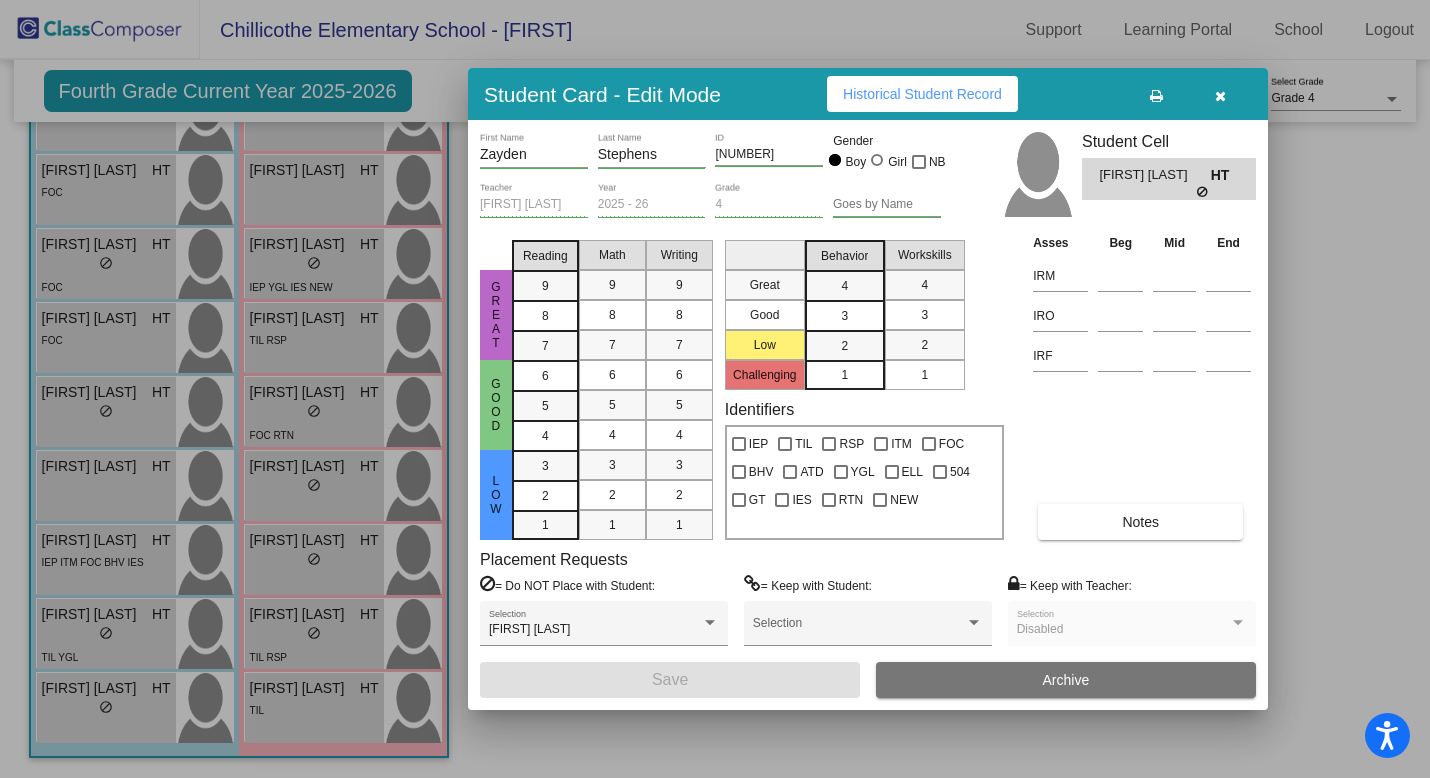 click on "Historical Student Record" at bounding box center [922, 94] 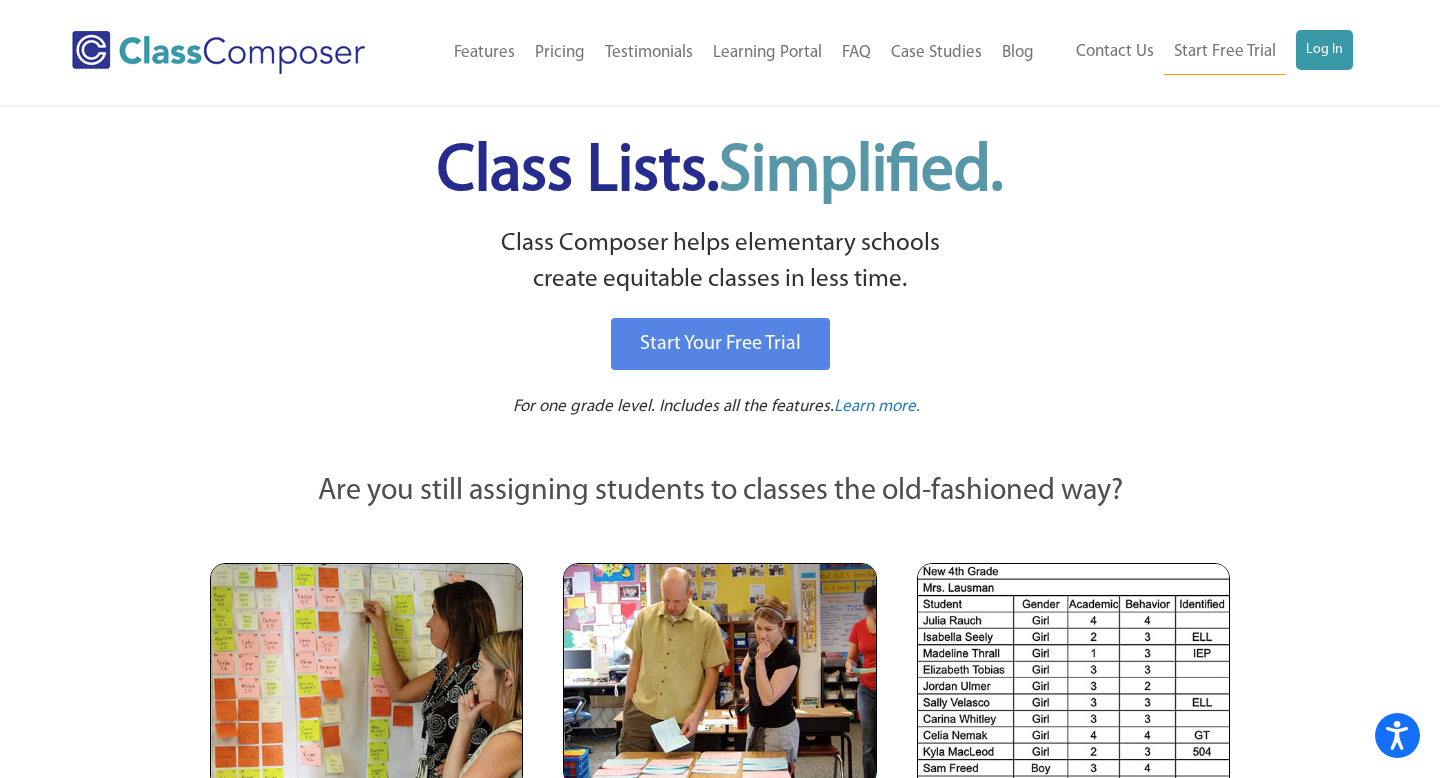 scroll, scrollTop: 0, scrollLeft: 0, axis: both 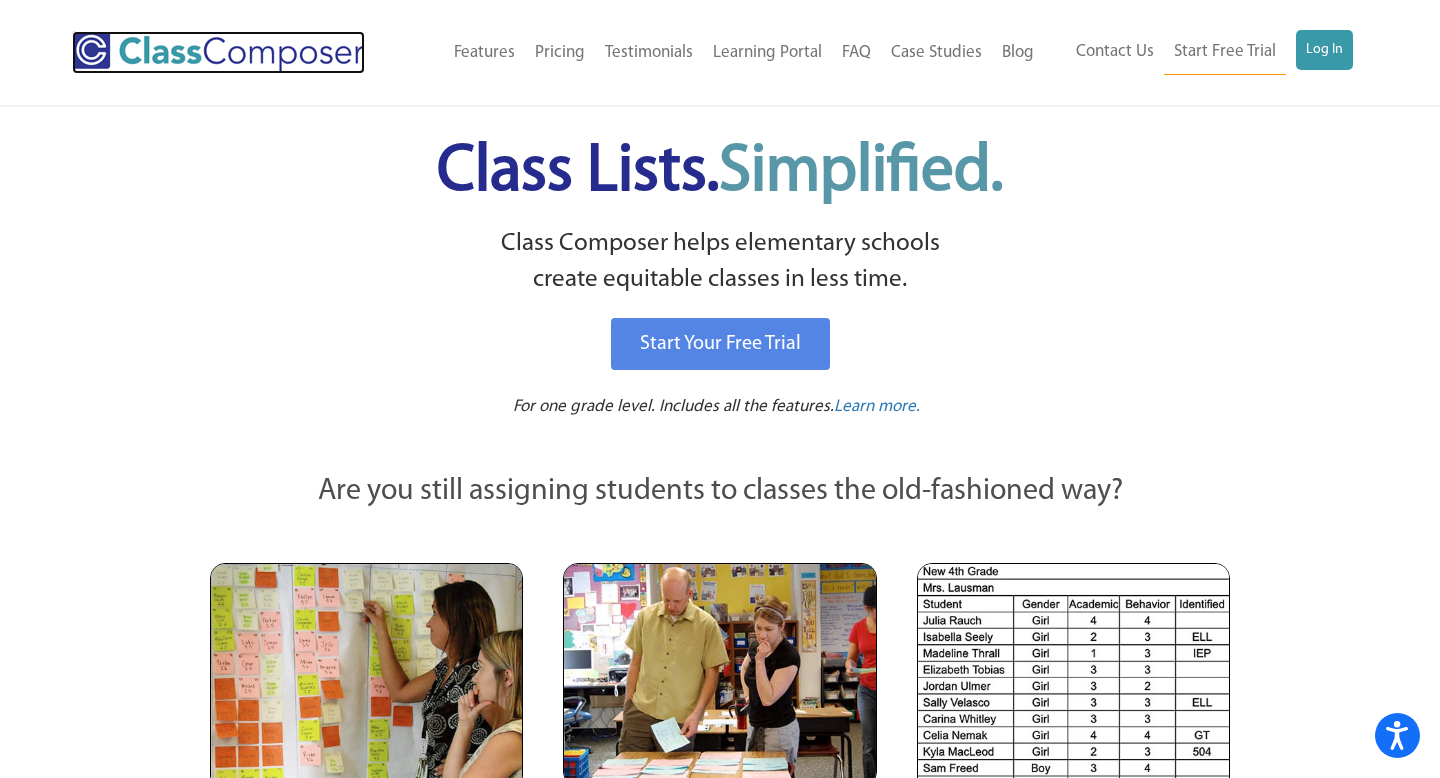 click at bounding box center (218, 52) 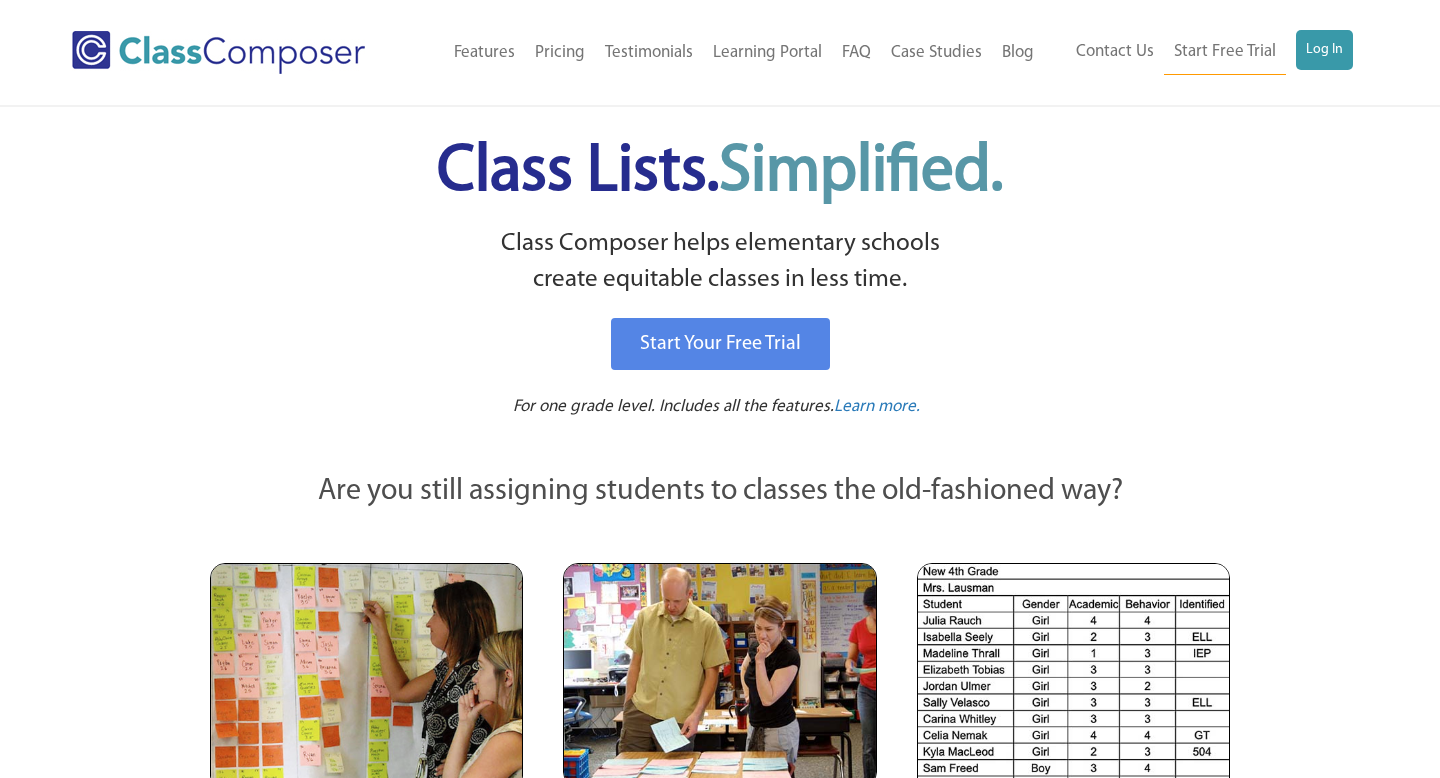 scroll, scrollTop: 0, scrollLeft: 0, axis: both 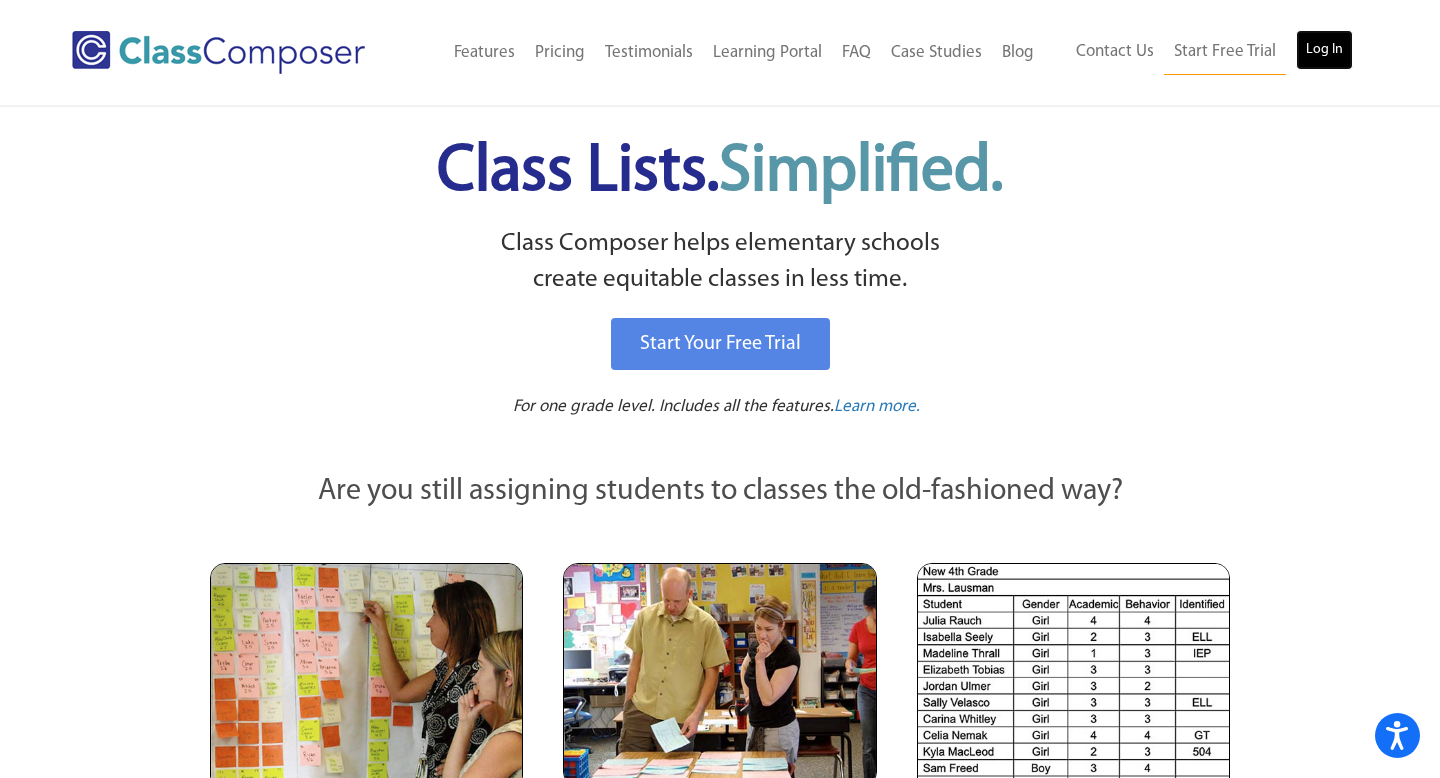 click on "Log In" at bounding box center (1324, 50) 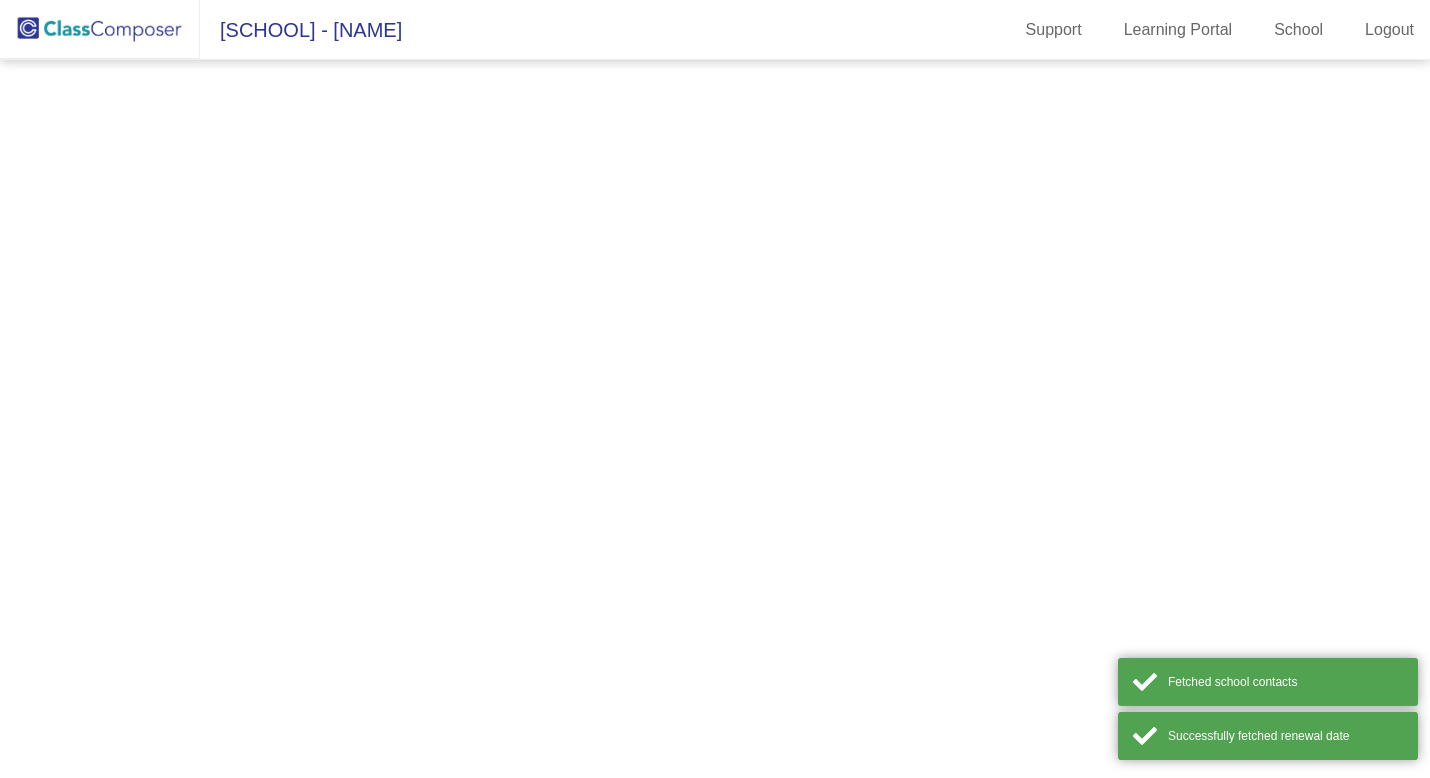 scroll, scrollTop: 0, scrollLeft: 0, axis: both 